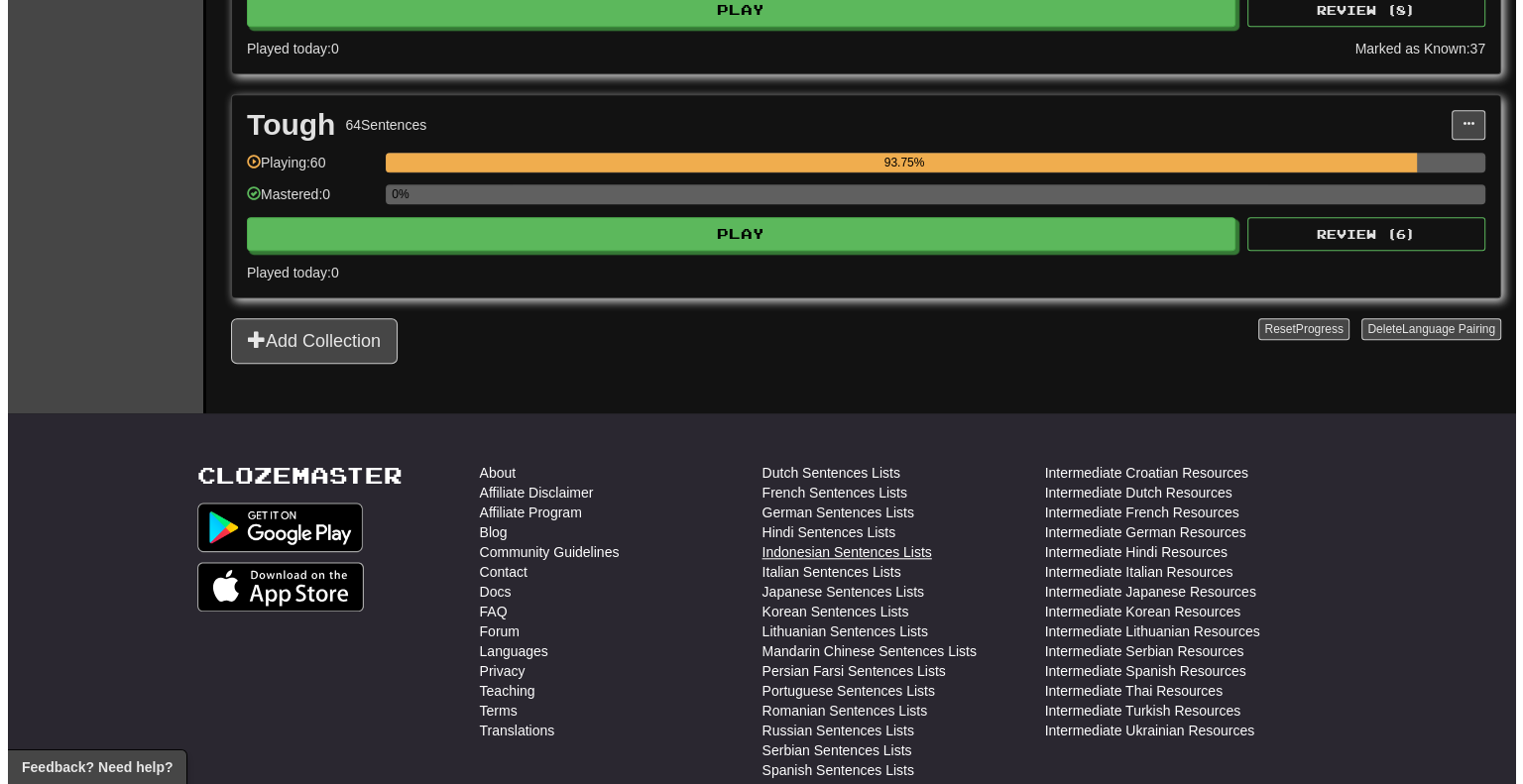 scroll, scrollTop: 1625, scrollLeft: 0, axis: vertical 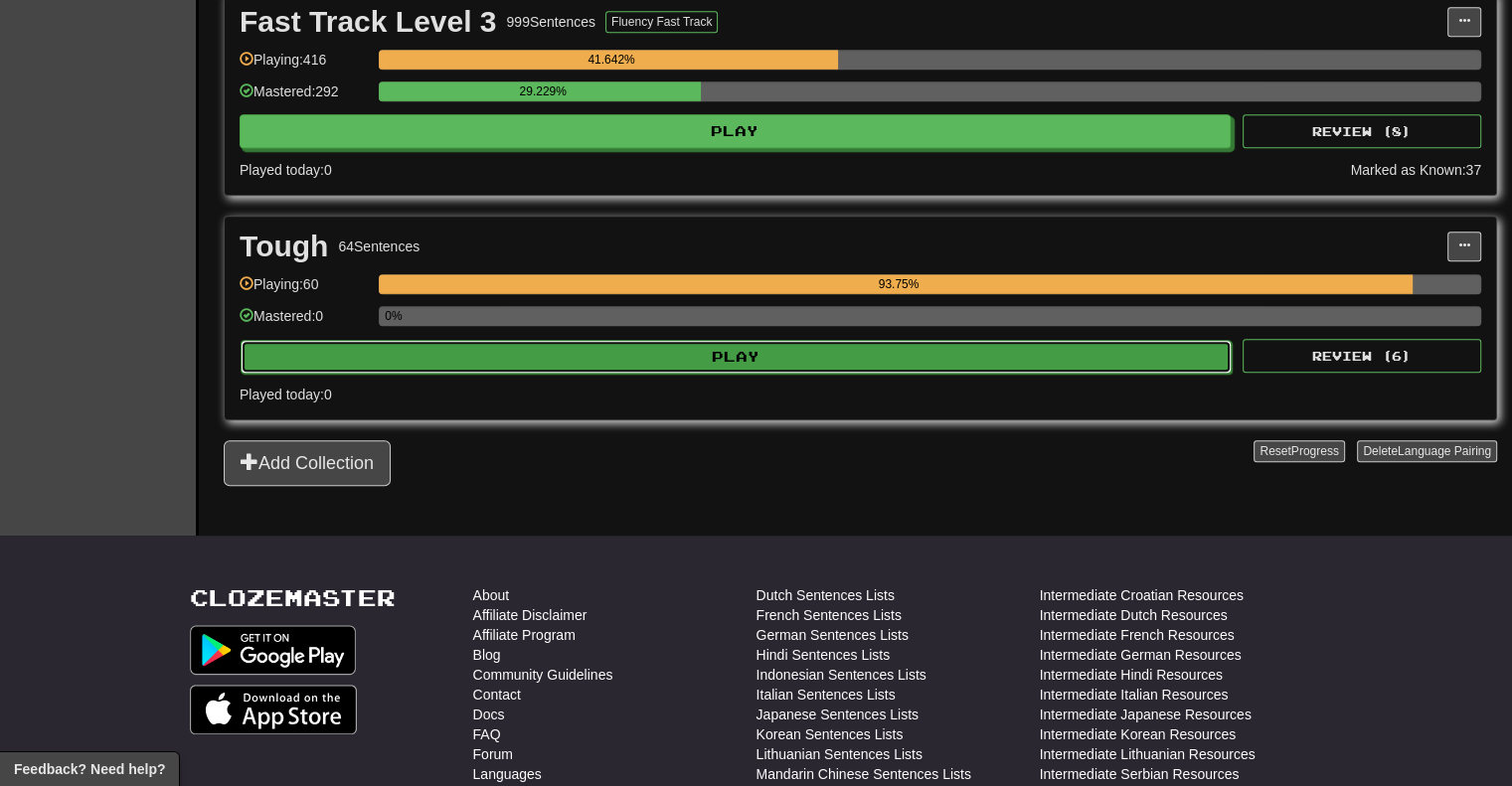 click on "Play" at bounding box center (736, 357) 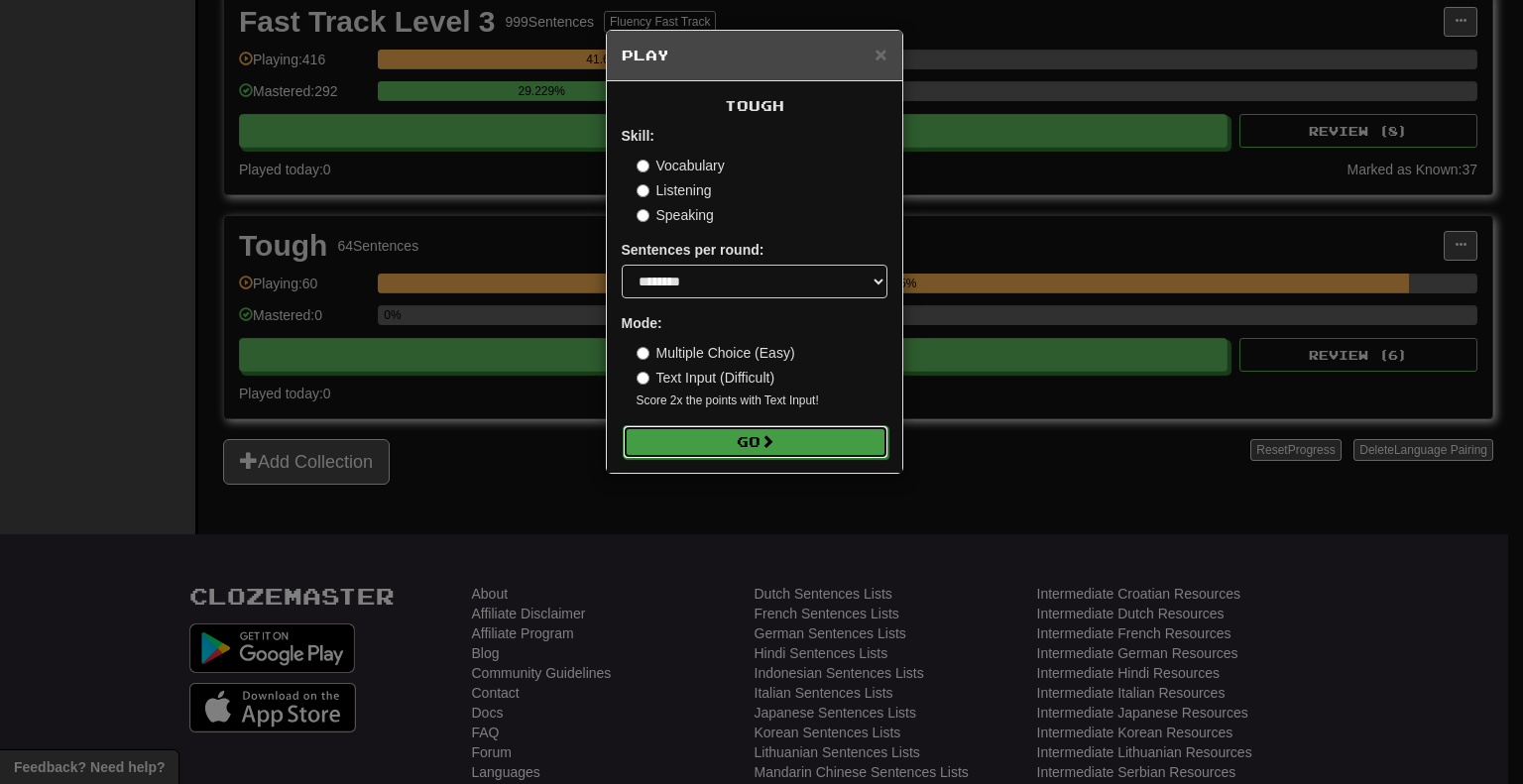 click on "Go" at bounding box center (756, 442) 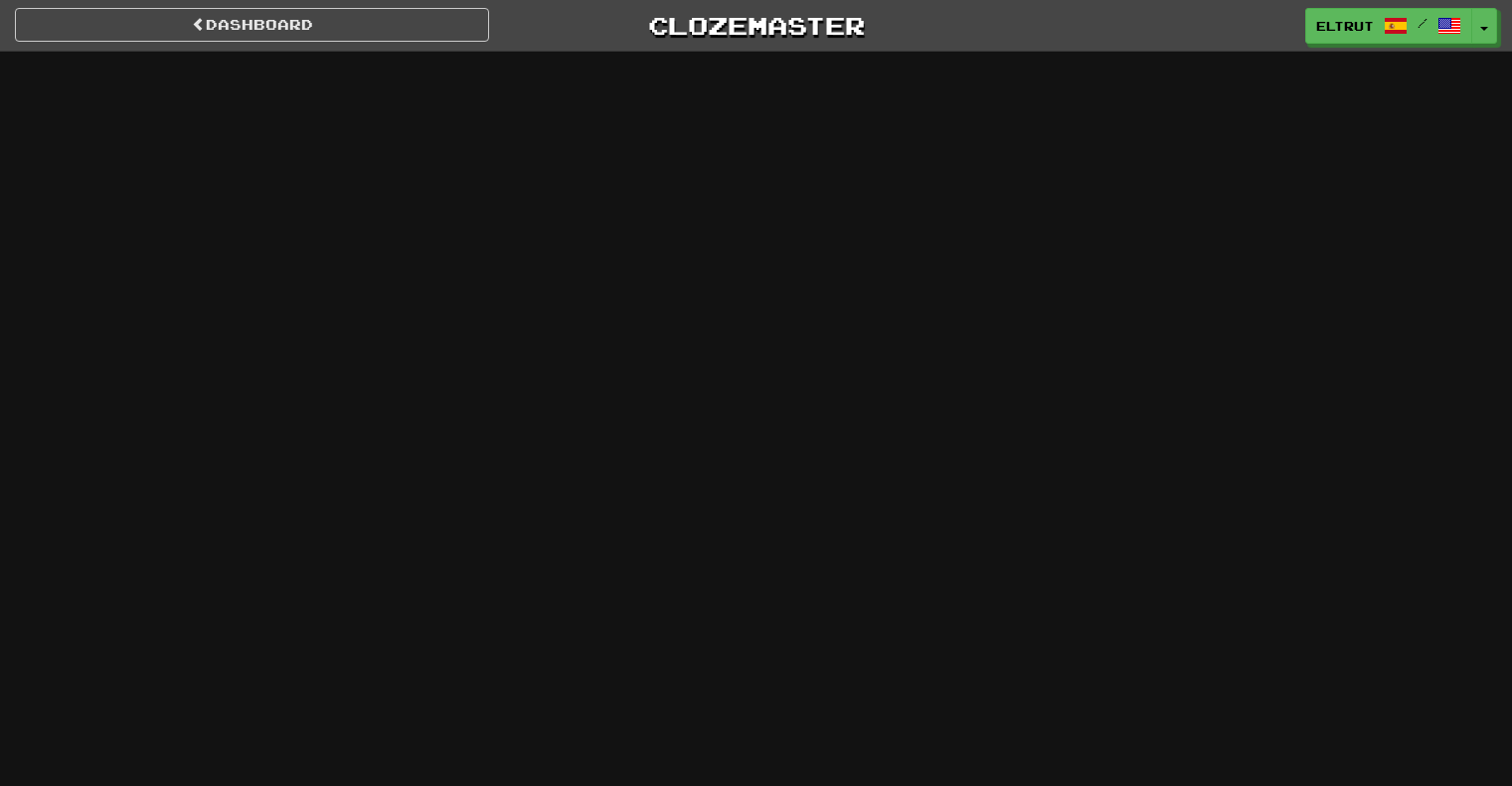 scroll, scrollTop: 0, scrollLeft: 0, axis: both 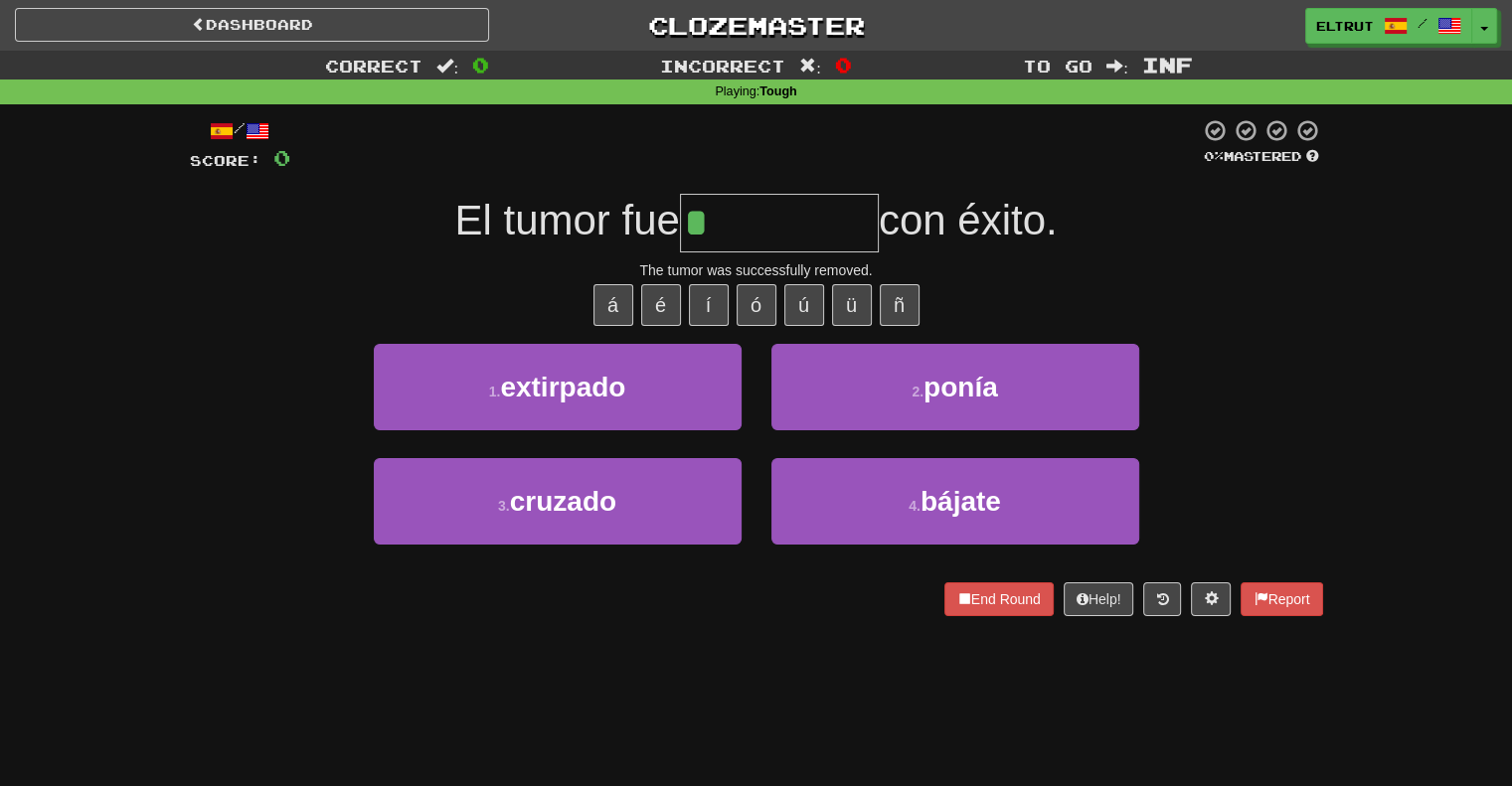 type on "*********" 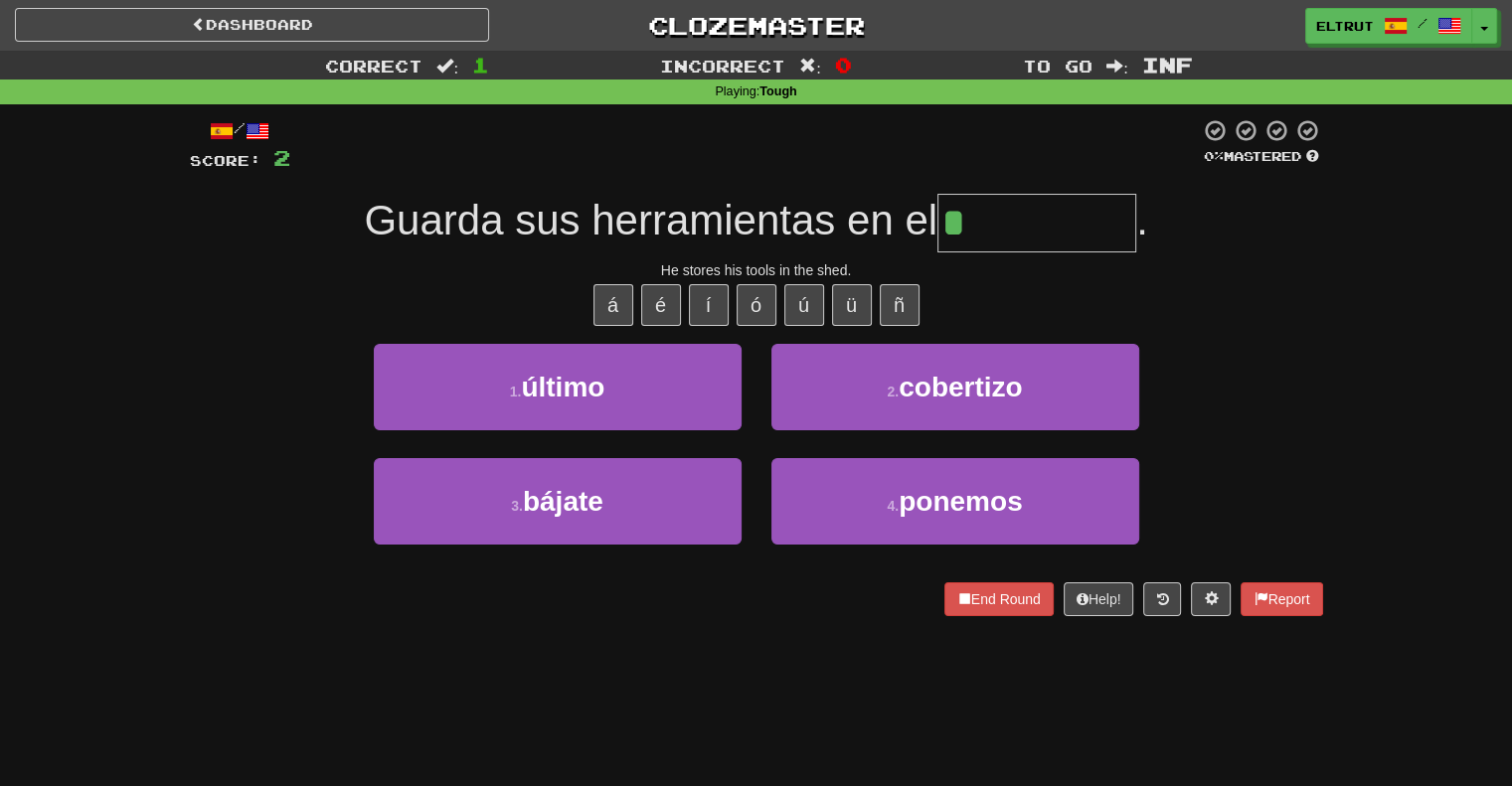 type on "*********" 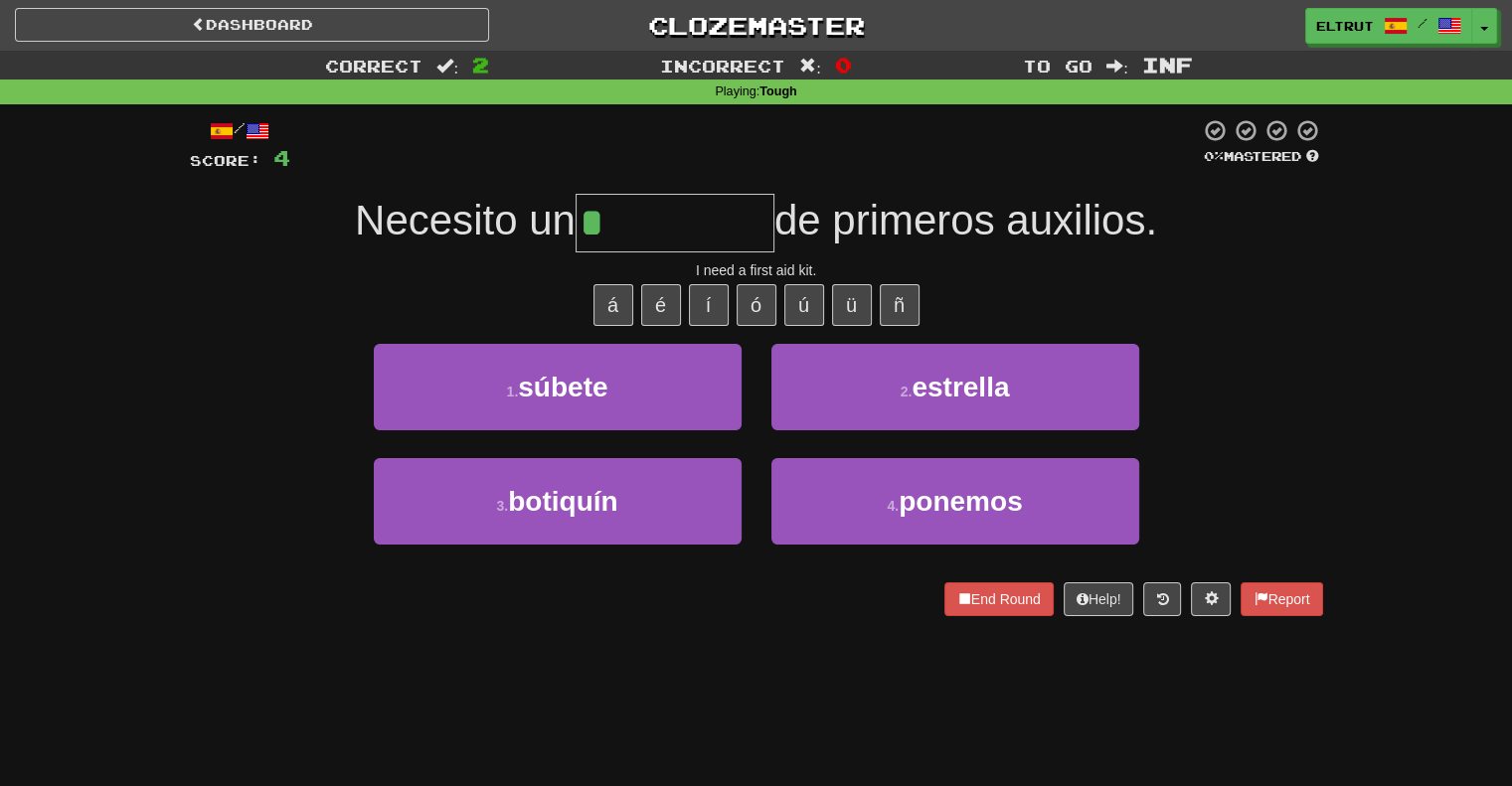 type on "********" 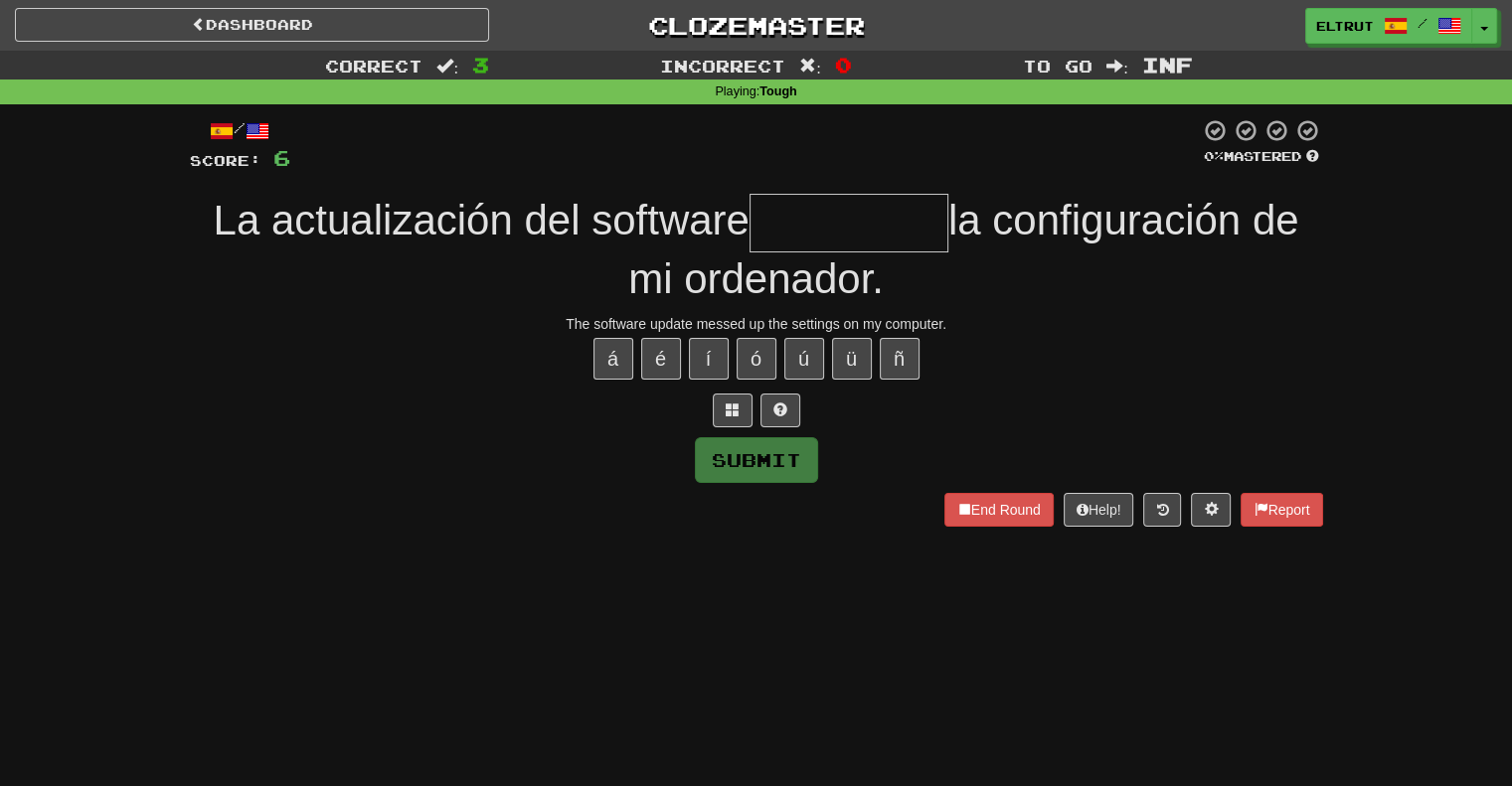 type on "*" 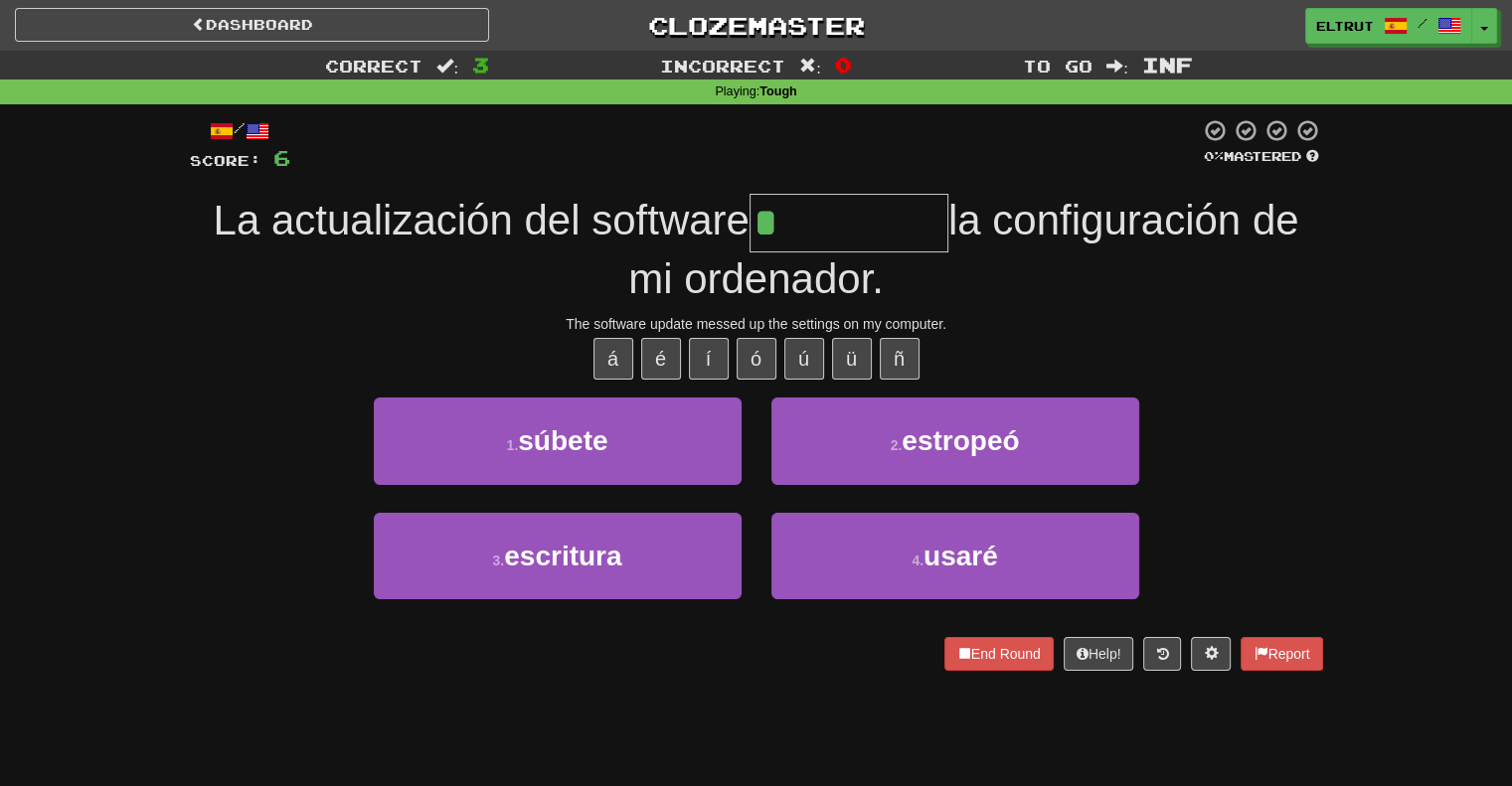 type on "********" 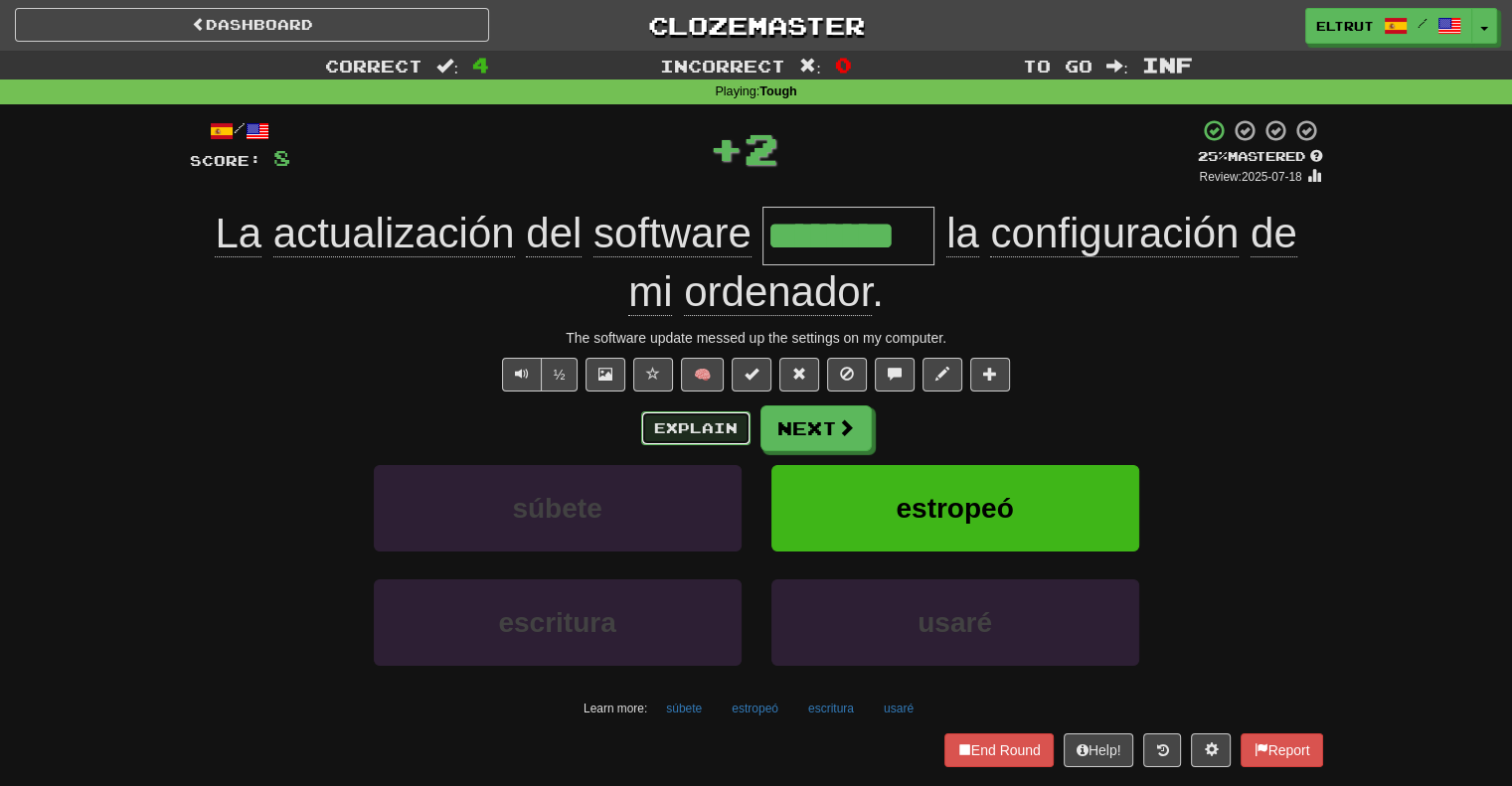 click on "Explain" at bounding box center [696, 428] 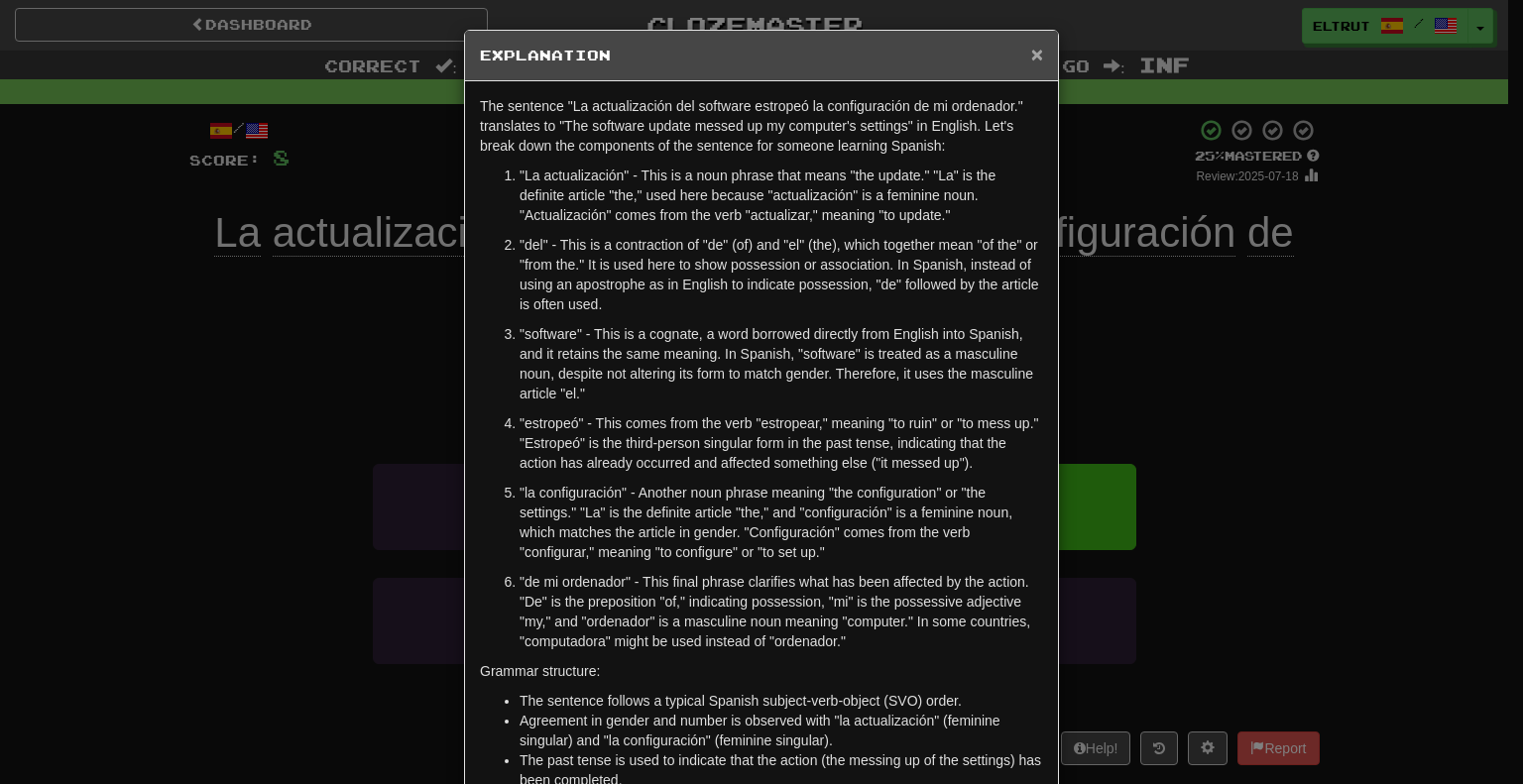 click on "×" at bounding box center [1037, 54] 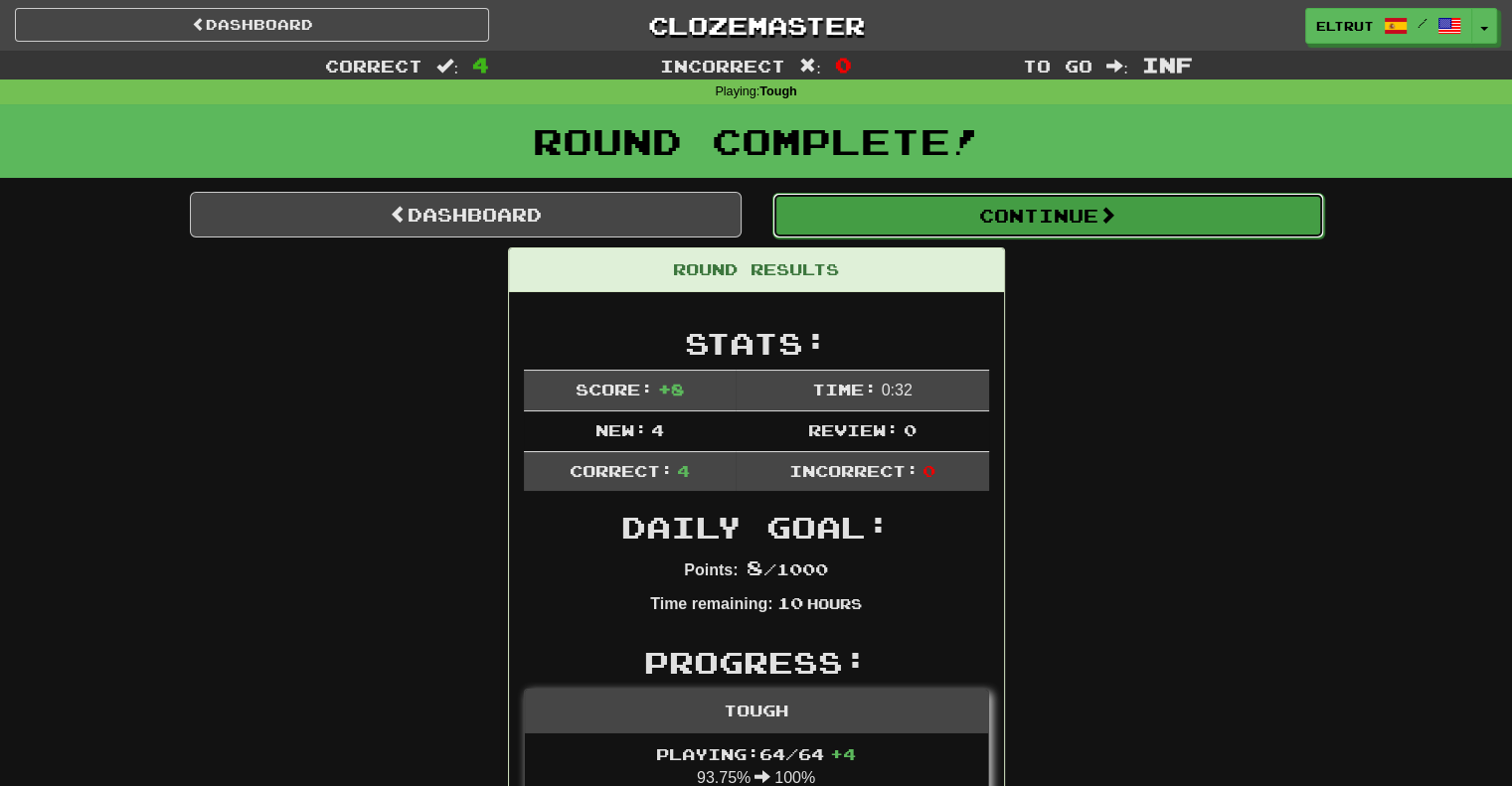 click on "Continue" at bounding box center (1048, 216) 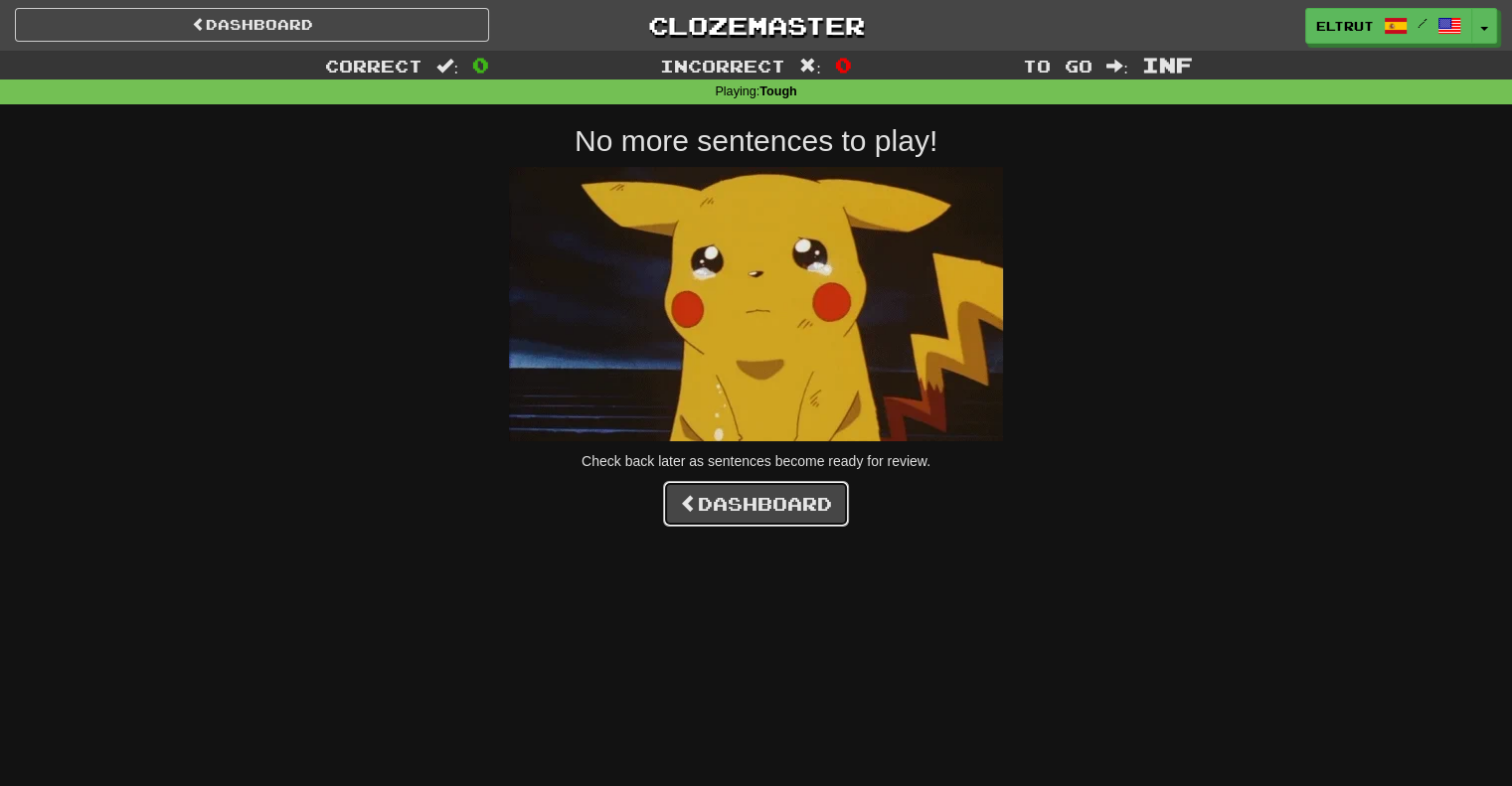 click on "Dashboard" at bounding box center [756, 504] 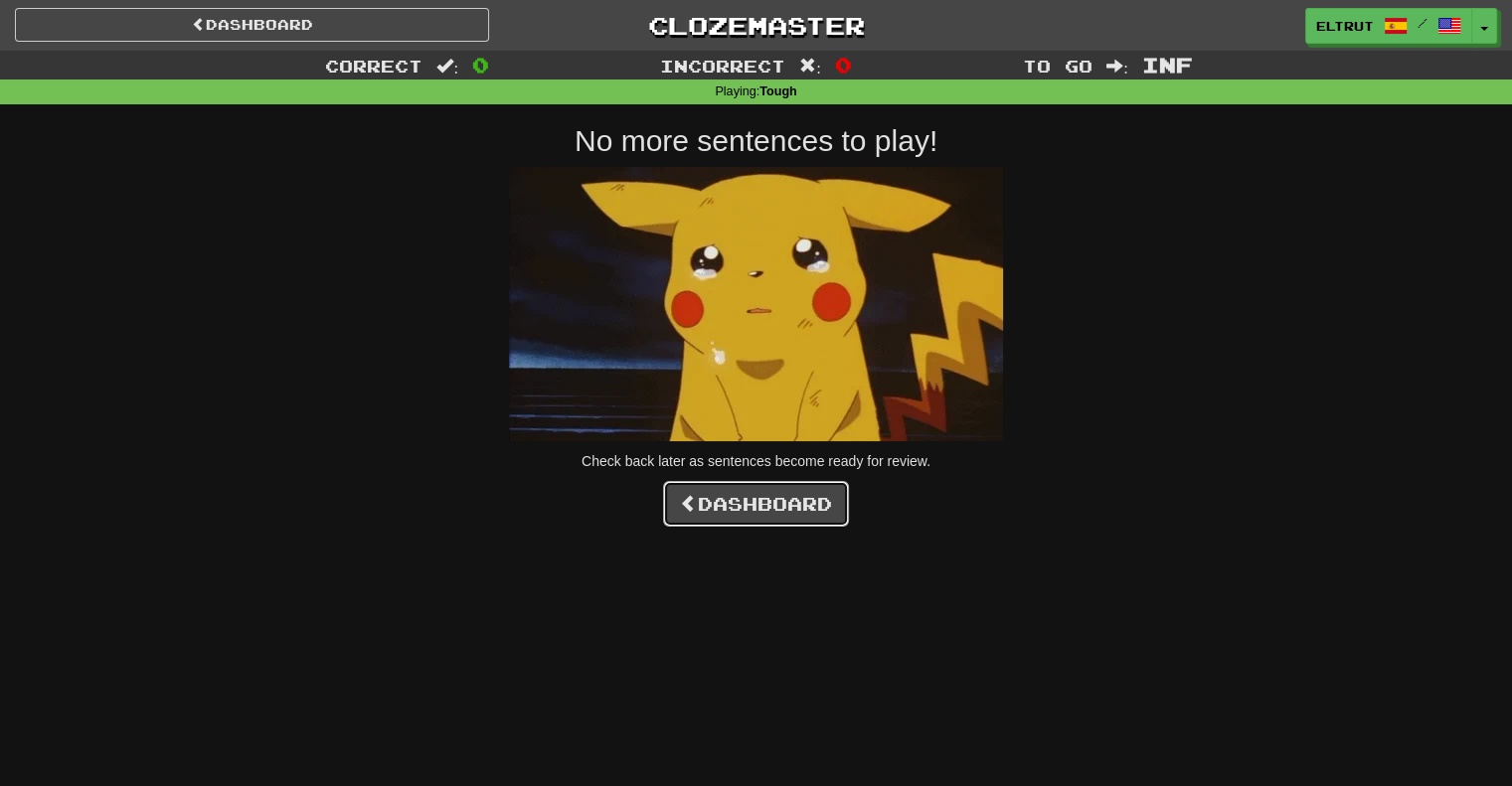 click on "Dashboard" at bounding box center (756, 504) 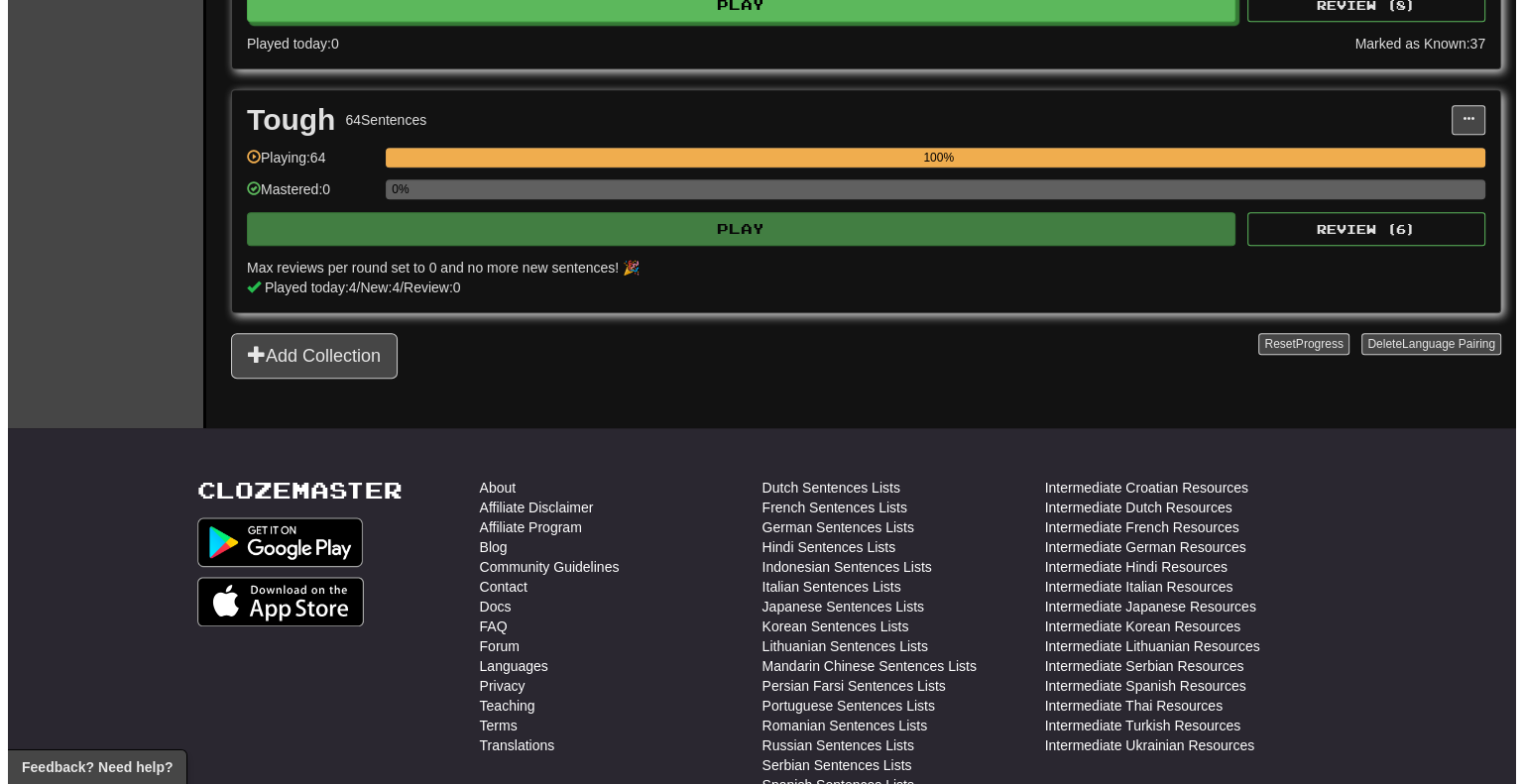 scroll, scrollTop: 1447, scrollLeft: 0, axis: vertical 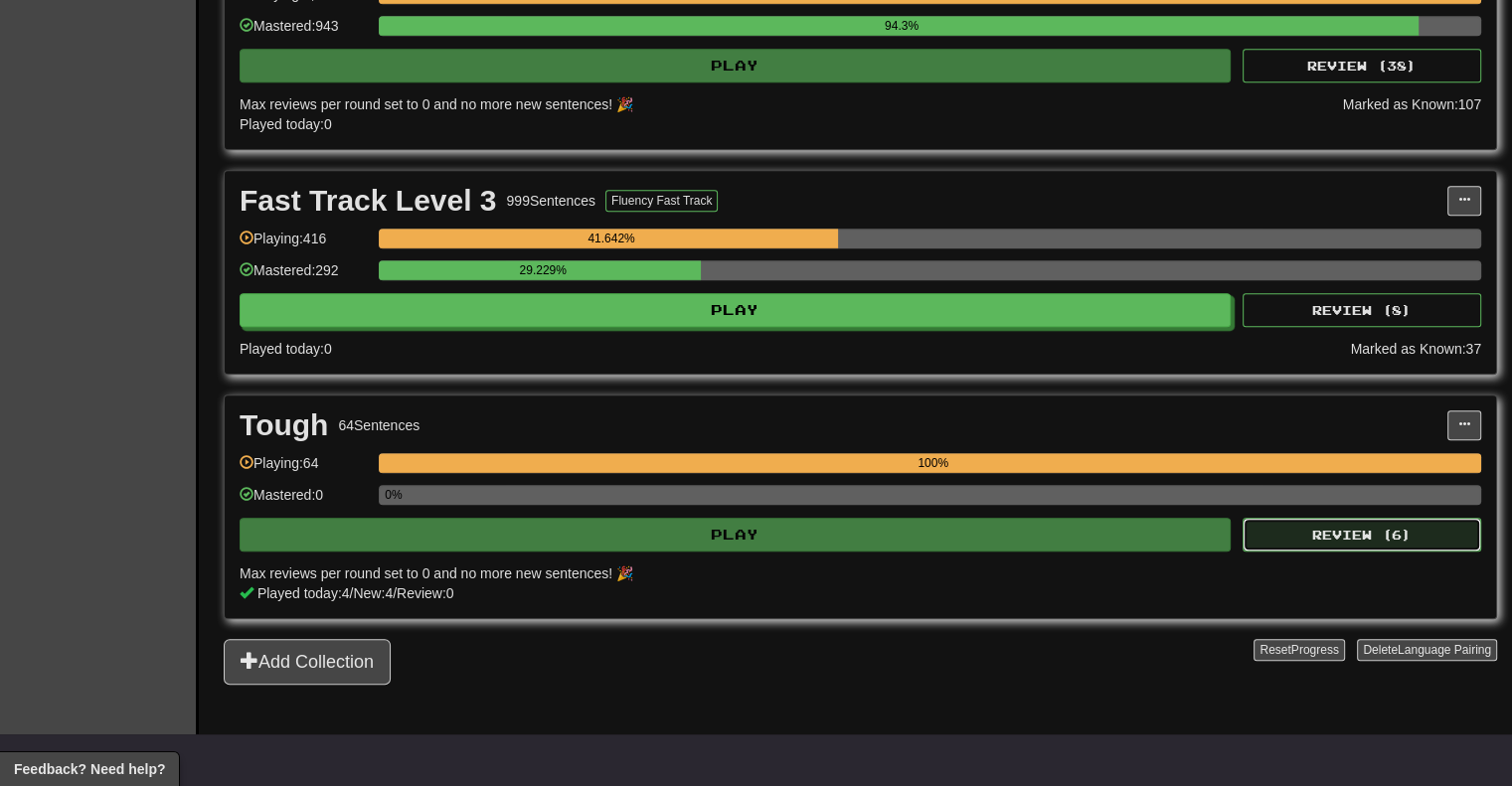 click on "Review ( 6 )" at bounding box center [1362, 535] 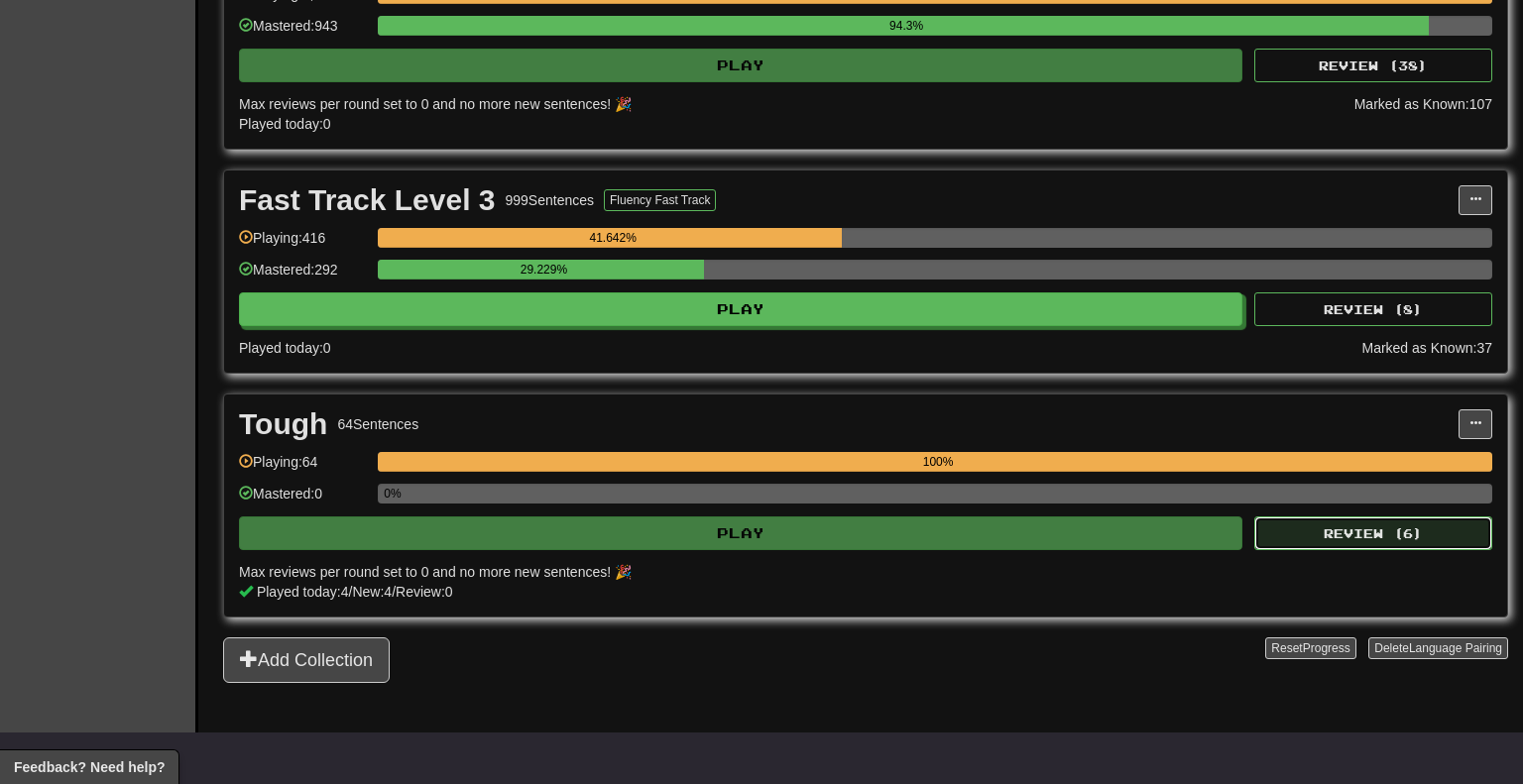 select on "********" 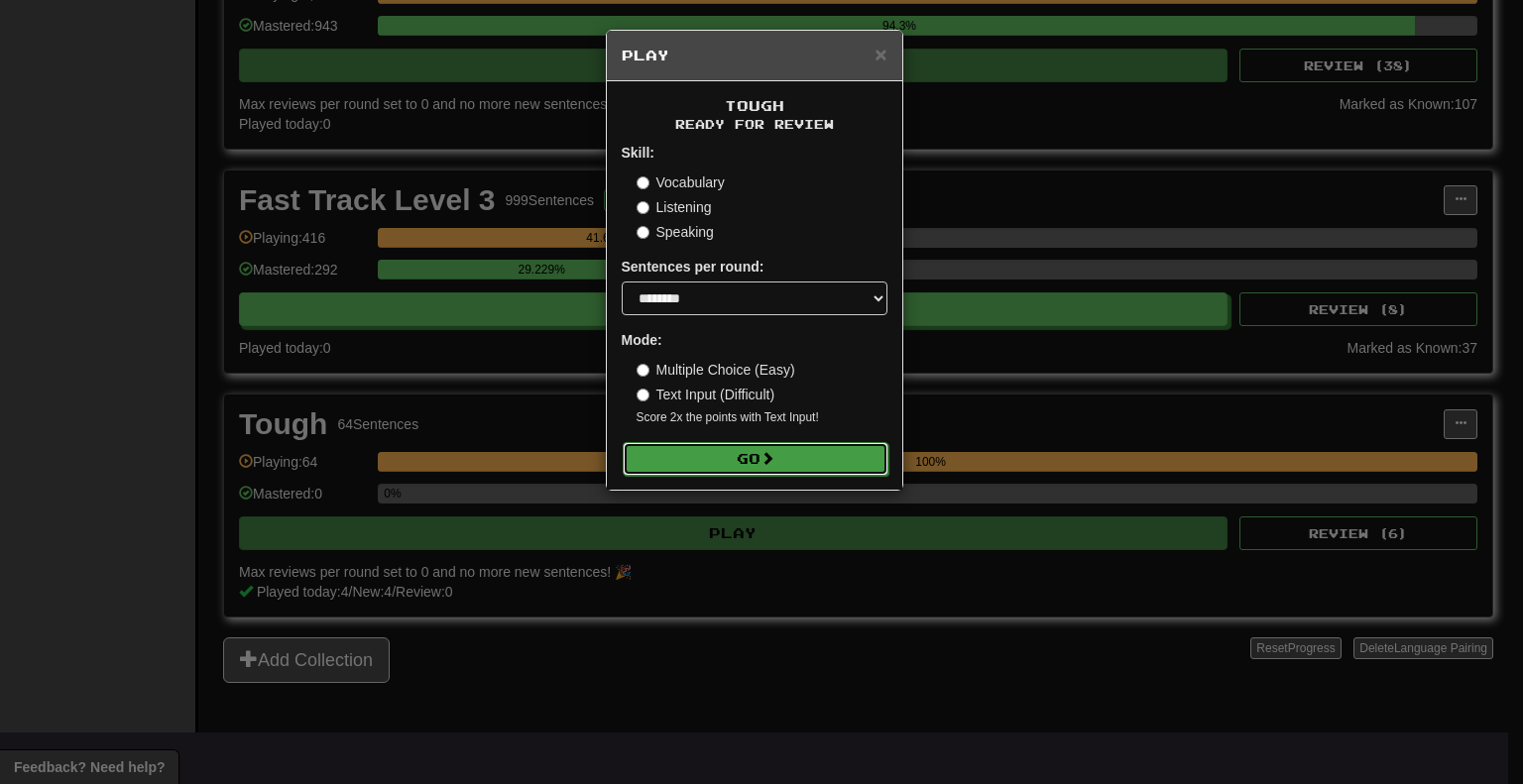 click on "Go" at bounding box center (756, 459) 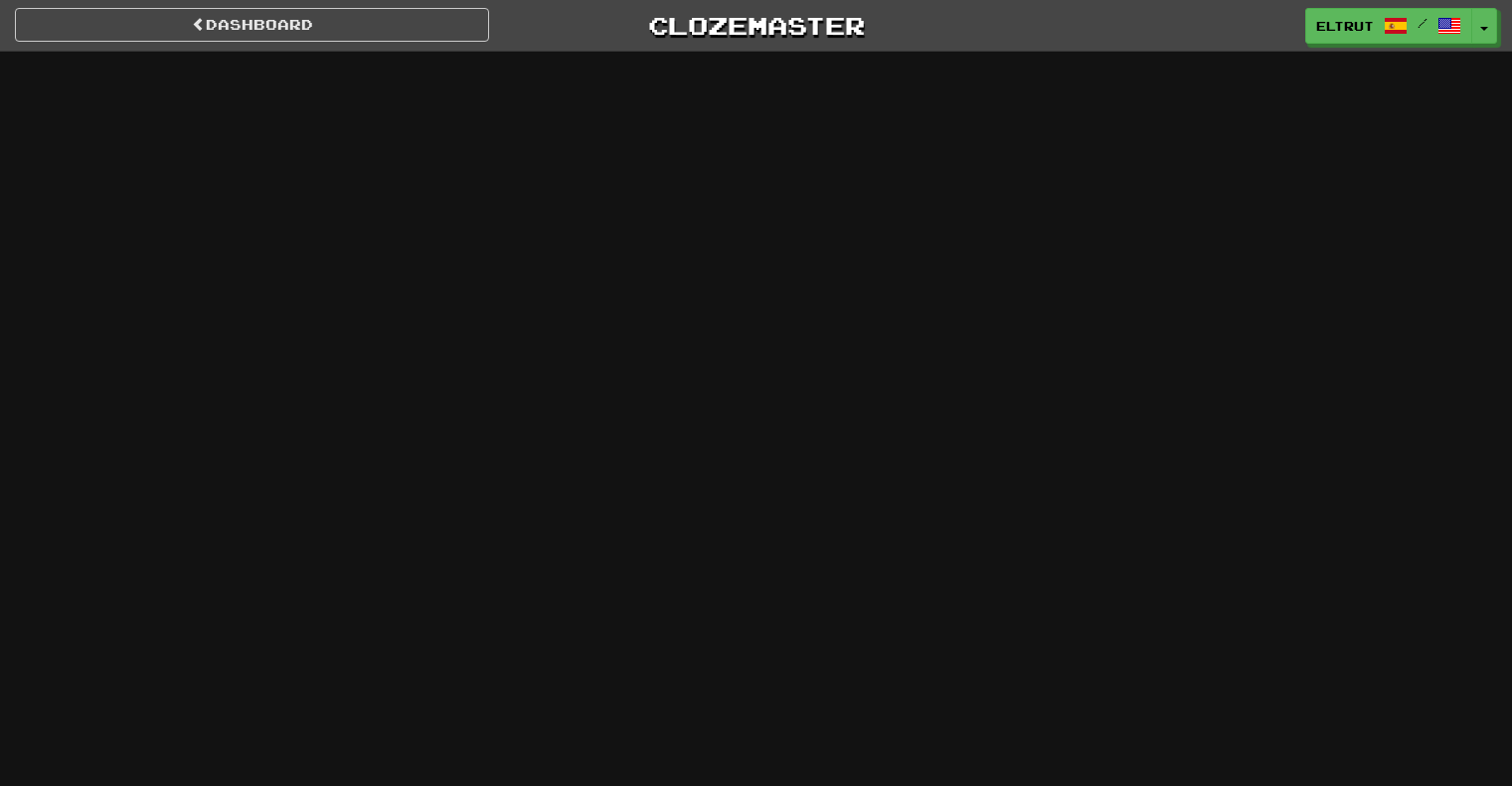 scroll, scrollTop: 0, scrollLeft: 0, axis: both 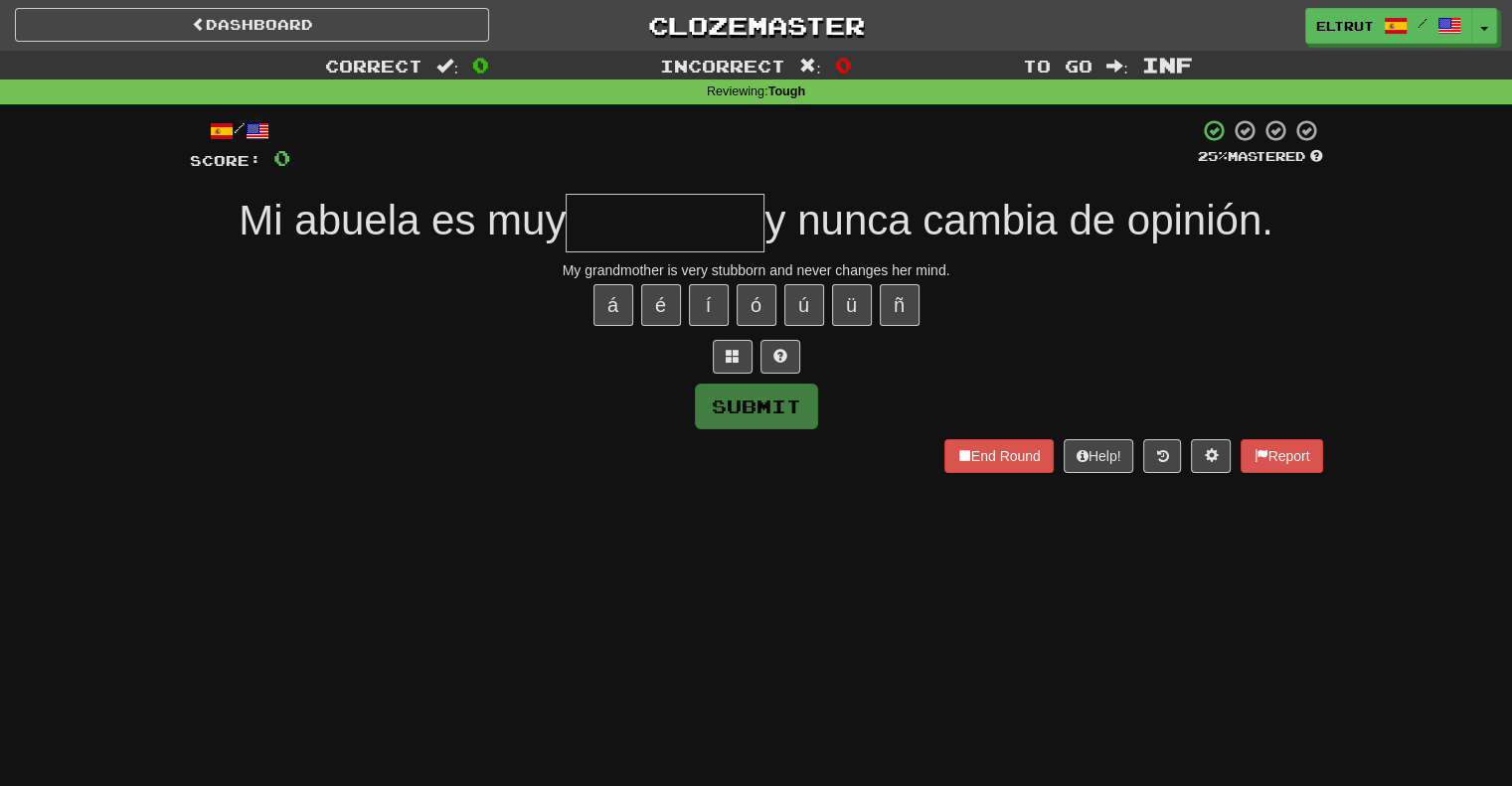 type on "*" 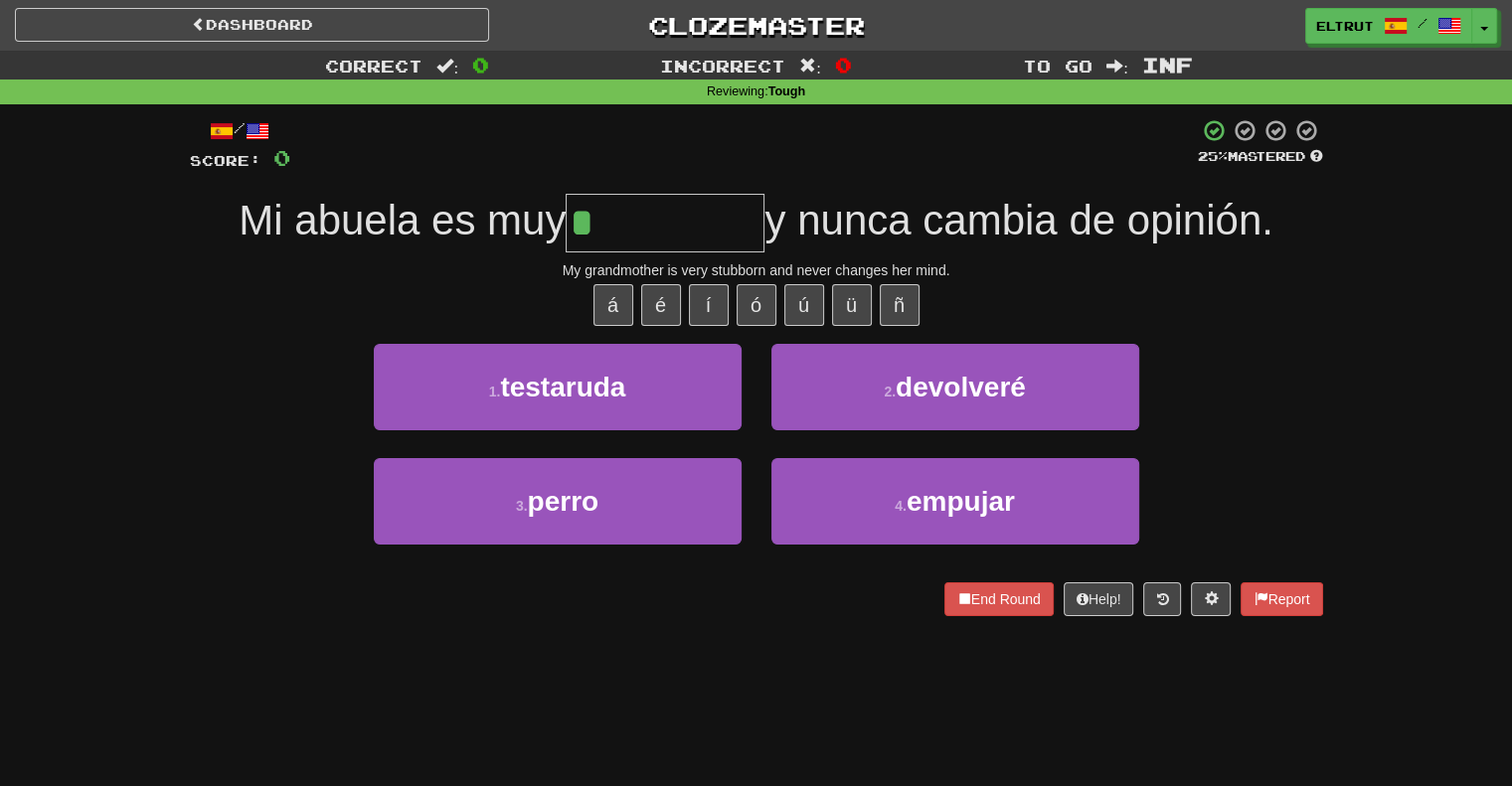 type on "*********" 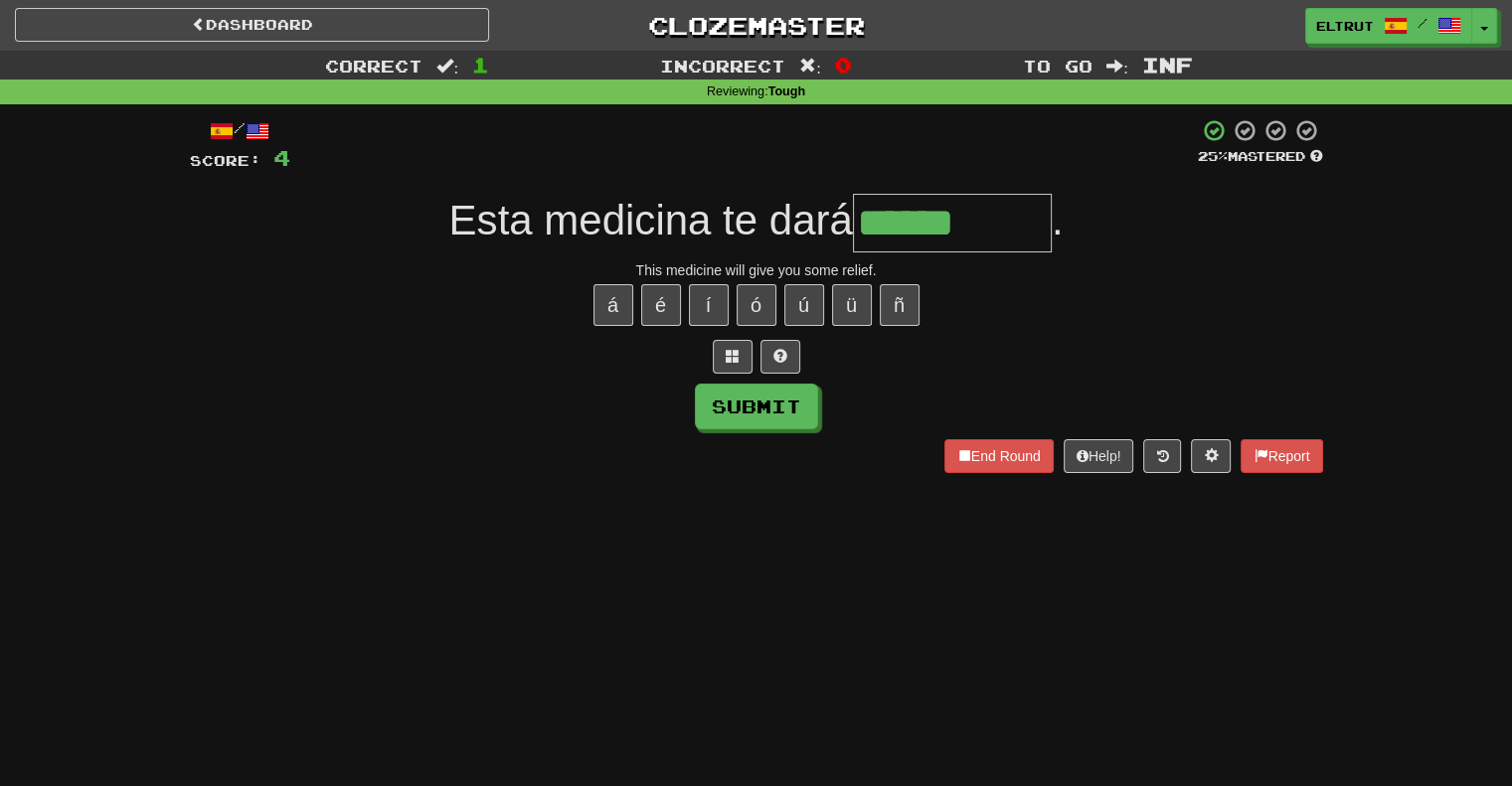 type on "******" 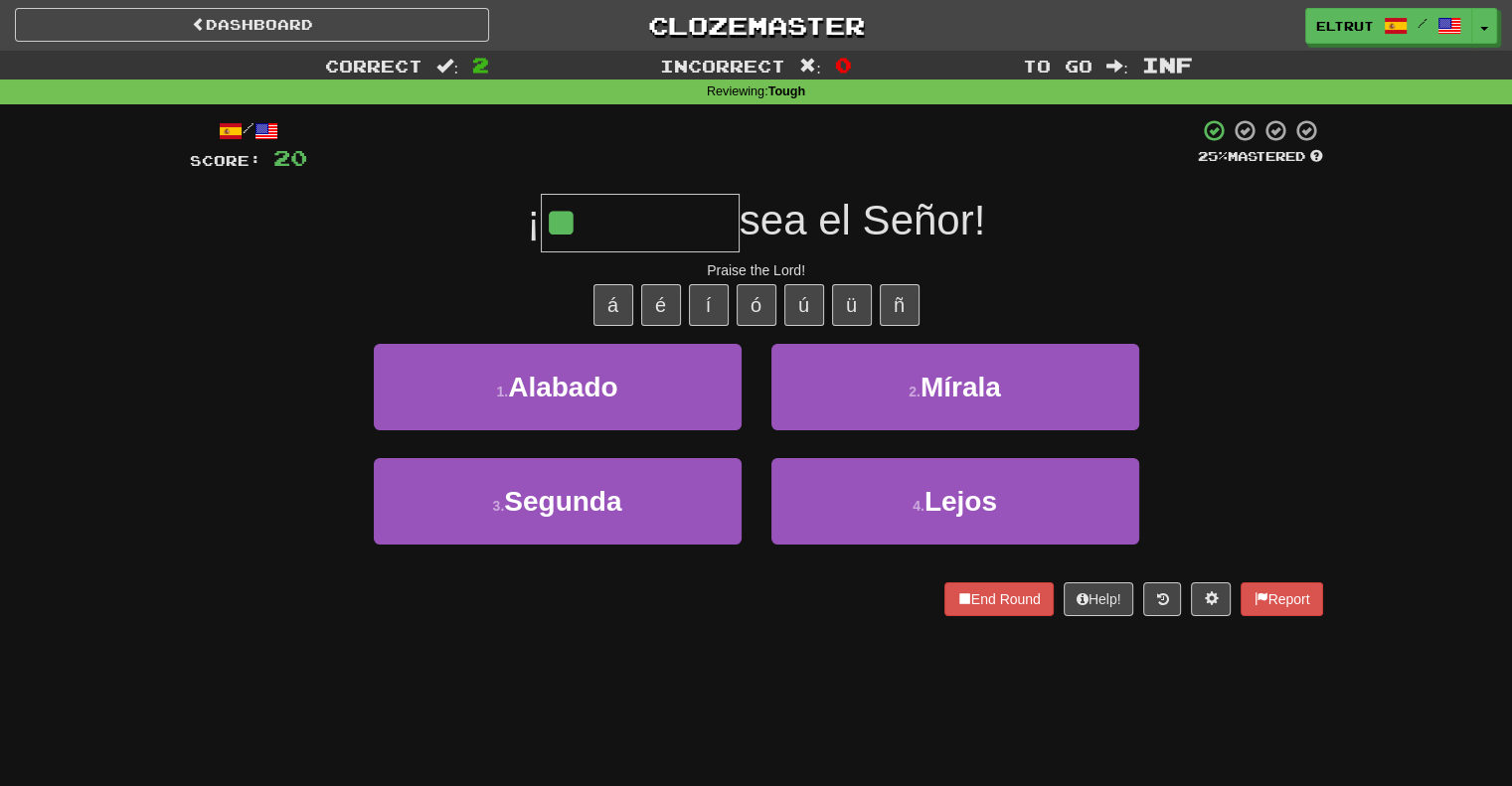 type on "*******" 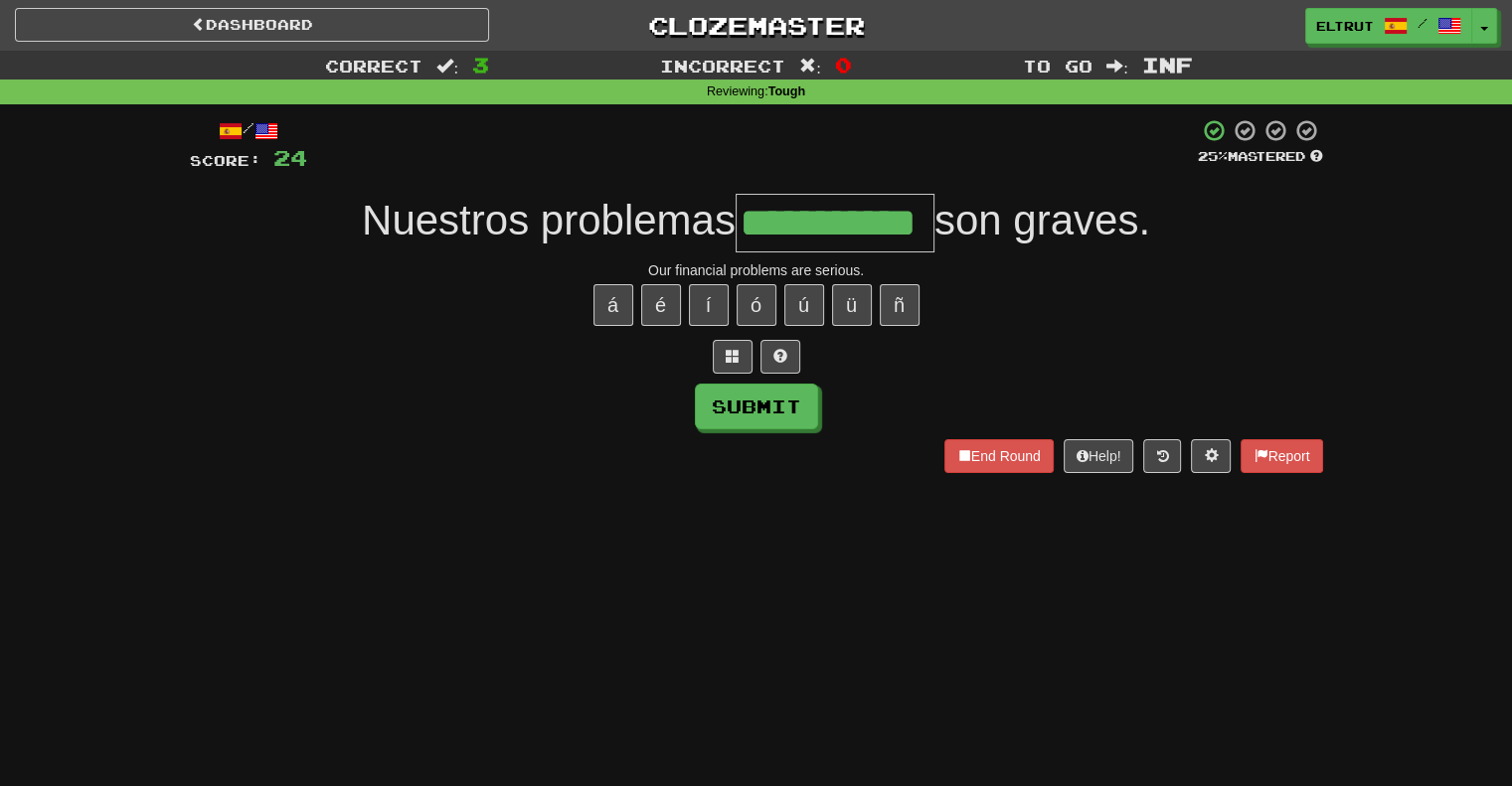 scroll, scrollTop: 0, scrollLeft: 10, axis: horizontal 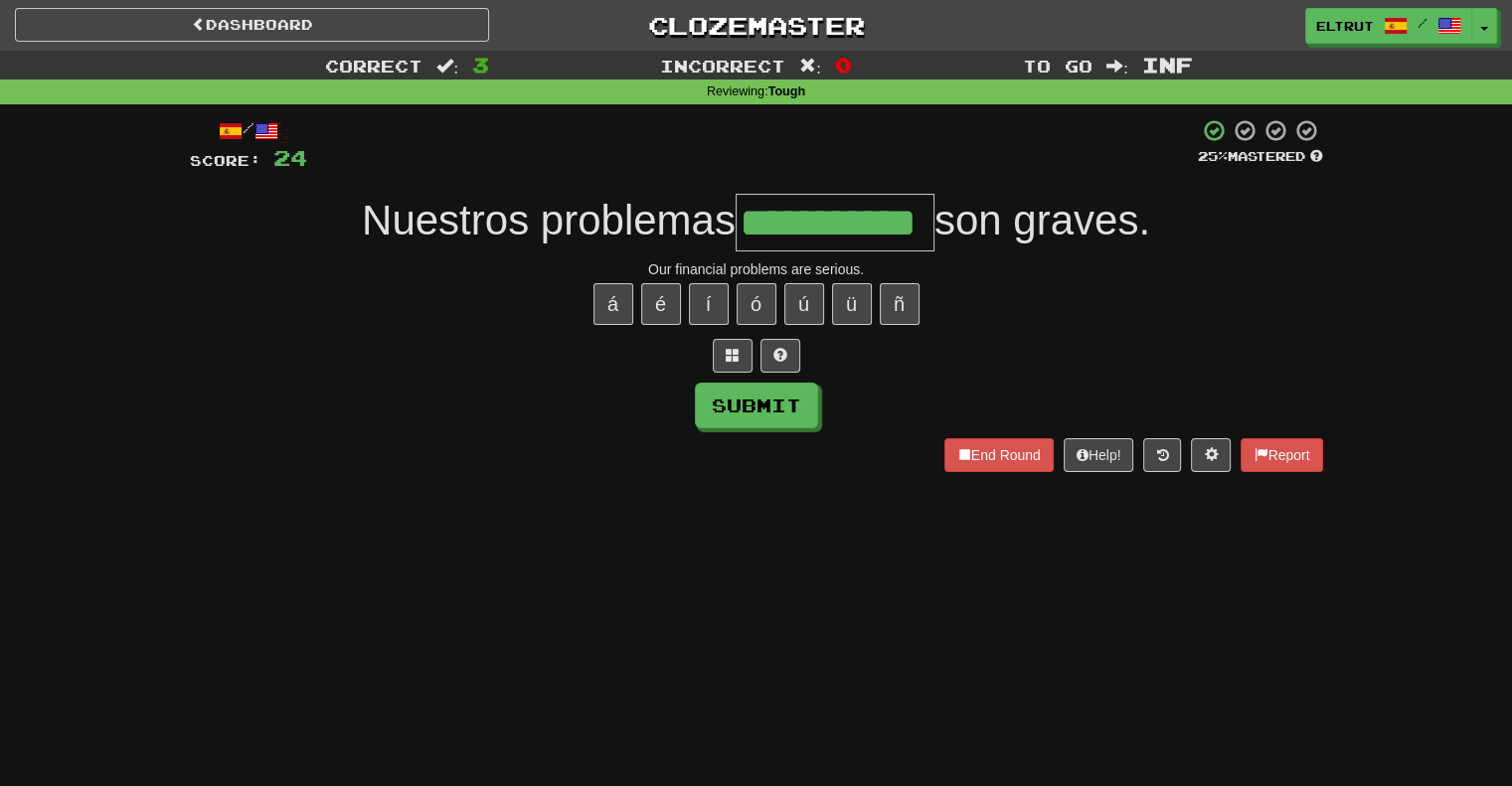 type on "**********" 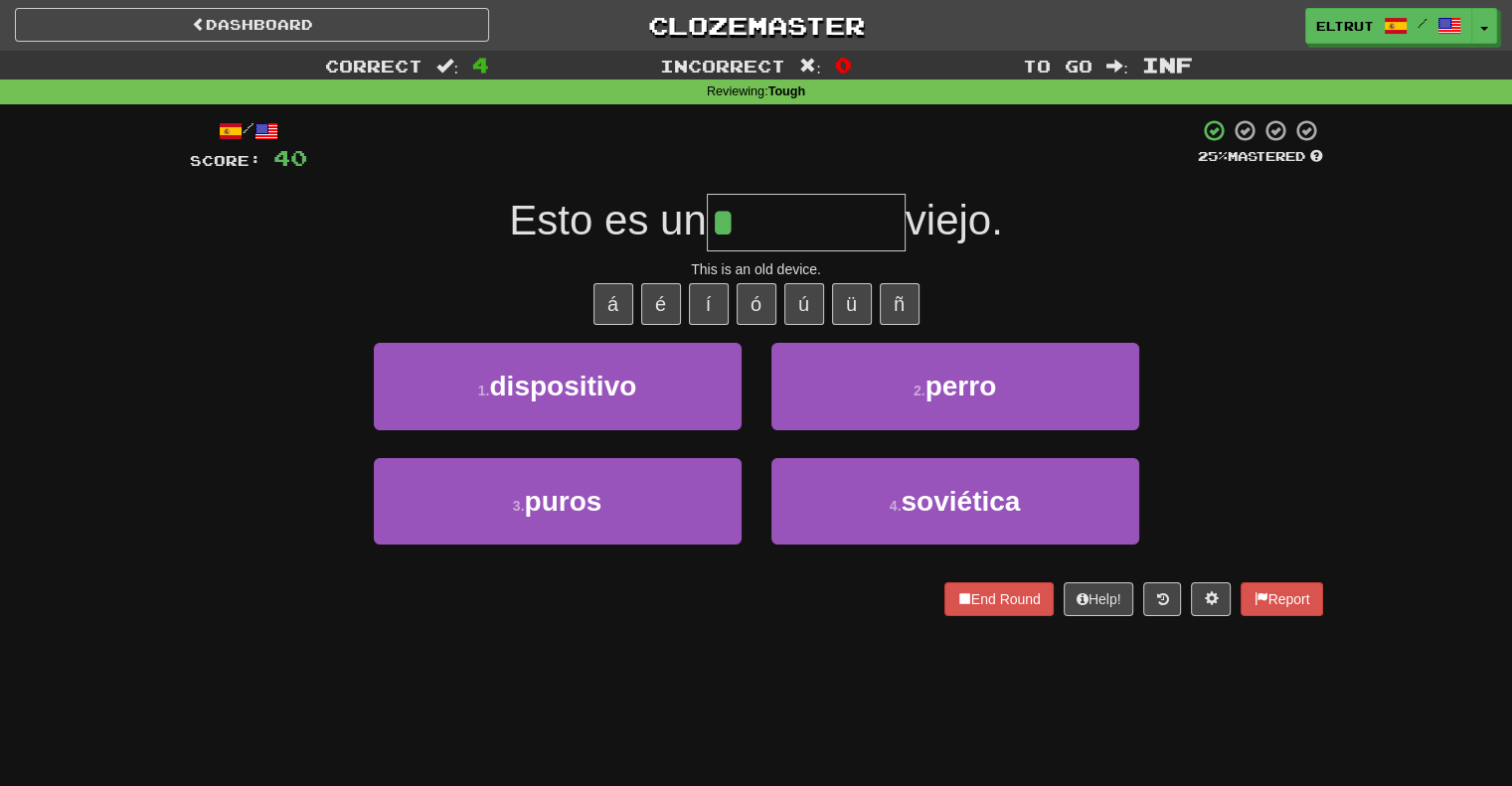 type on "**********" 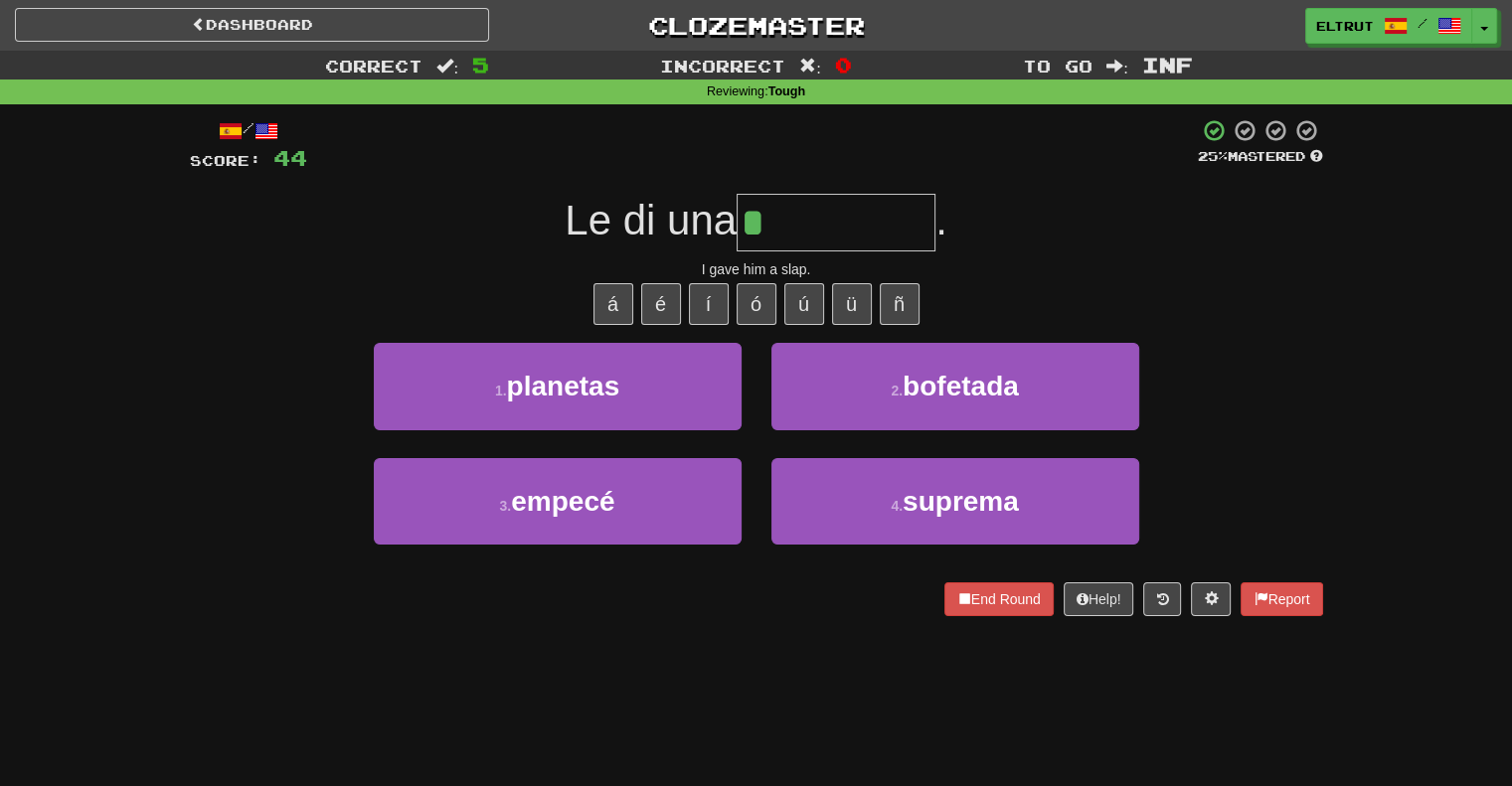 type on "********" 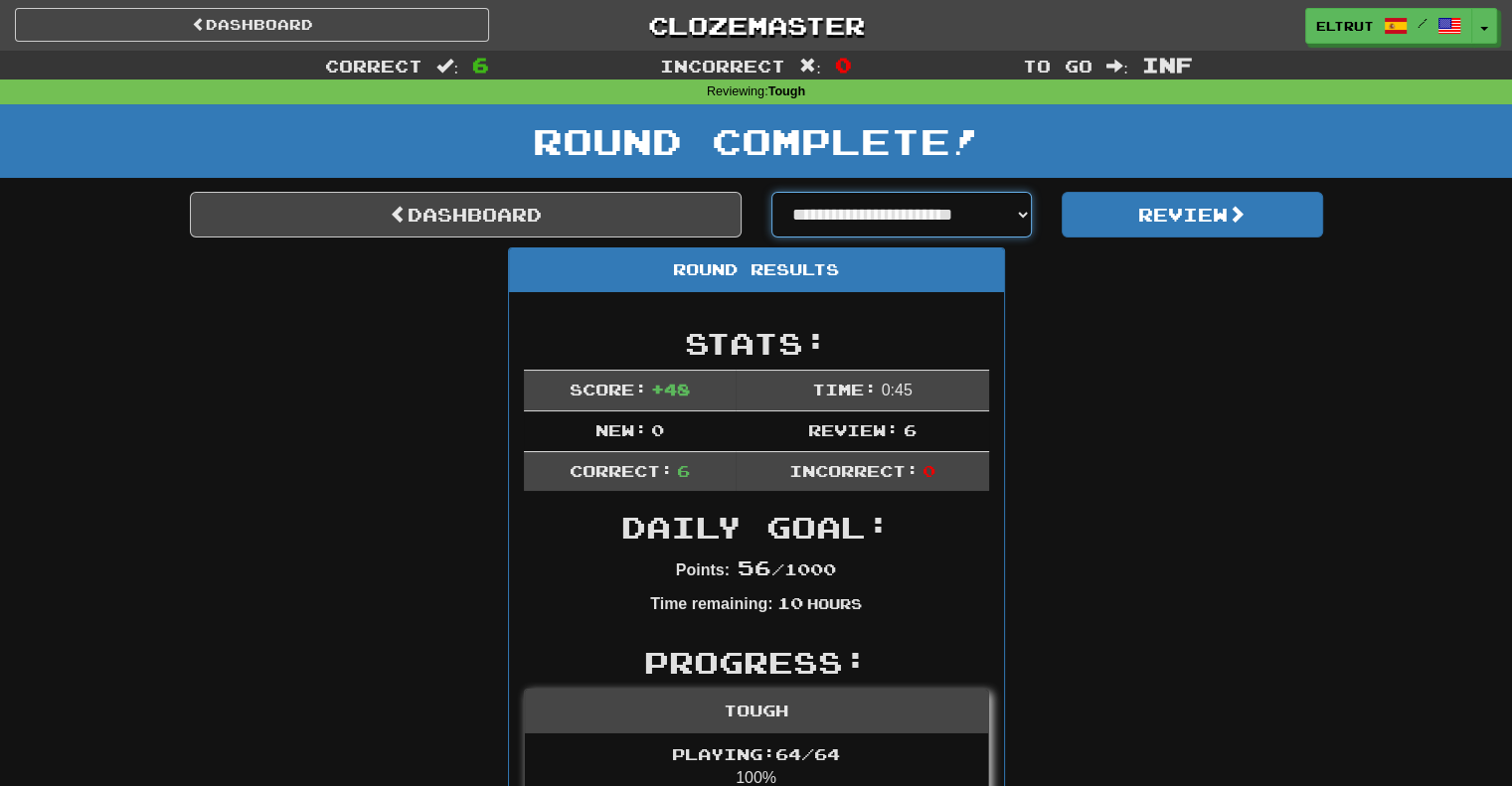 click on "**********" at bounding box center (902, 215) 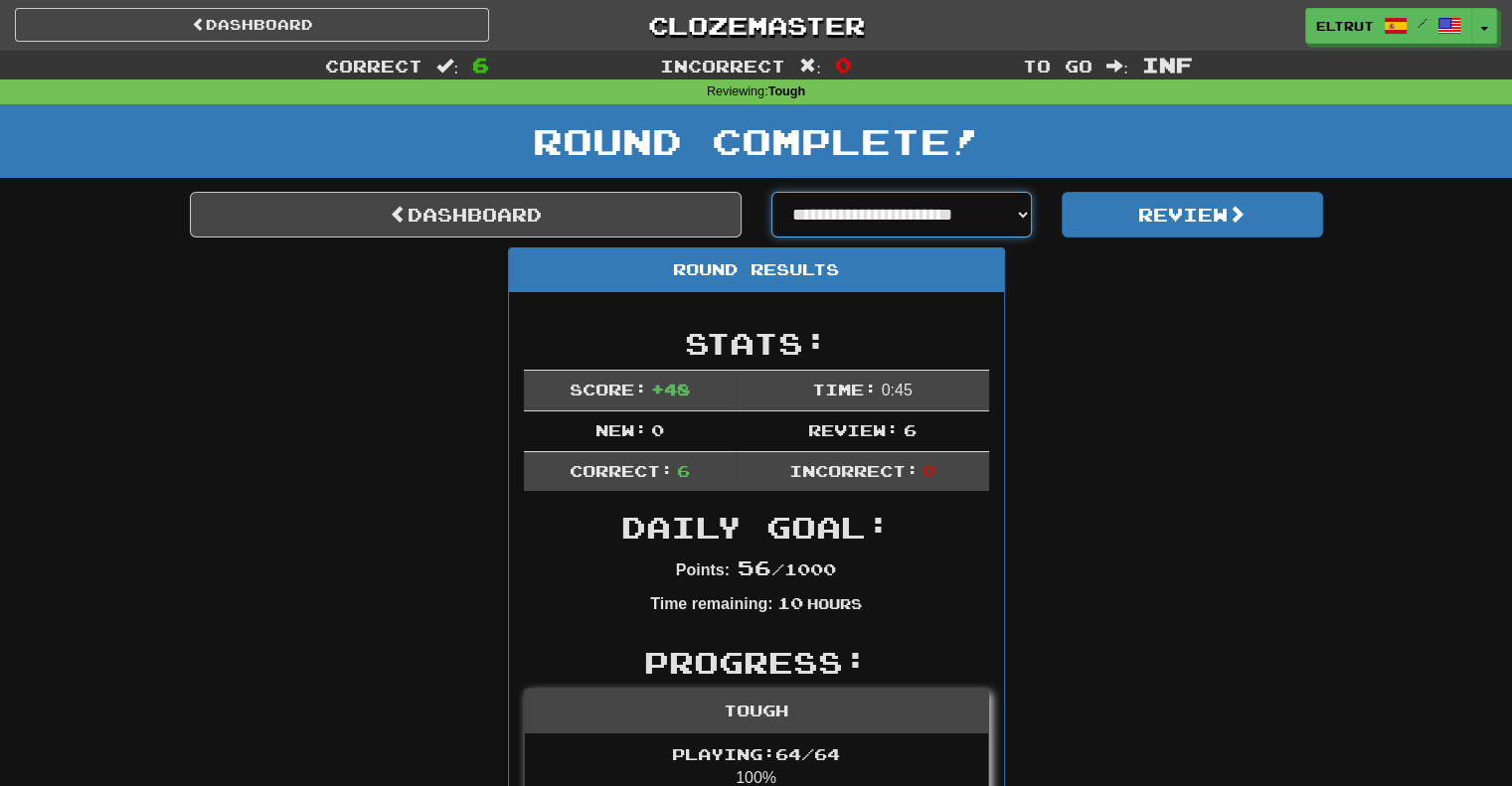 click on "**********" at bounding box center [902, 215] 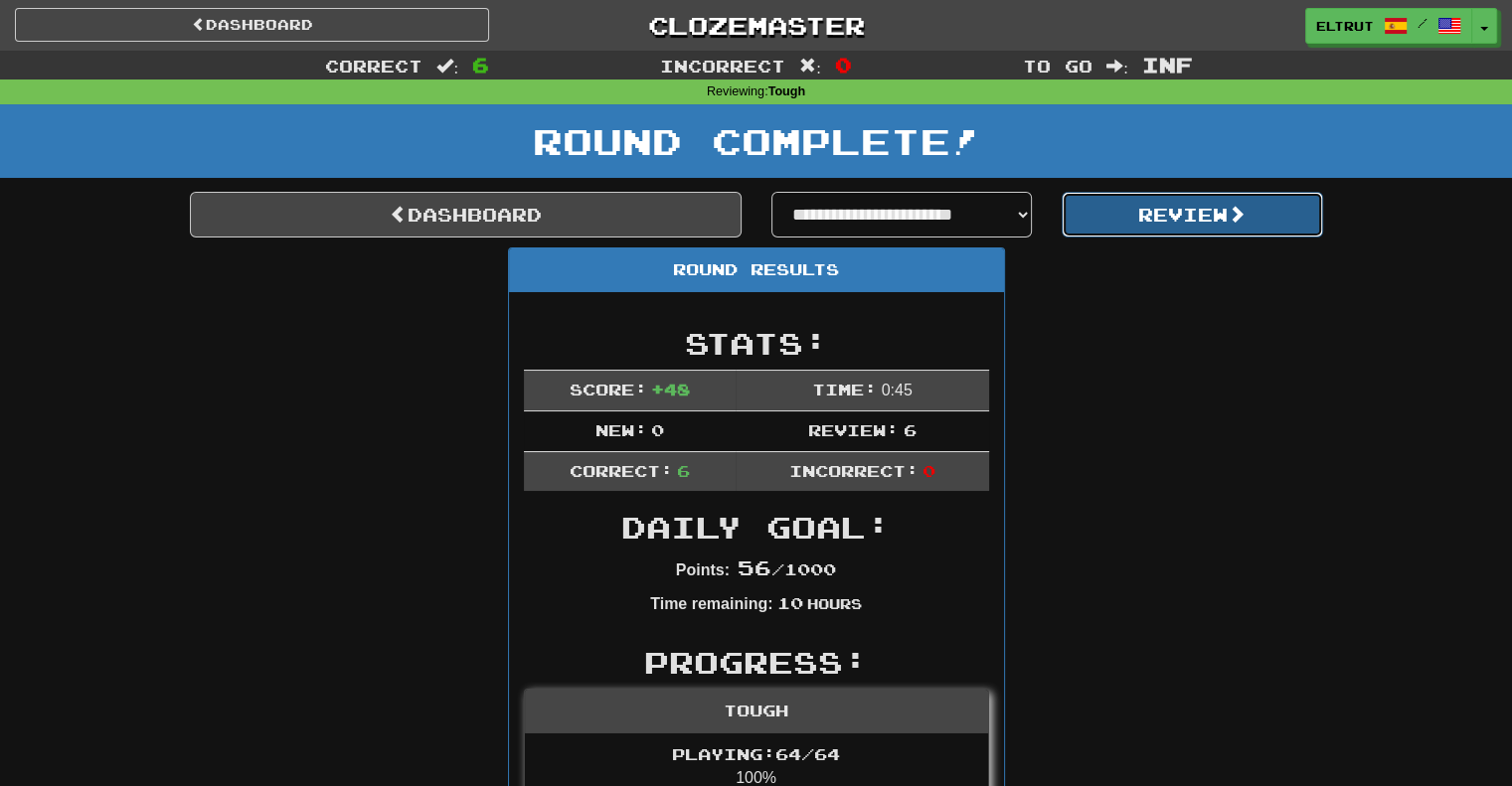 click on "Review" at bounding box center (1192, 215) 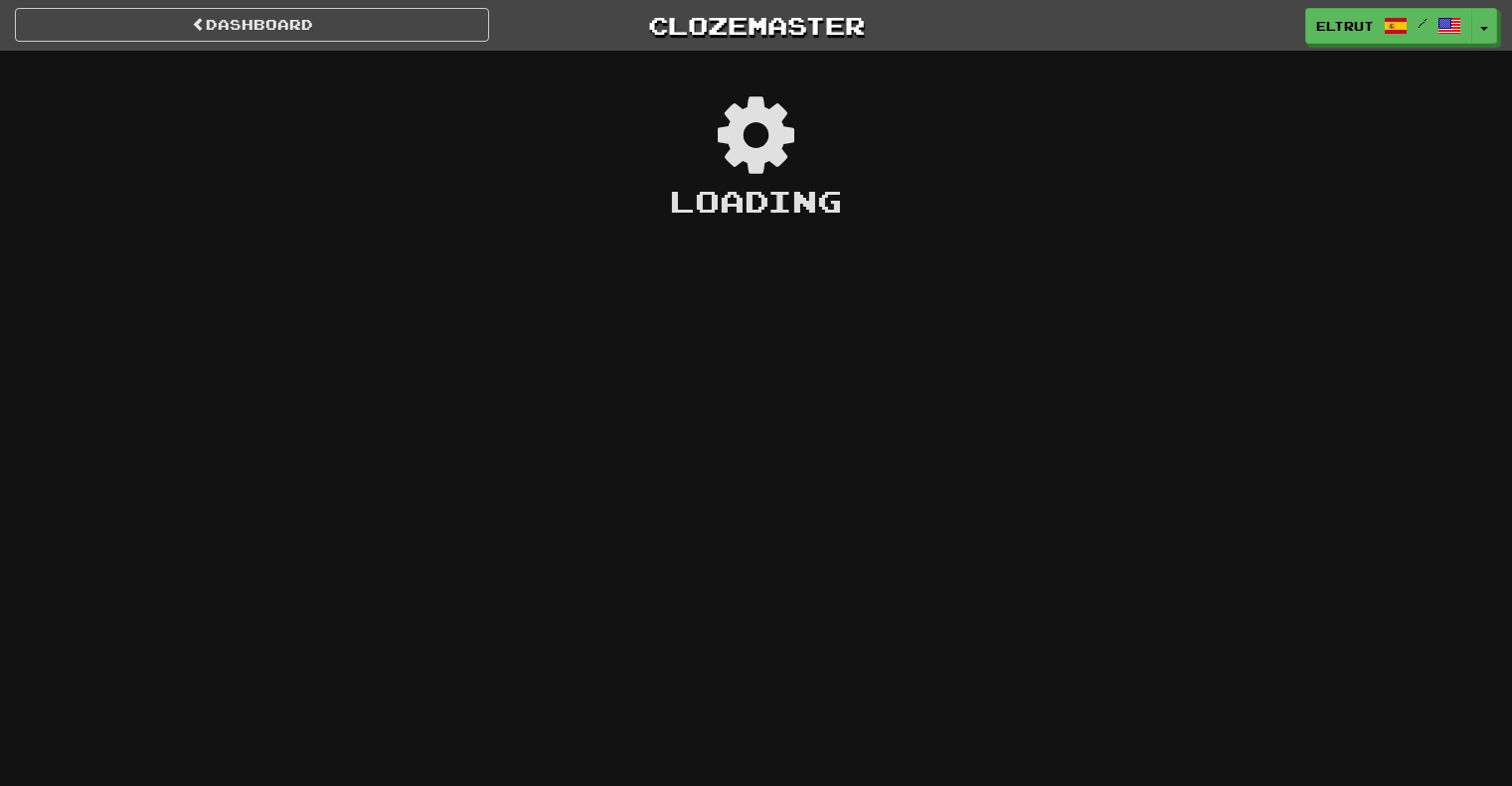 scroll, scrollTop: 0, scrollLeft: 0, axis: both 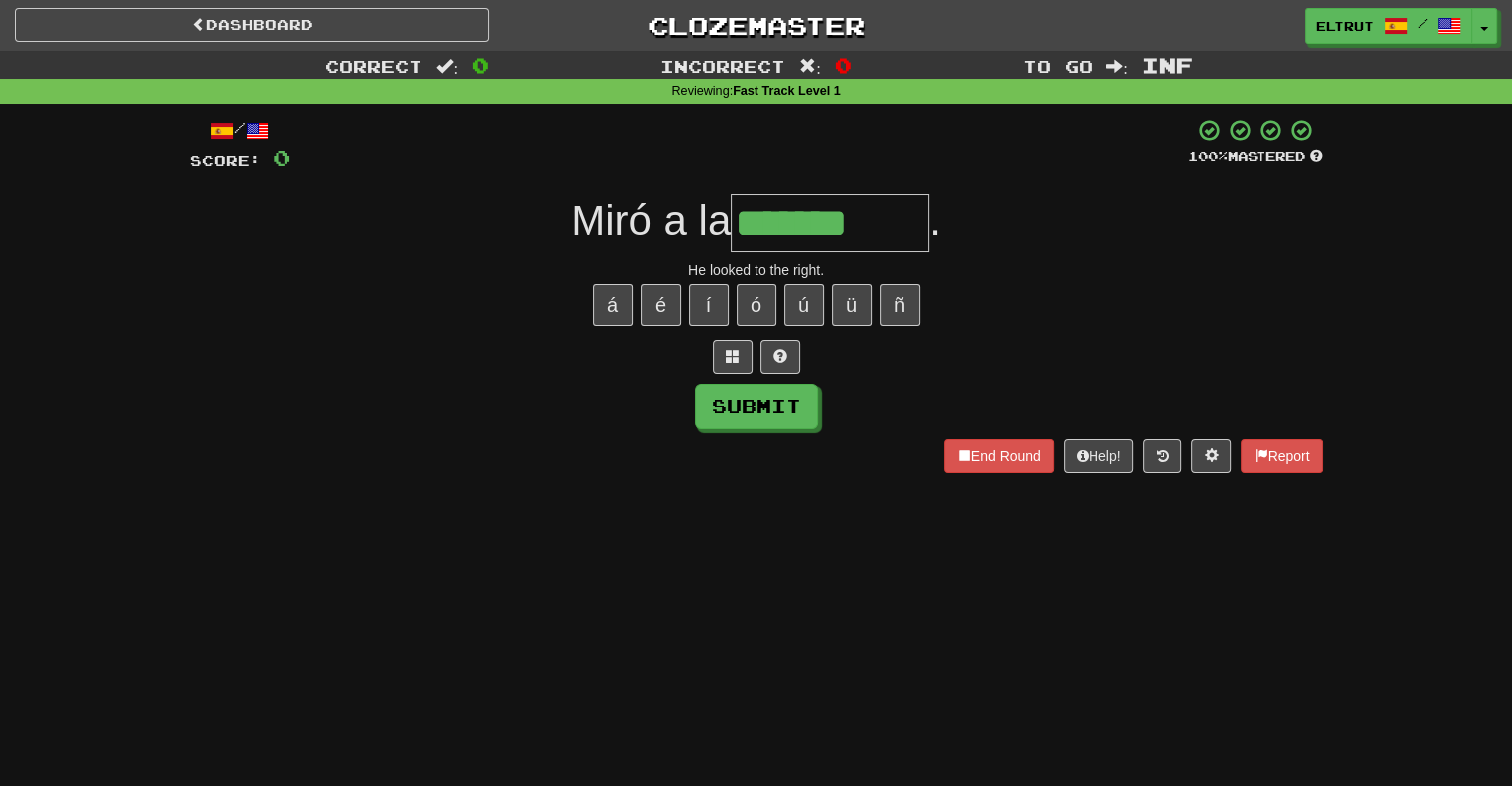 type on "*******" 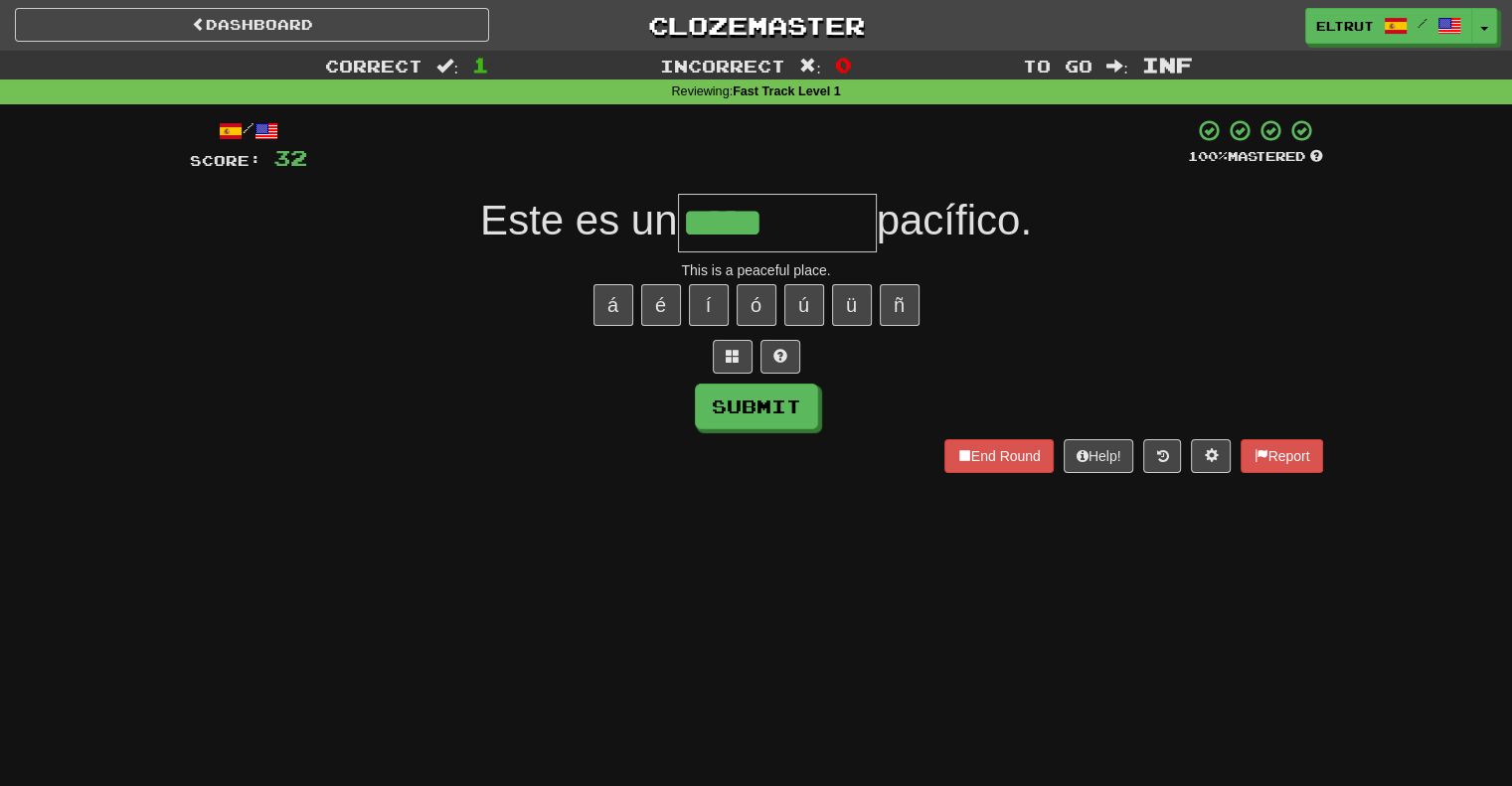 type on "*****" 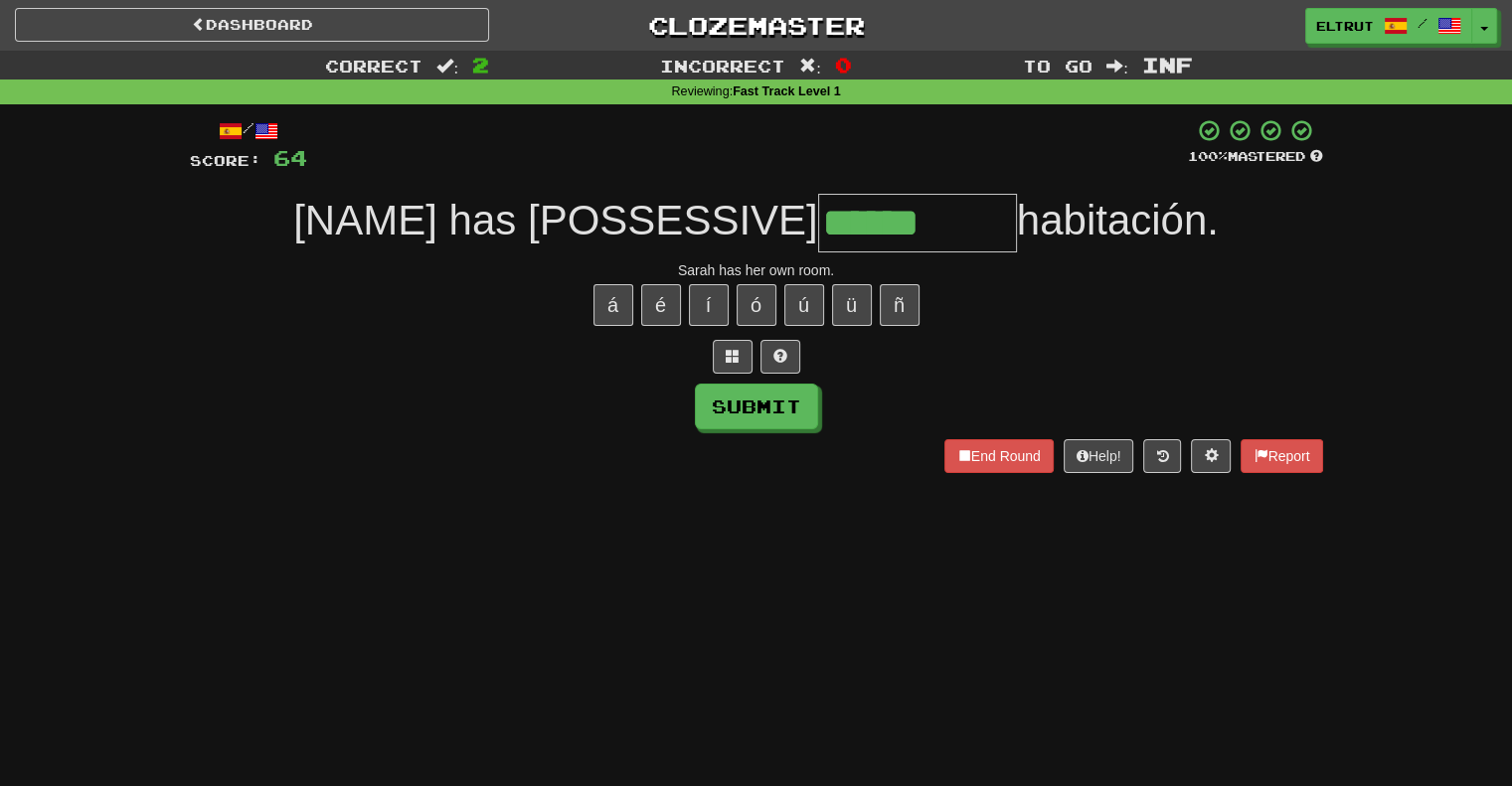 type on "******" 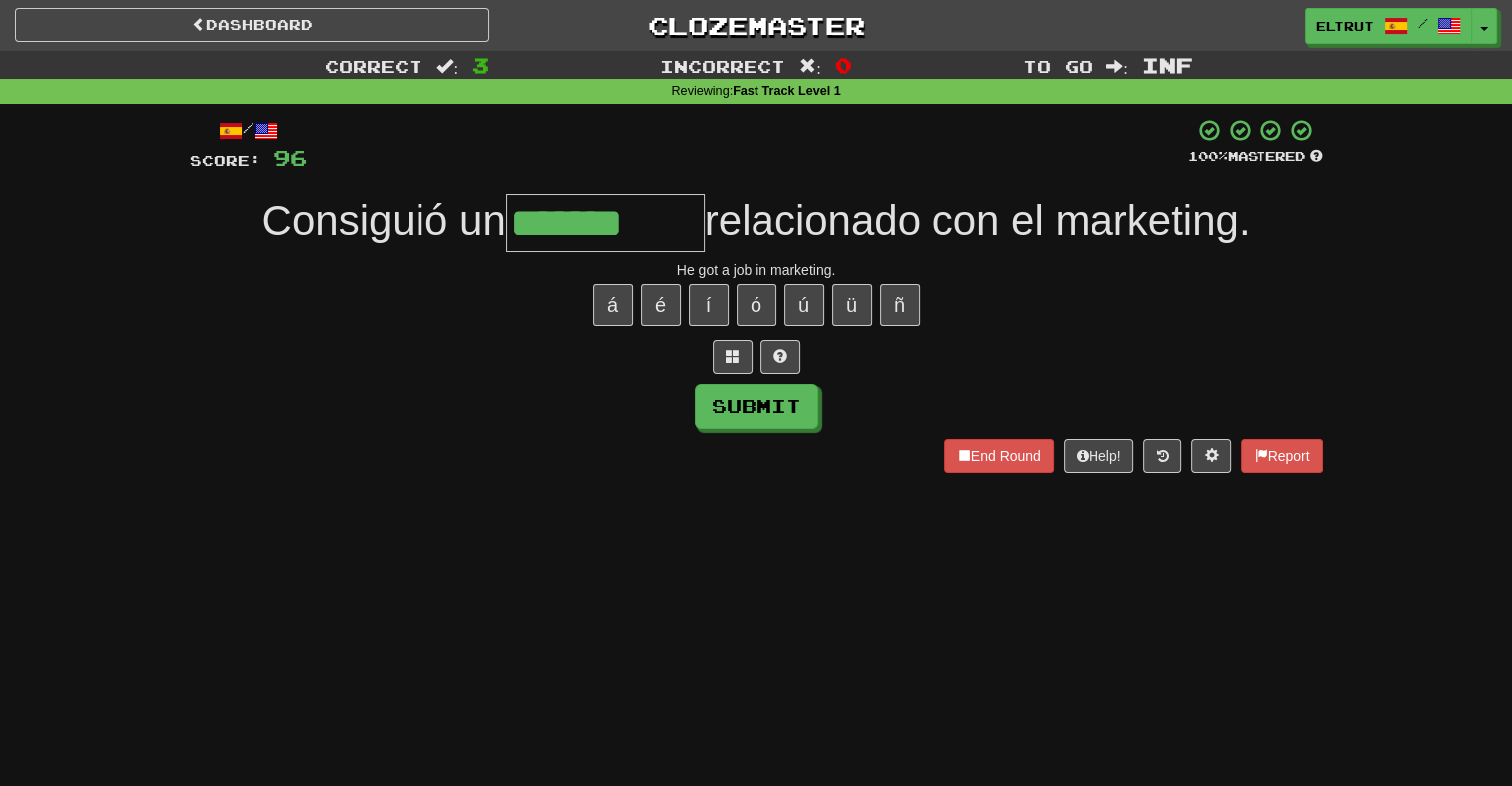 type on "*******" 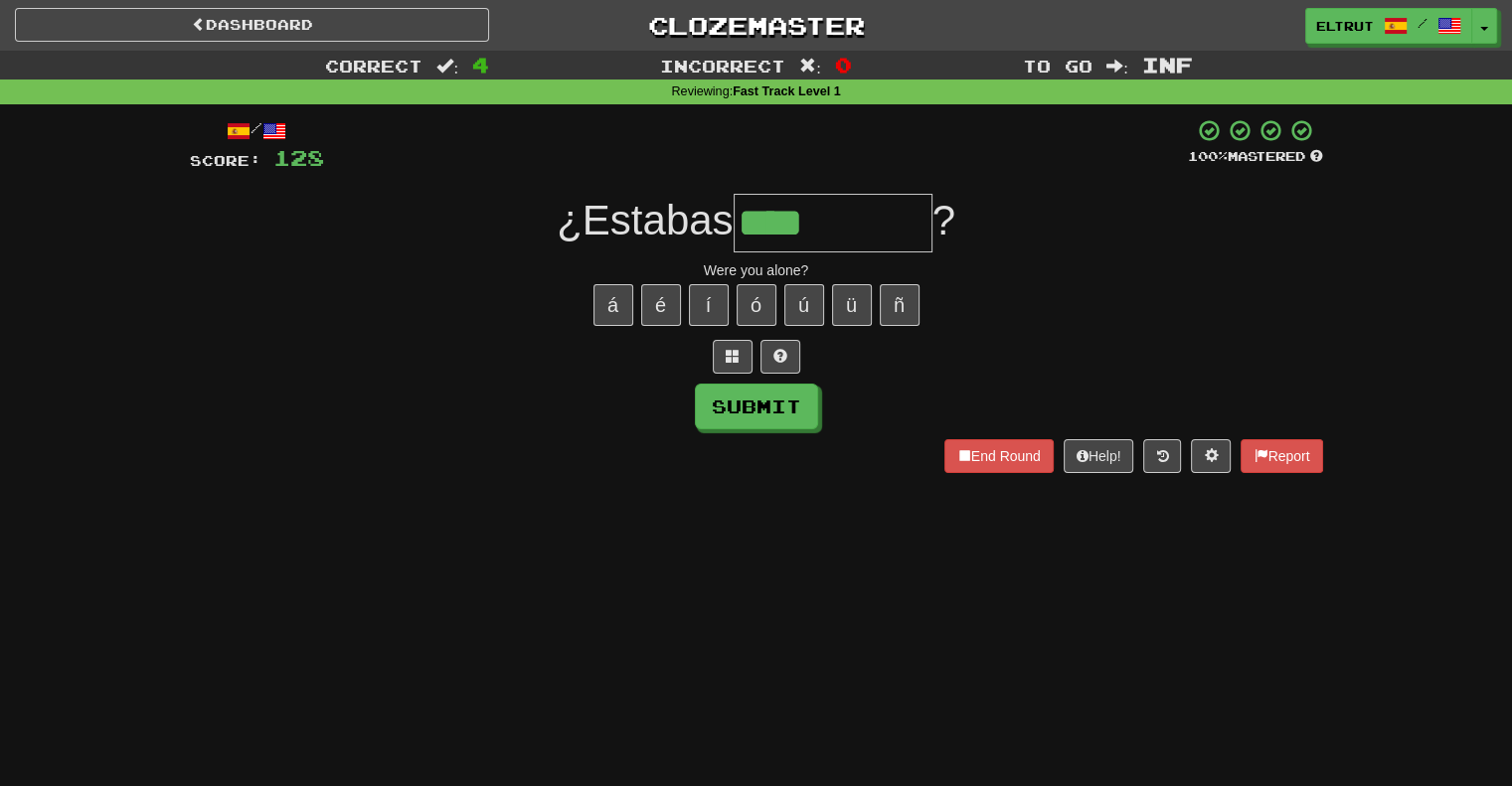 type on "****" 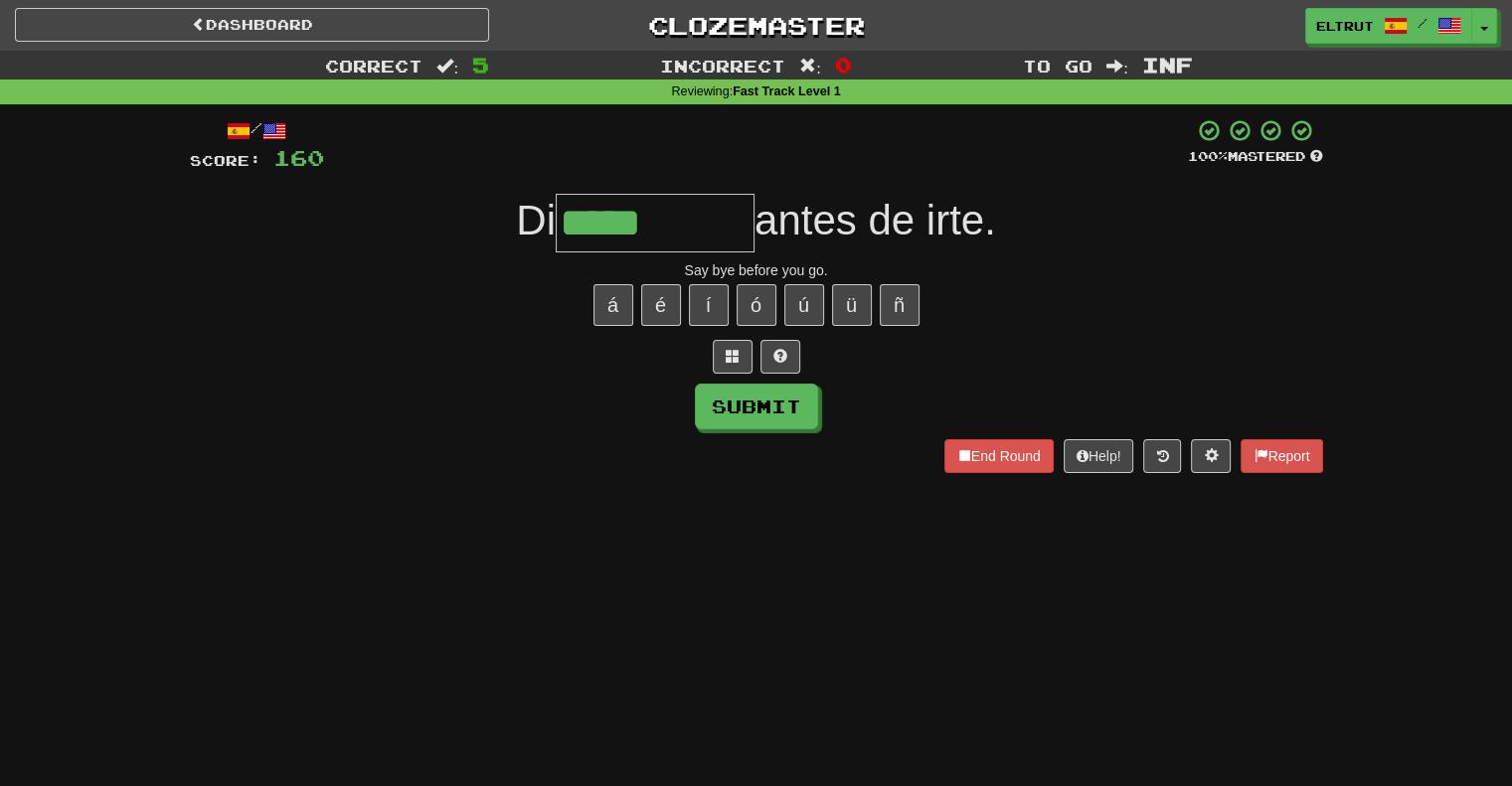 type on "*****" 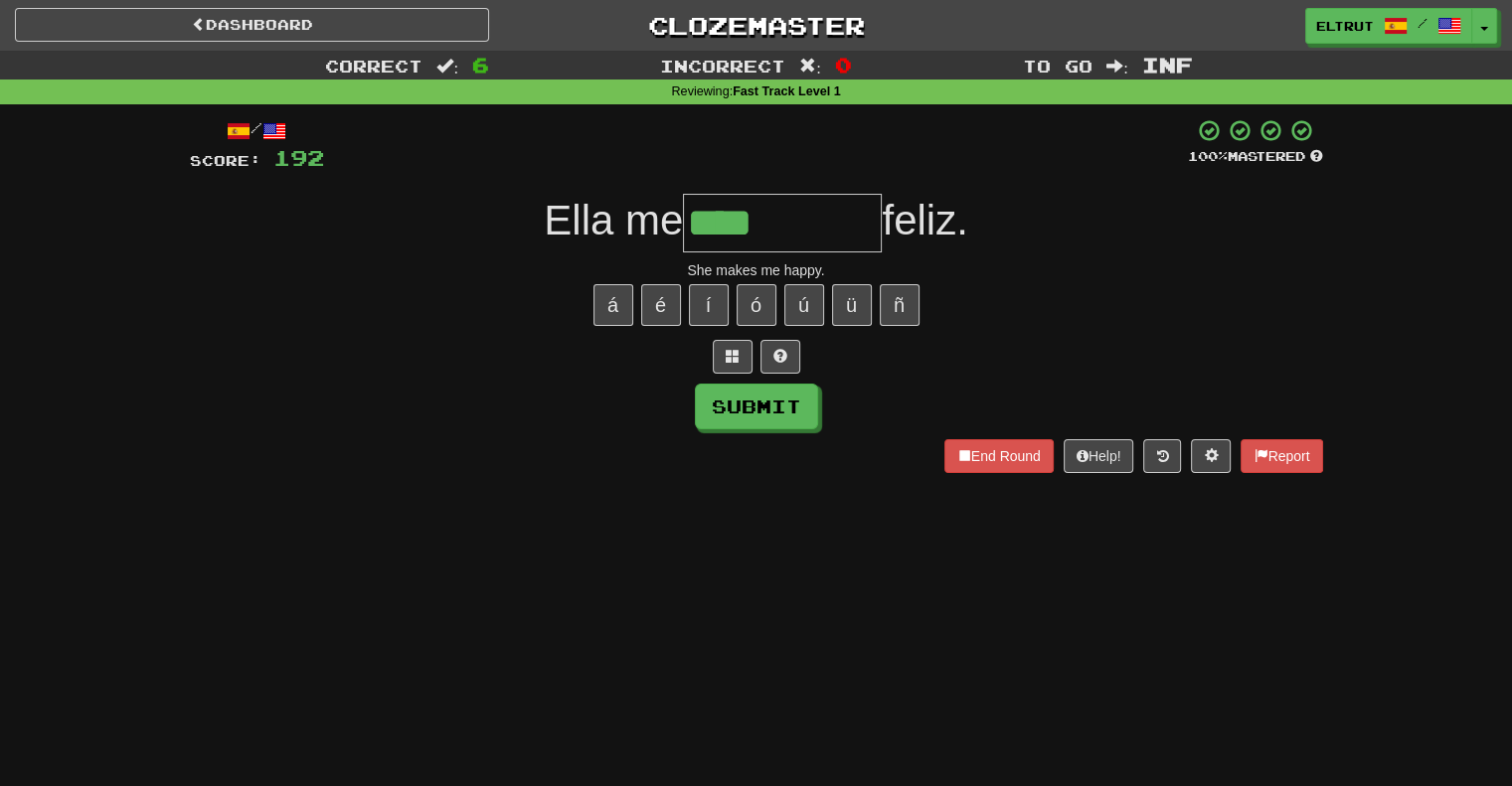 type on "****" 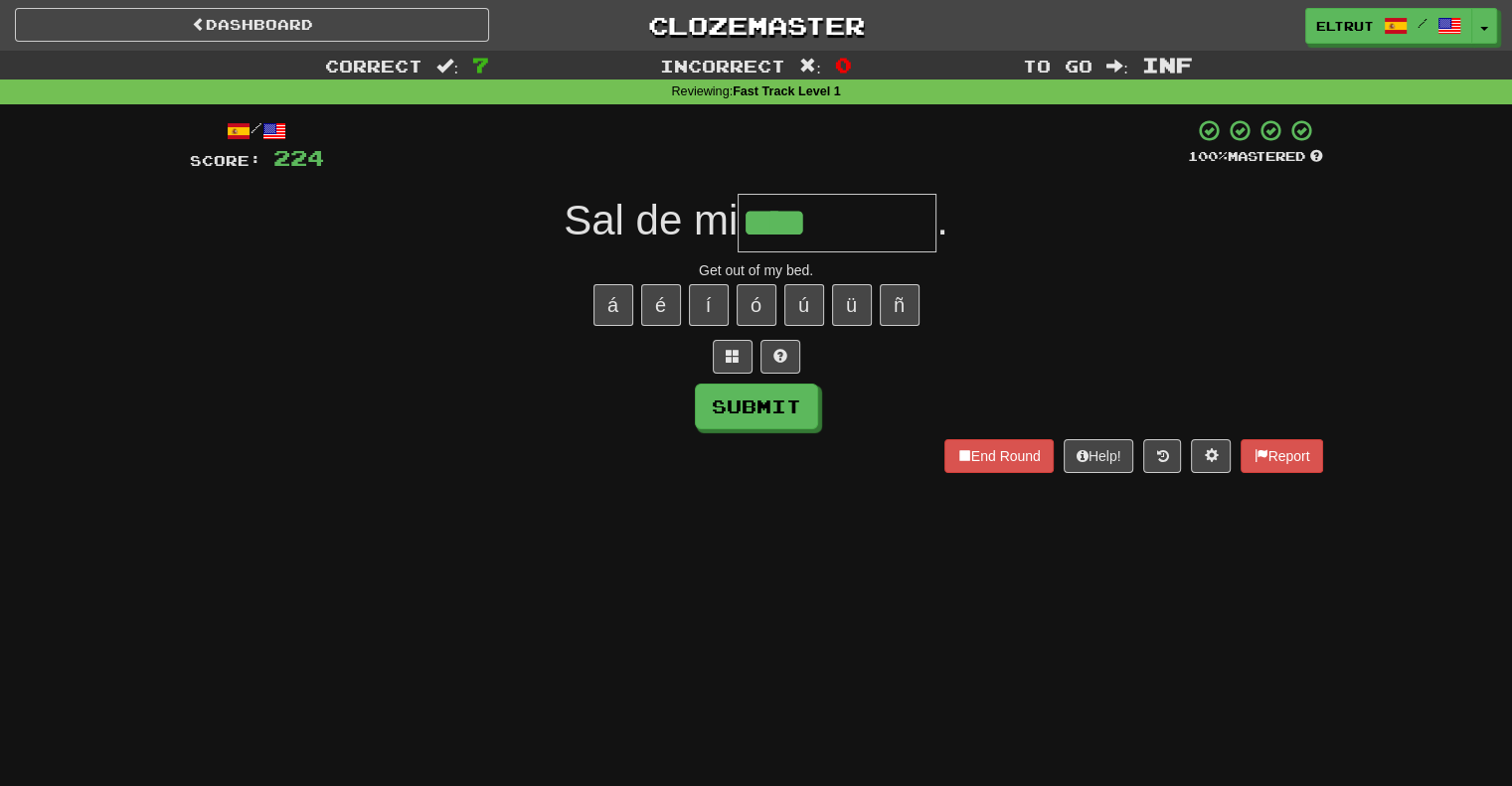 type on "****" 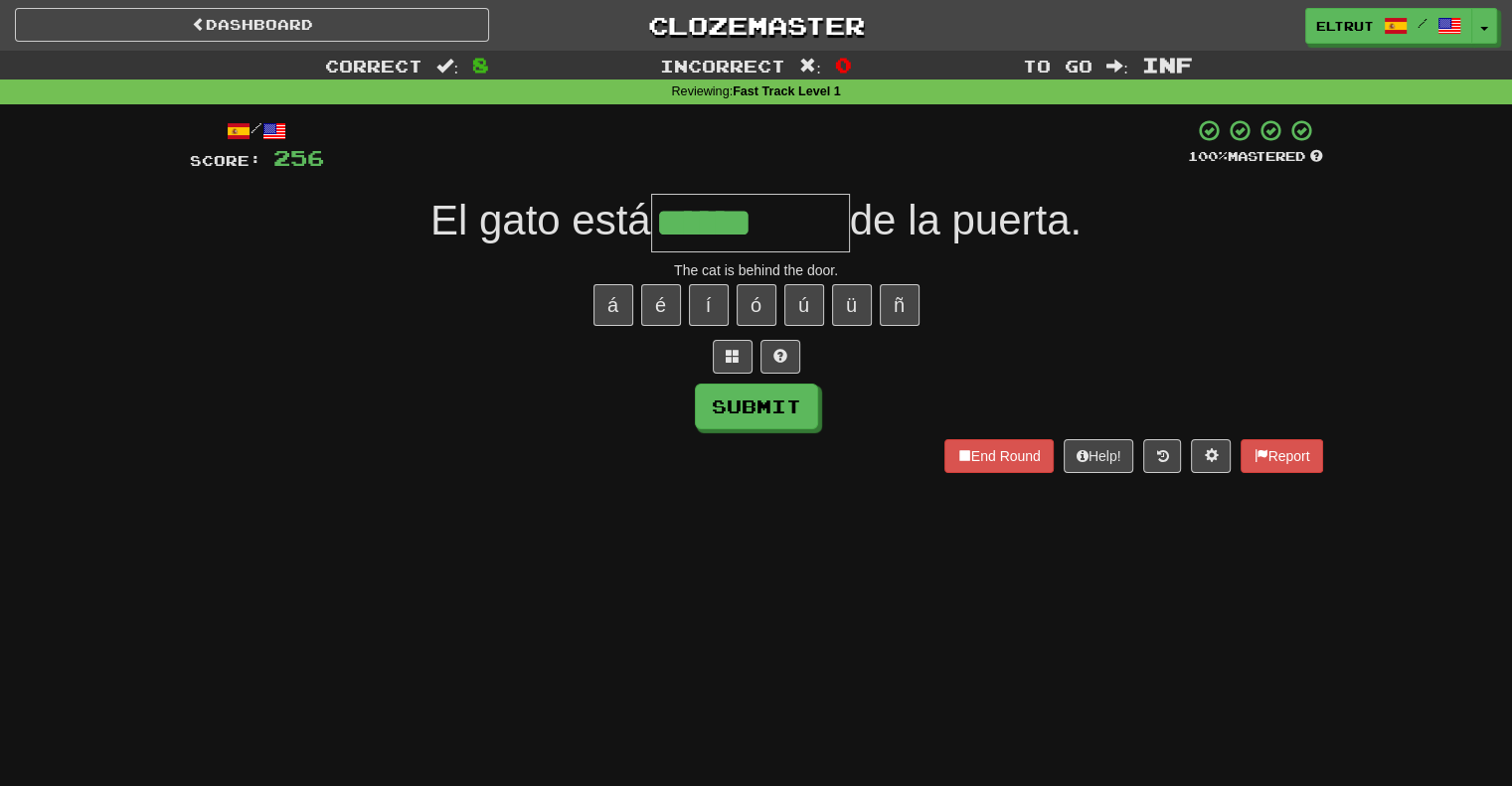 type on "******" 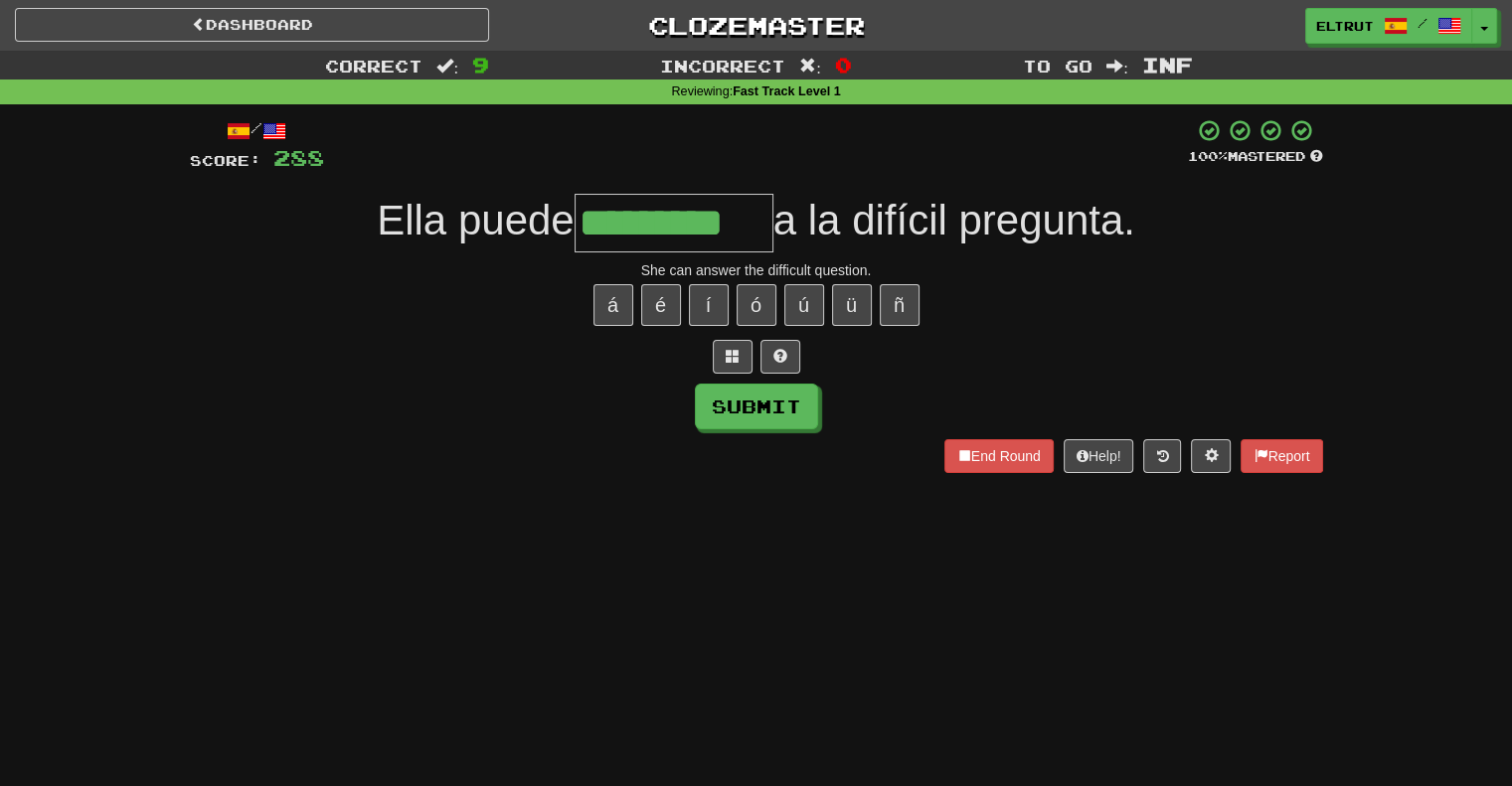 type on "*********" 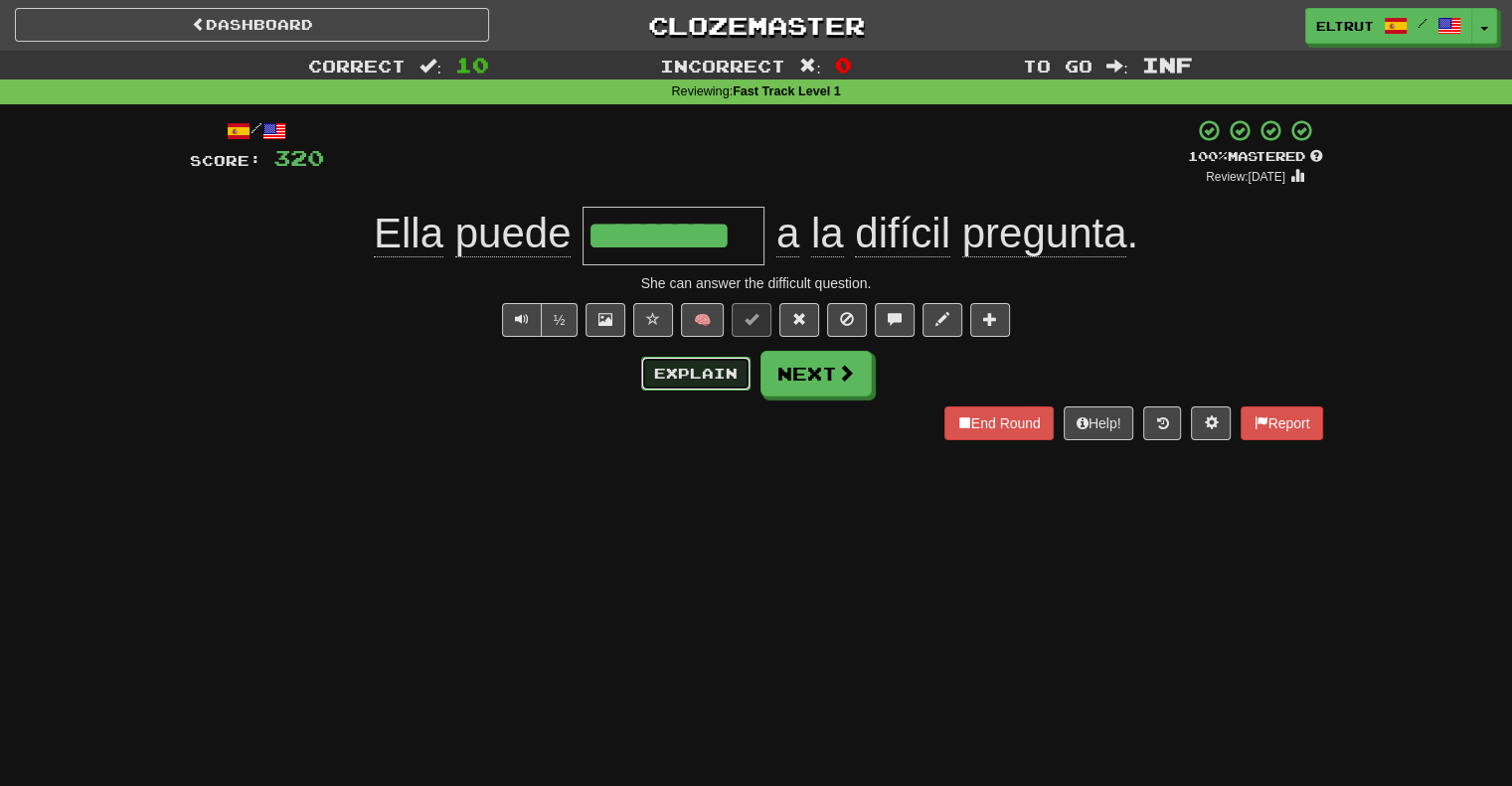 click on "Explain" at bounding box center (696, 374) 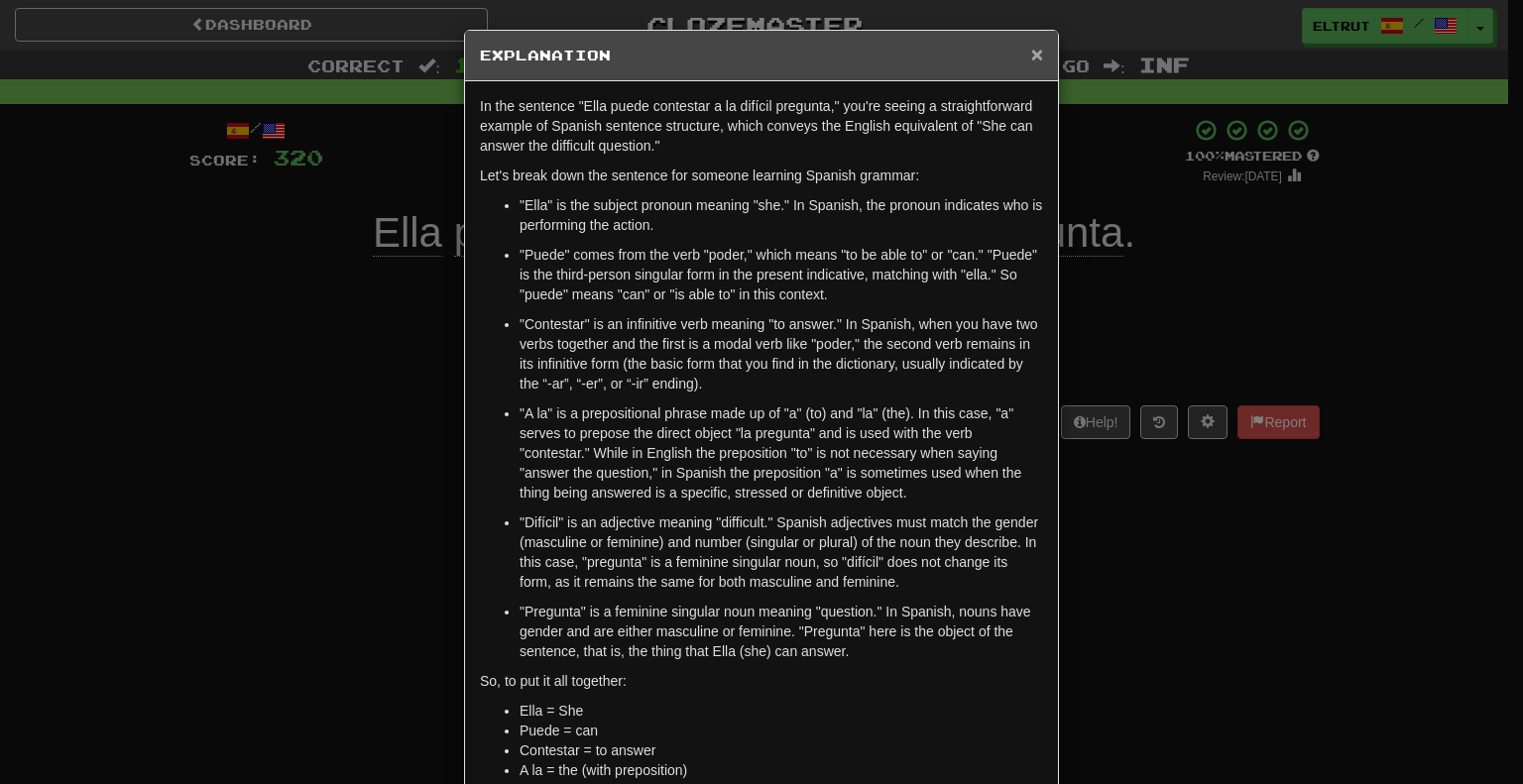 click on "×" at bounding box center [1037, 54] 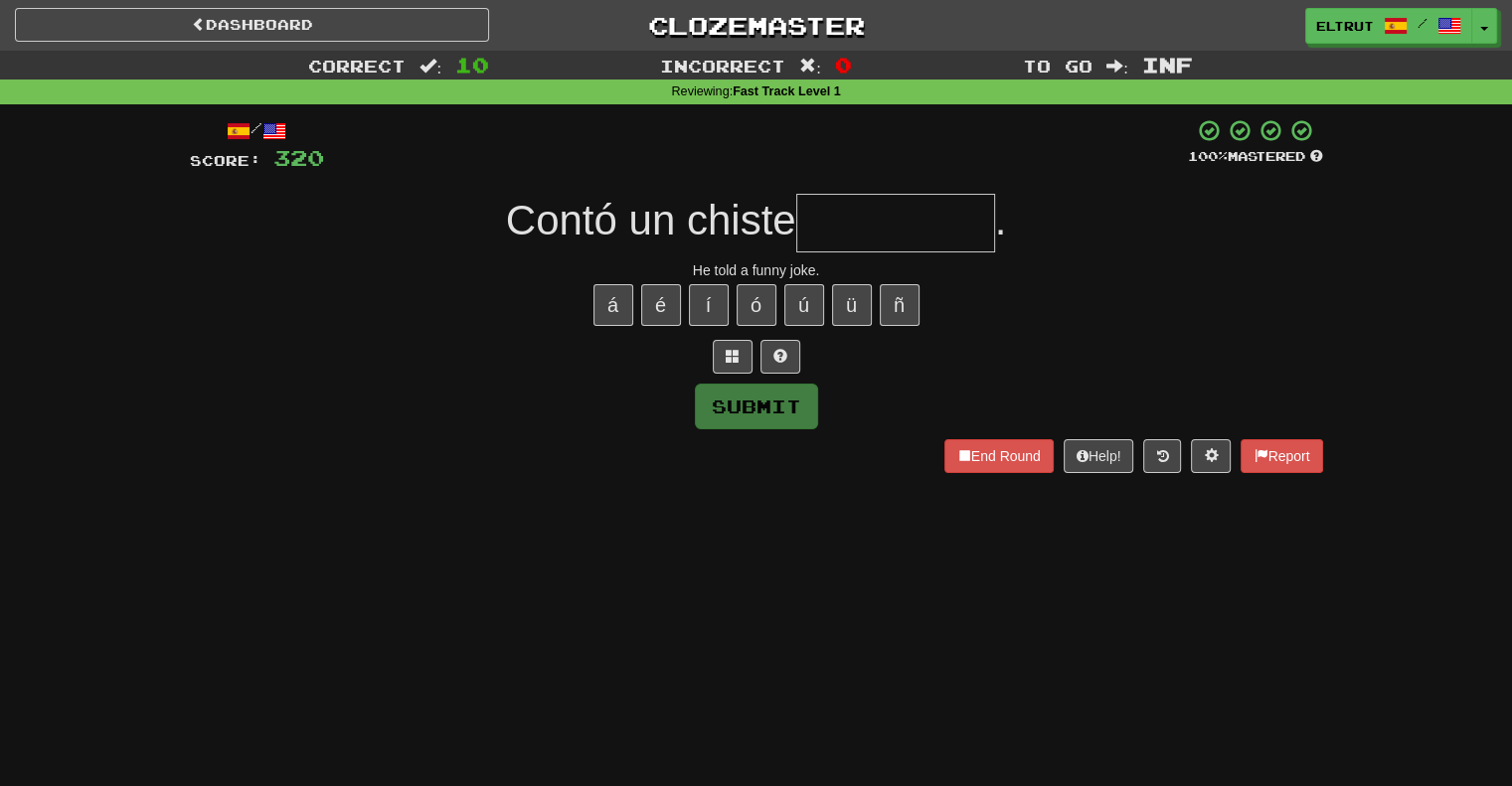 type on "*" 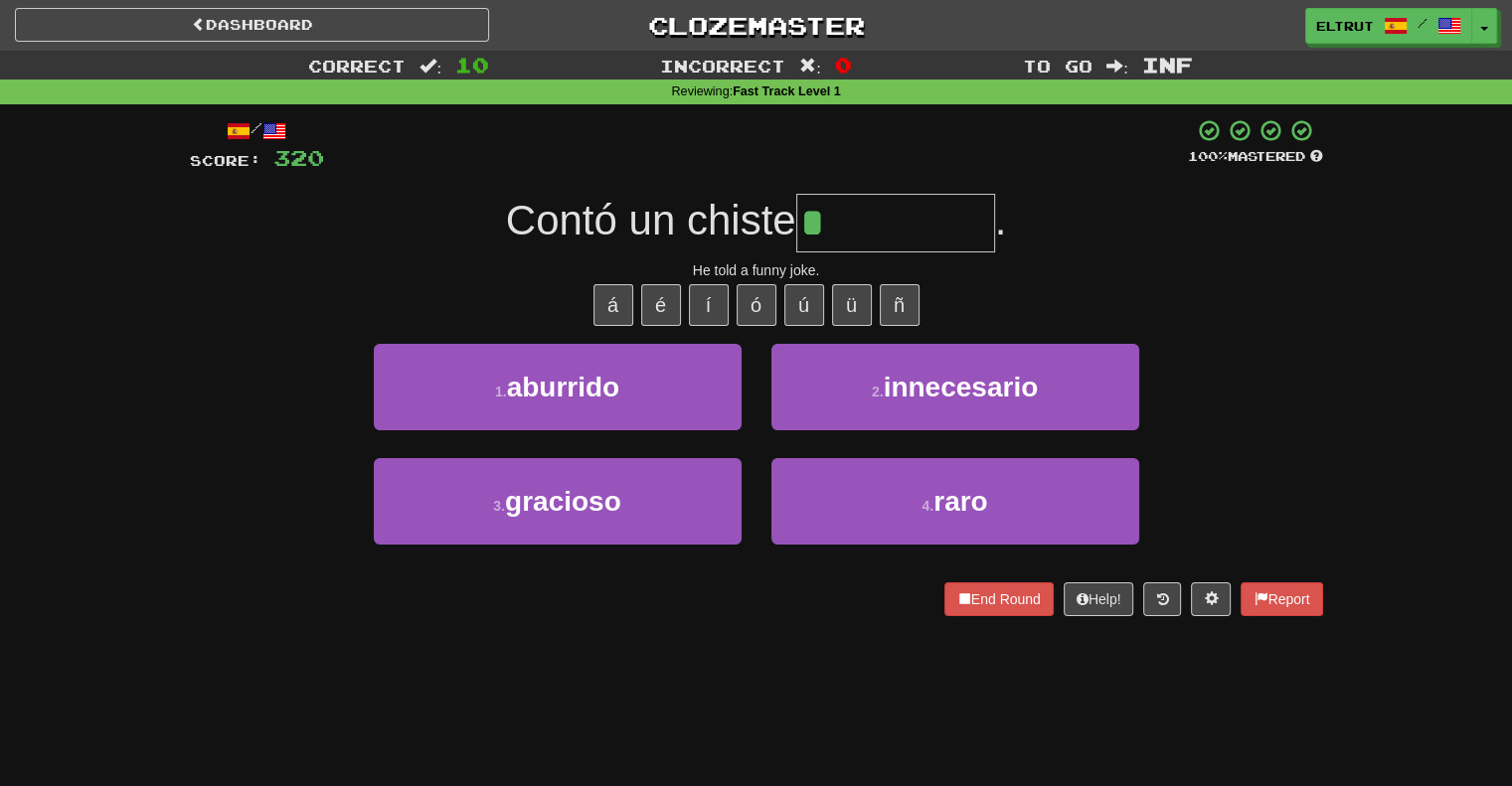 type on "********" 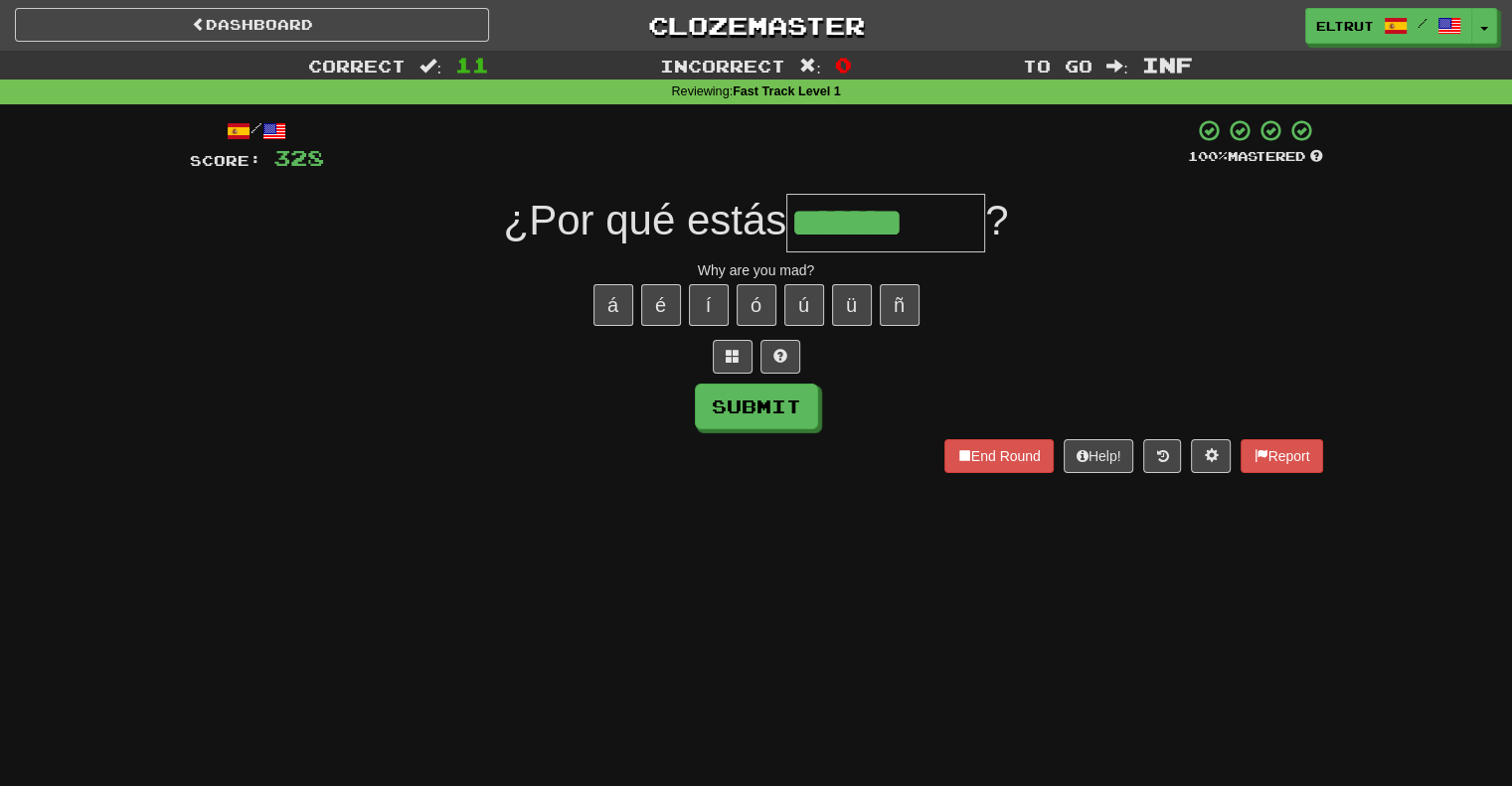 type on "********" 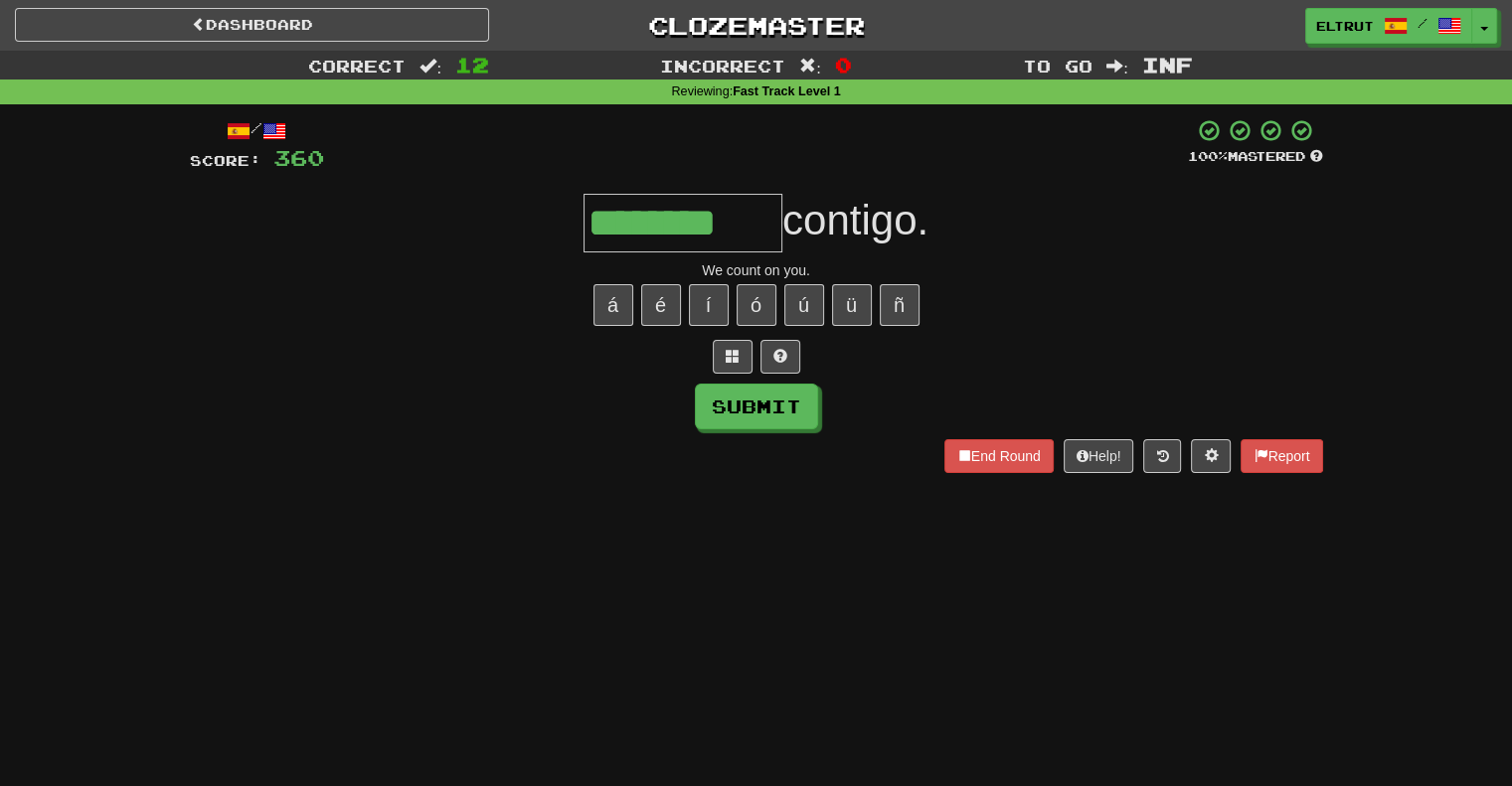 type on "********" 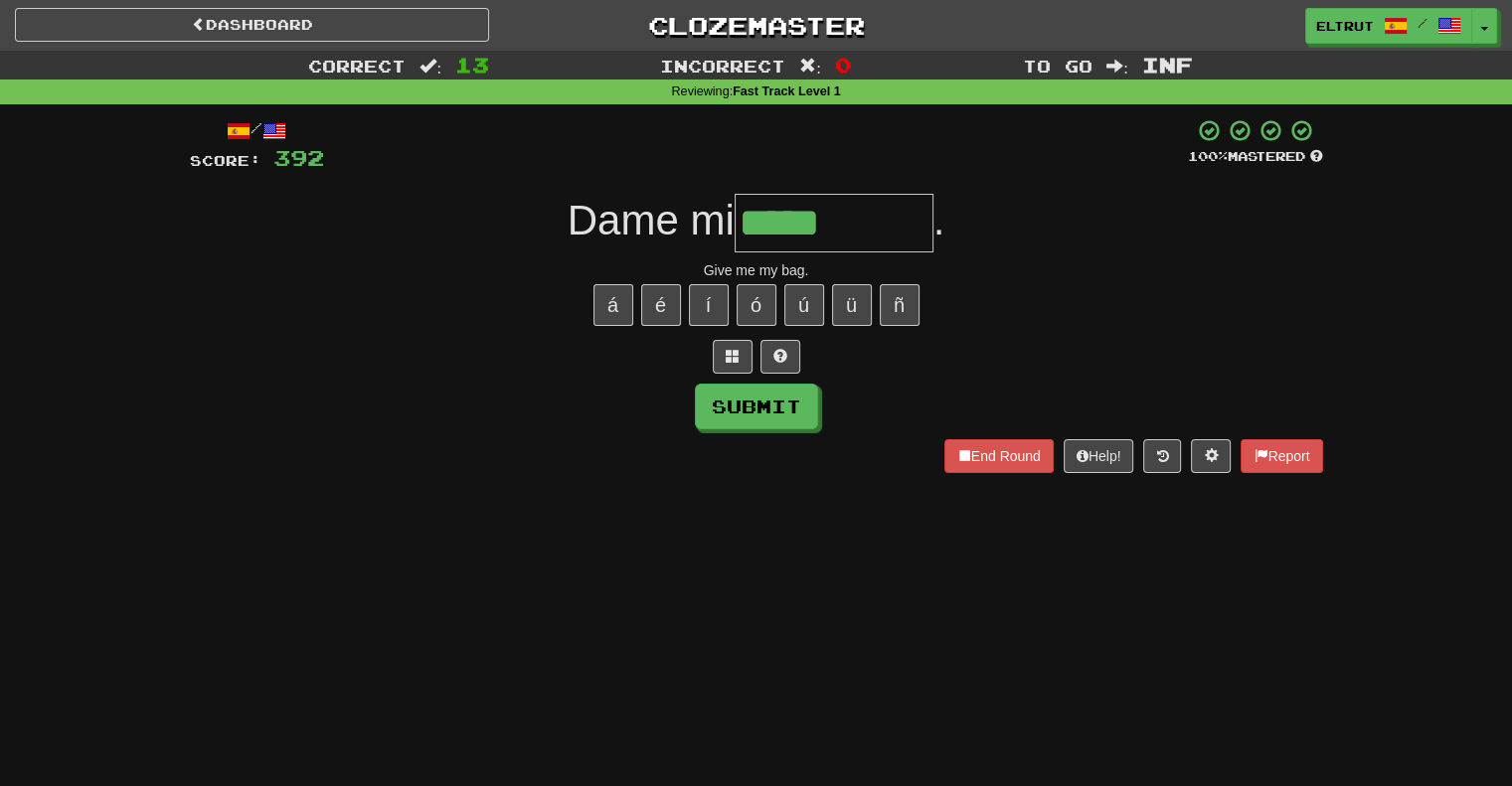 type on "*****" 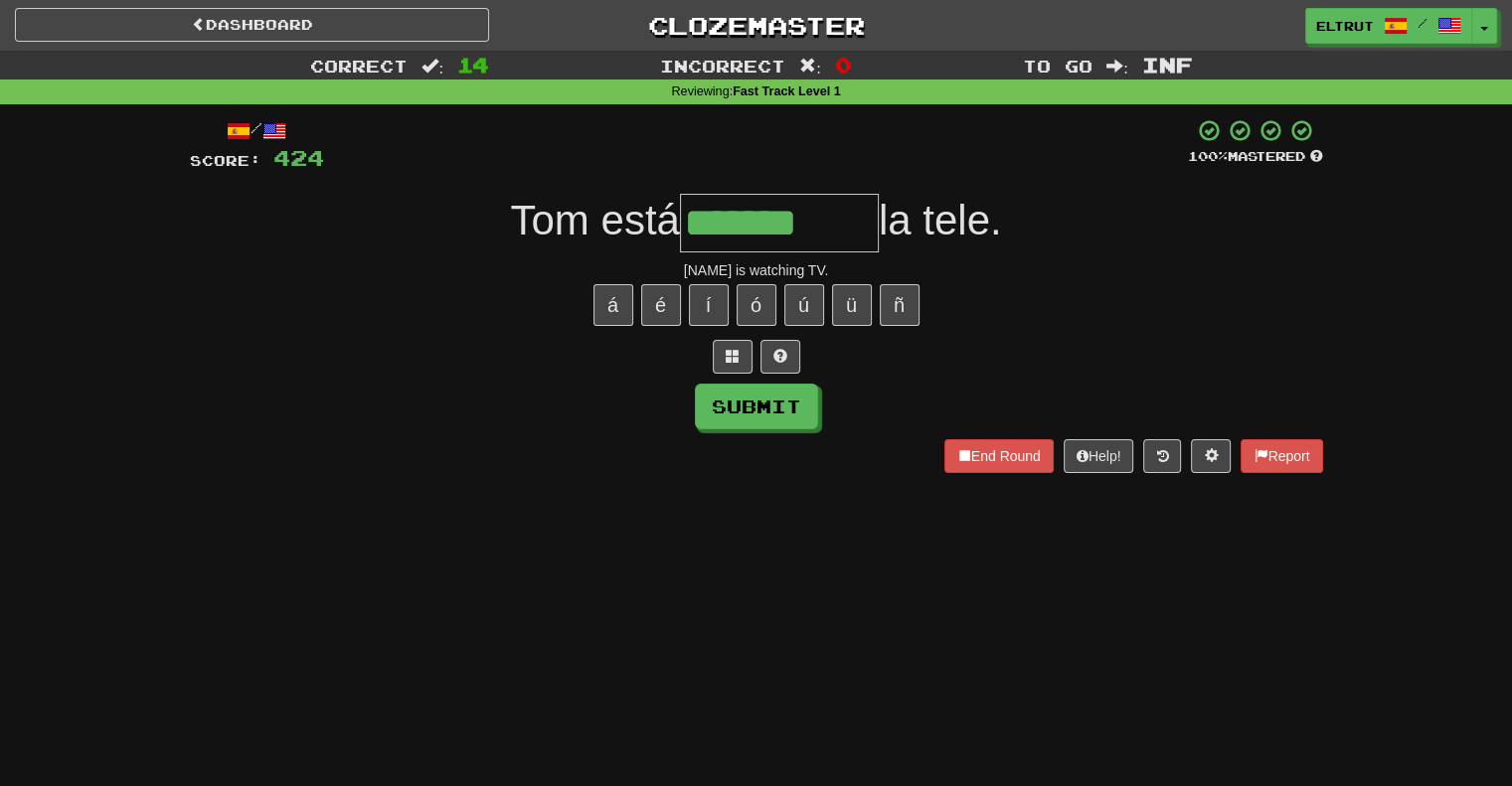 type on "******" 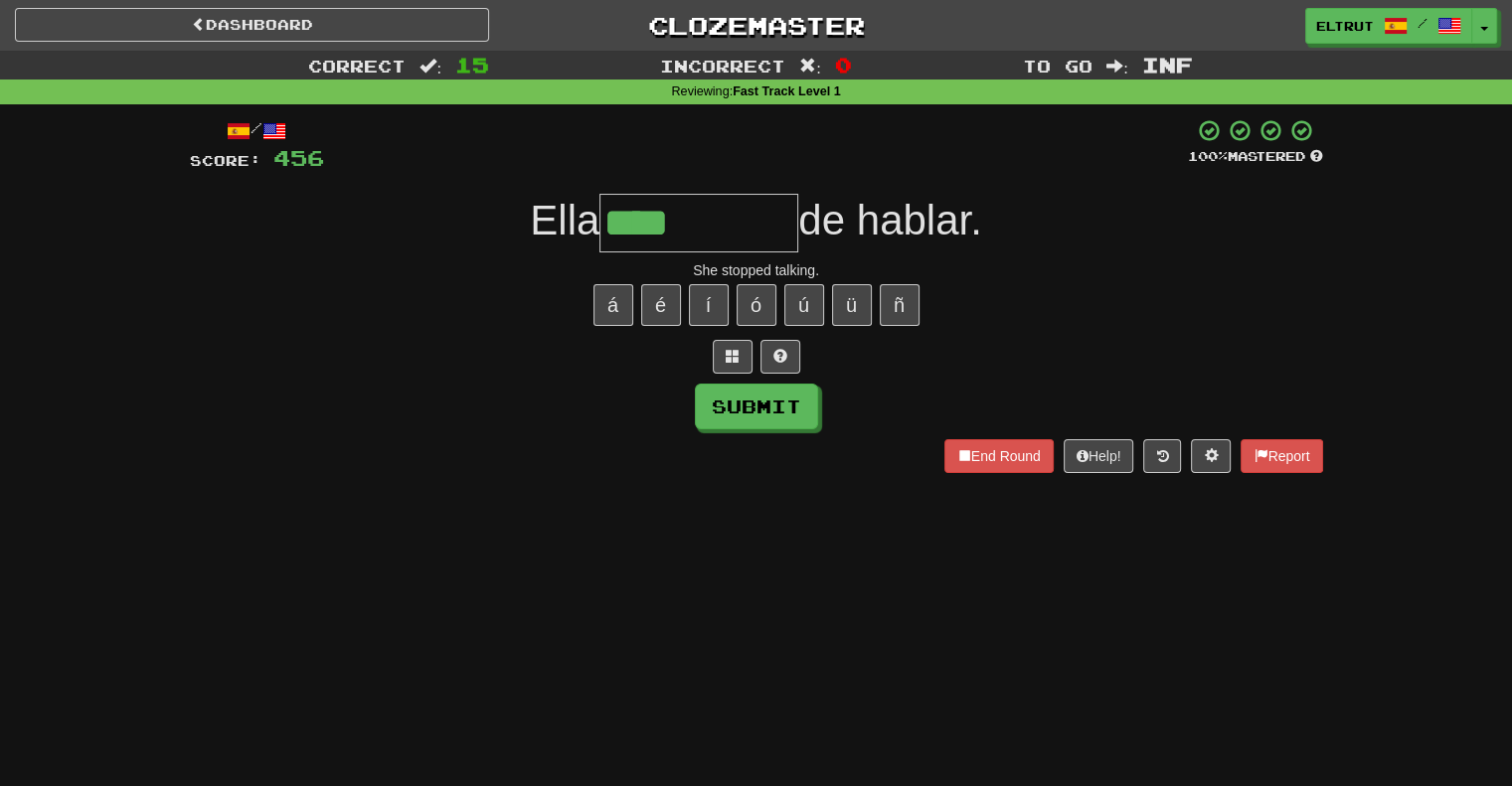 type on "****" 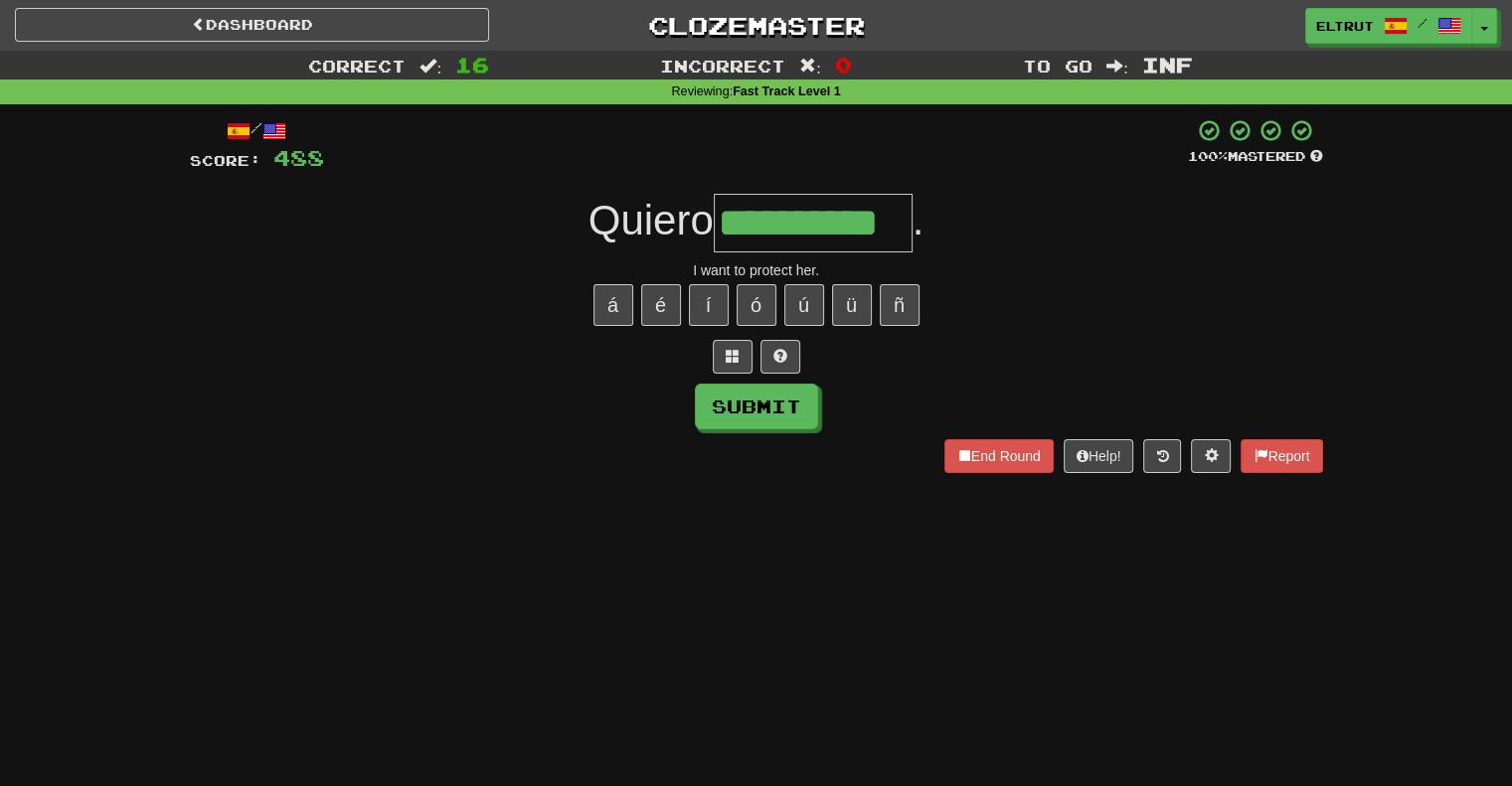 type on "**********" 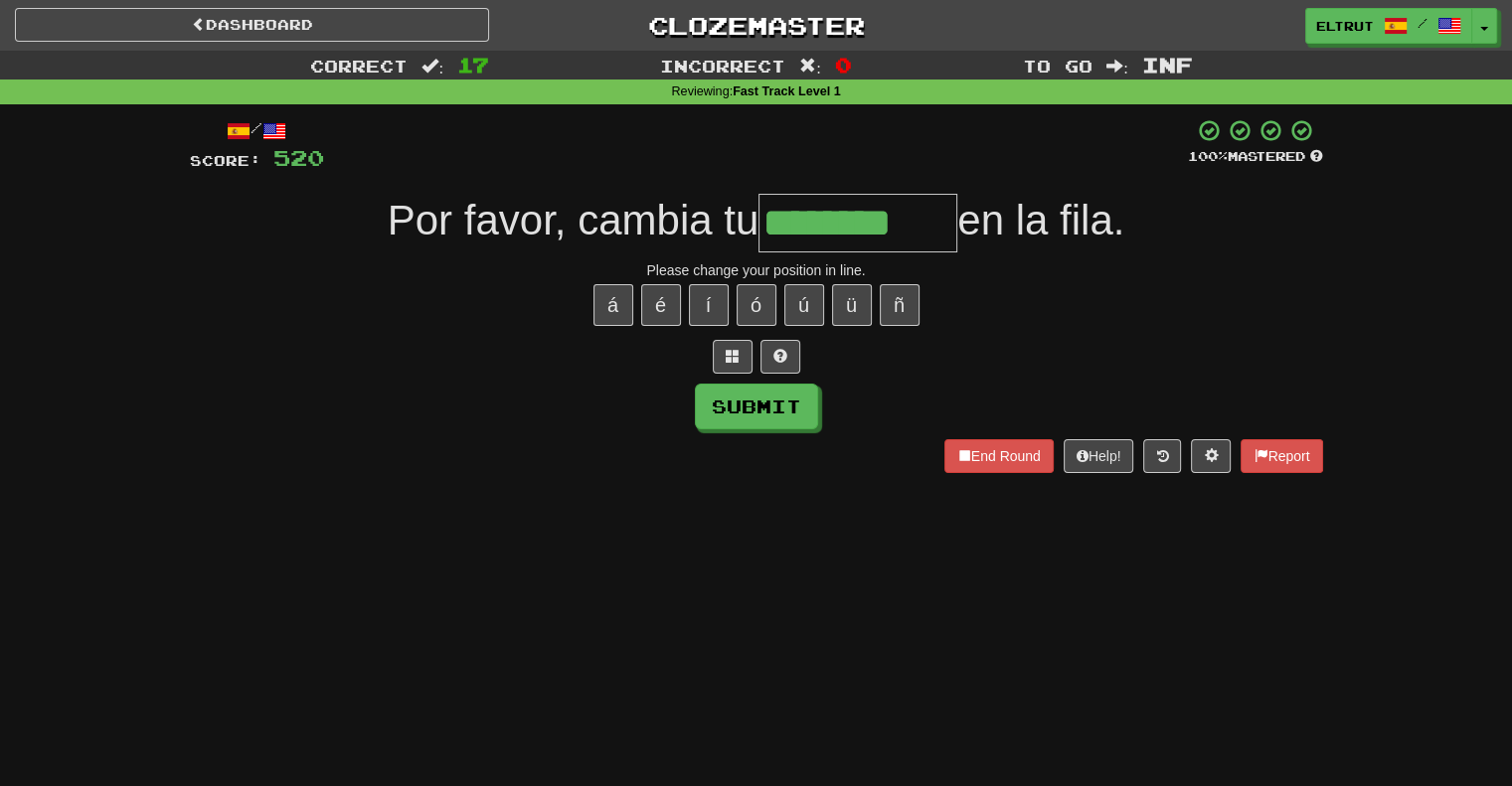 type on "********" 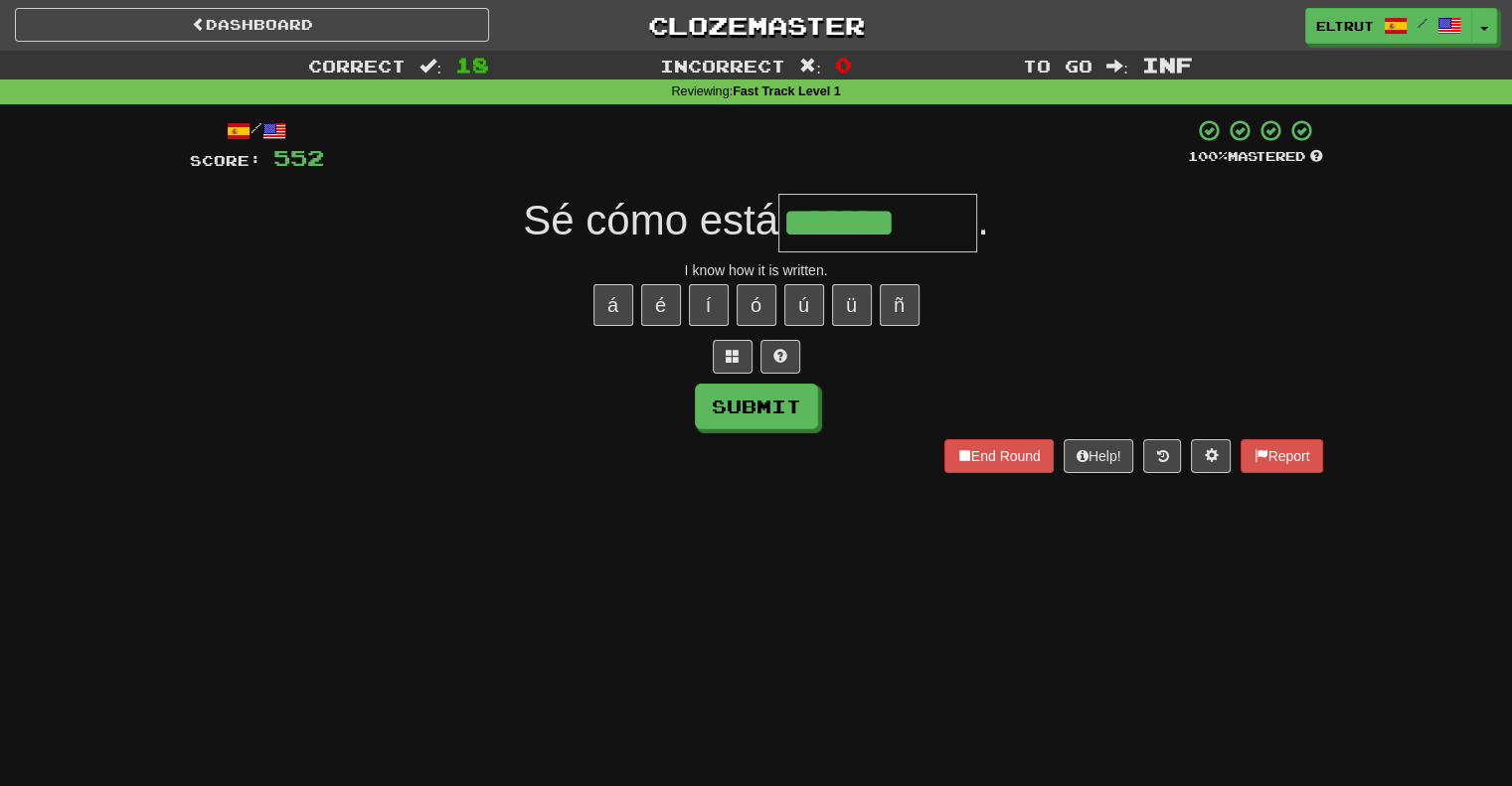 type on "*******" 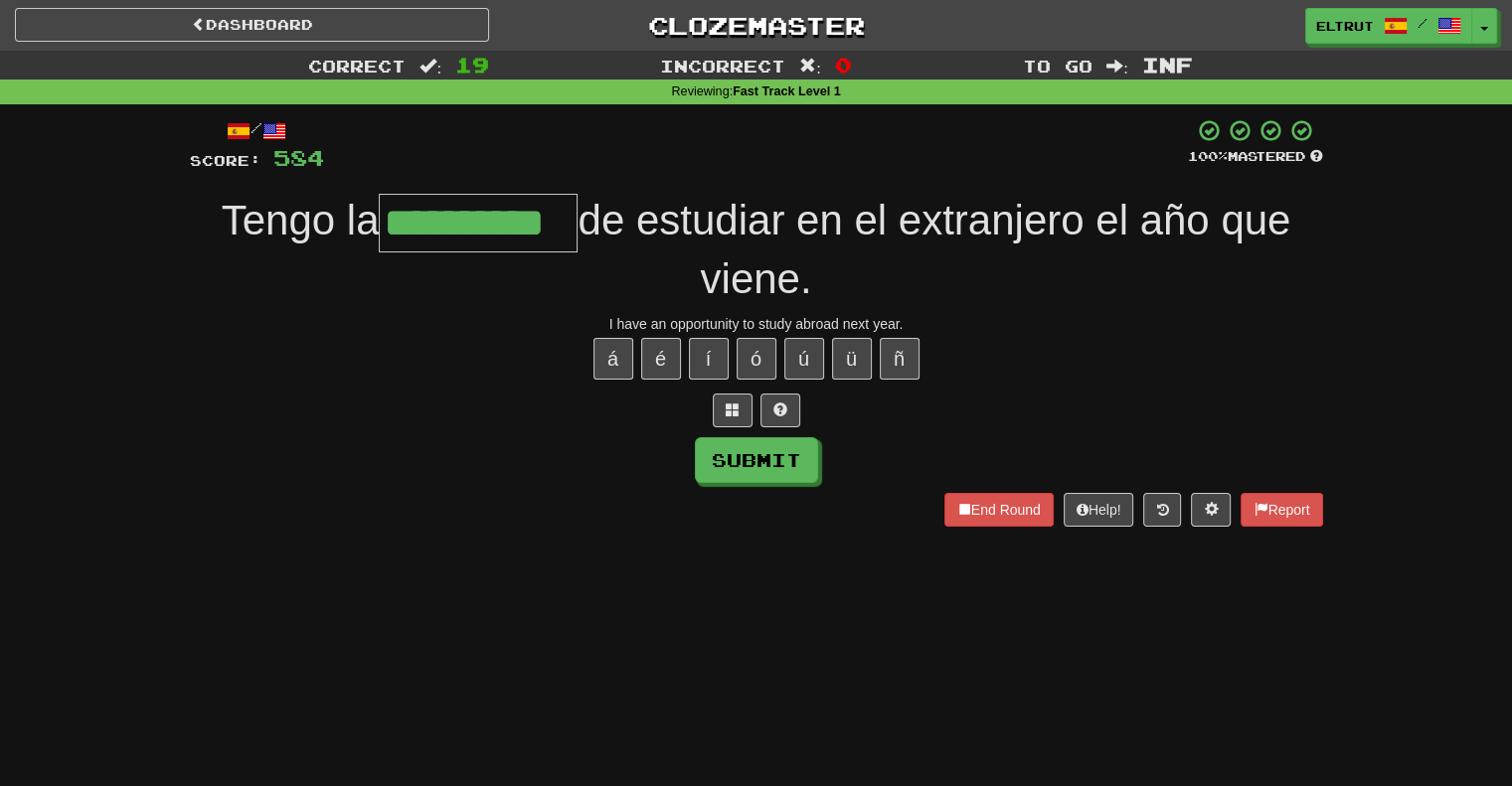 scroll, scrollTop: 0, scrollLeft: 28, axis: horizontal 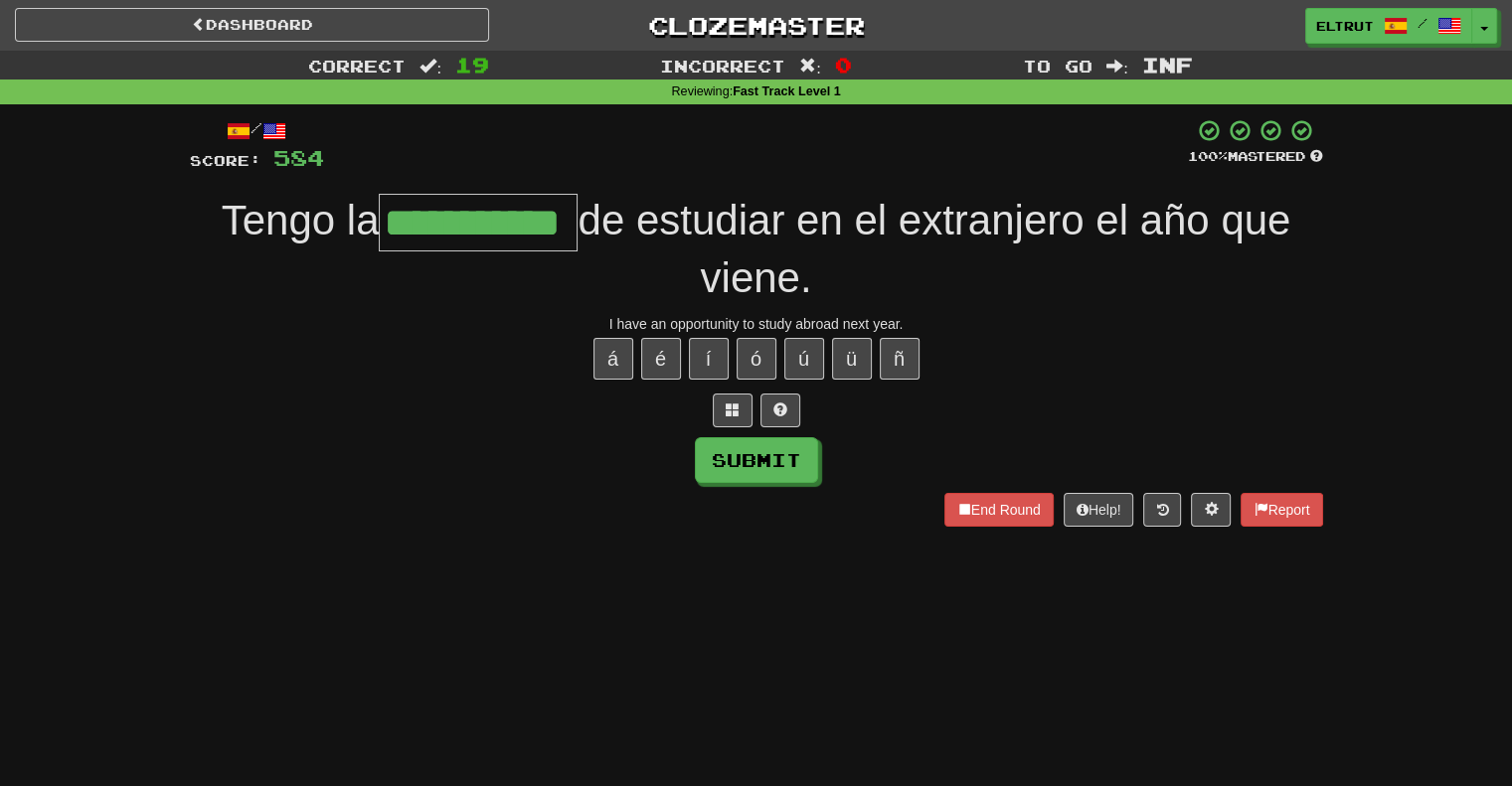 type on "**********" 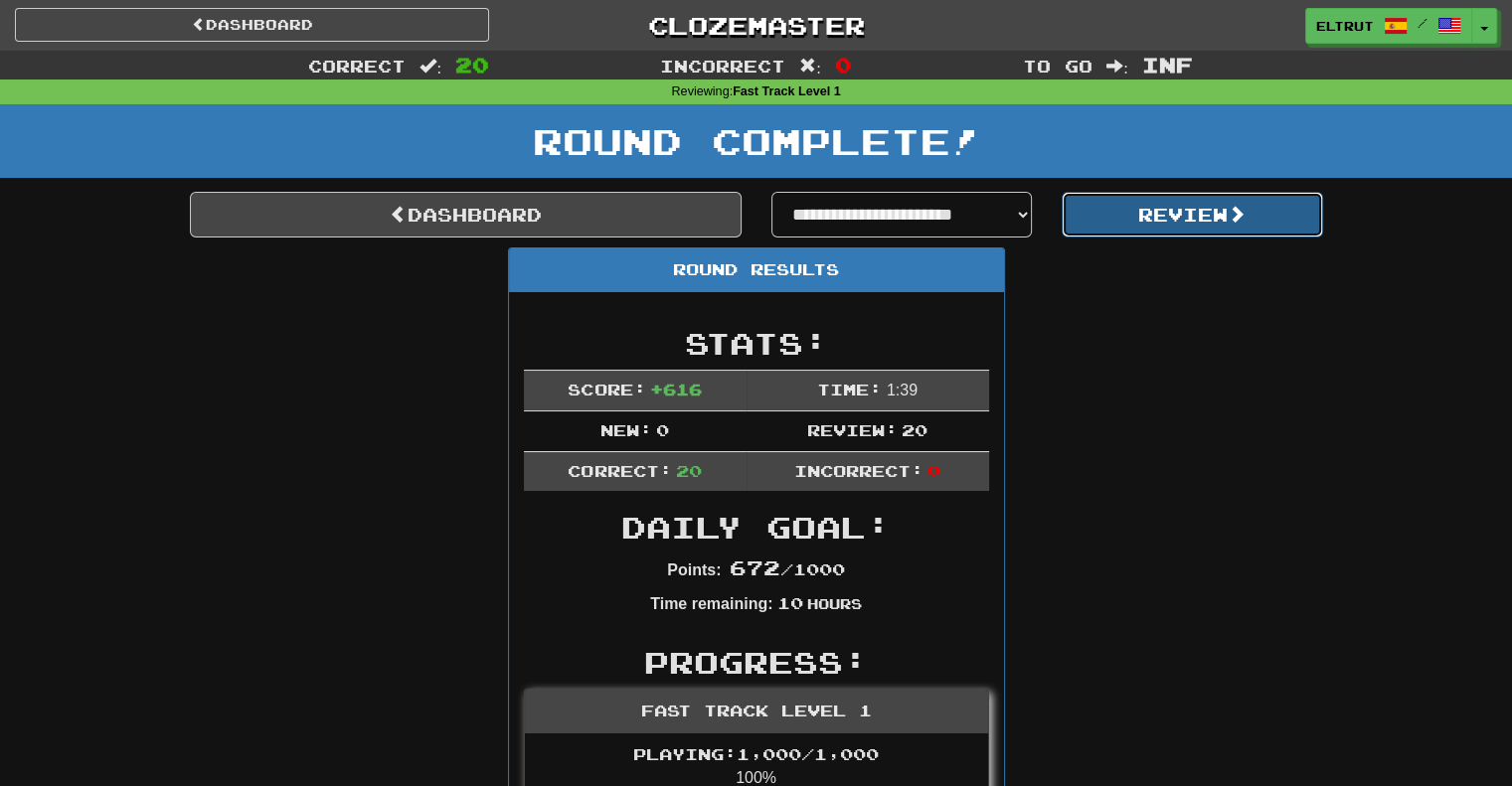 click on "Review" at bounding box center (1192, 215) 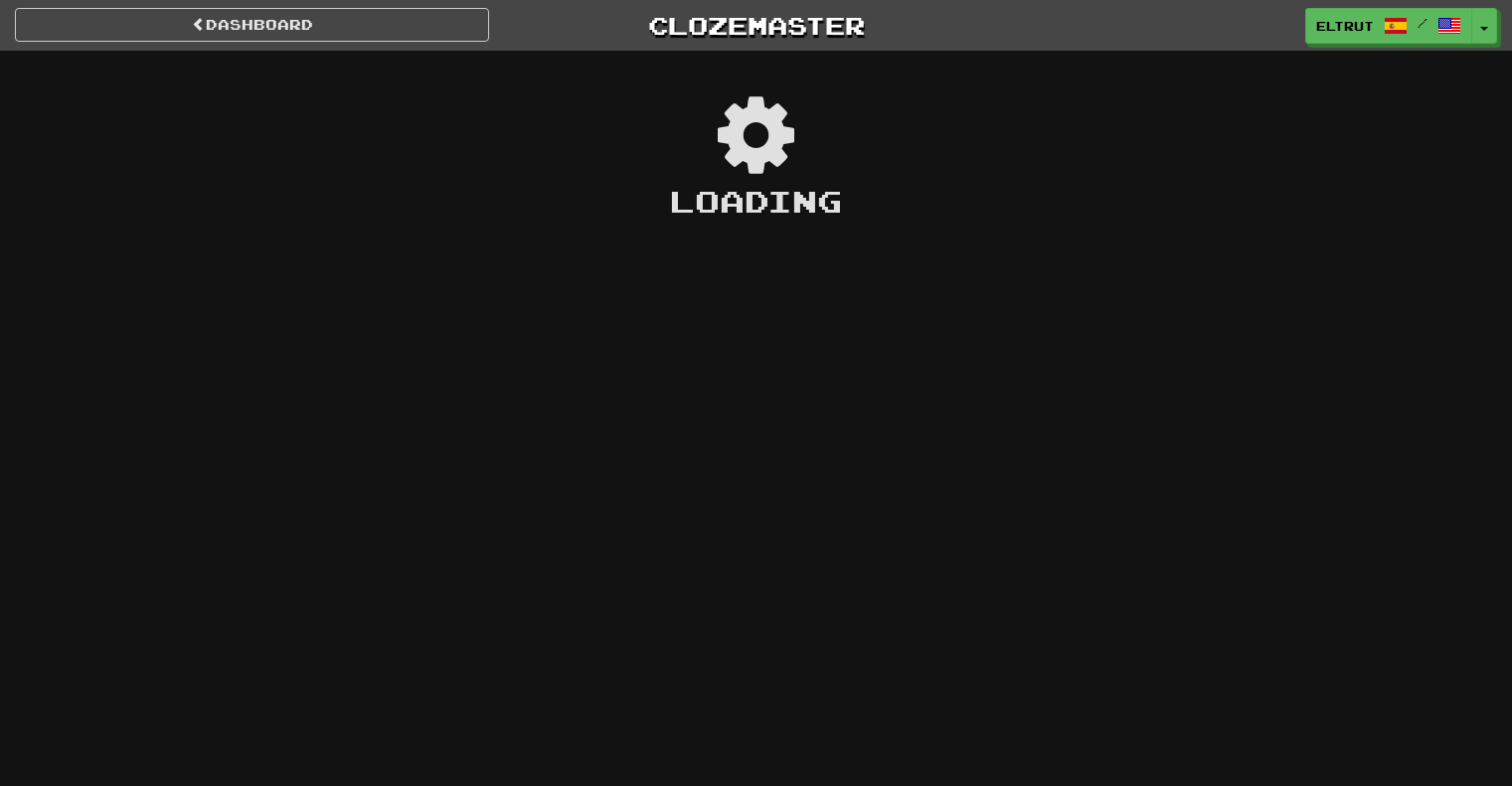 scroll, scrollTop: 0, scrollLeft: 0, axis: both 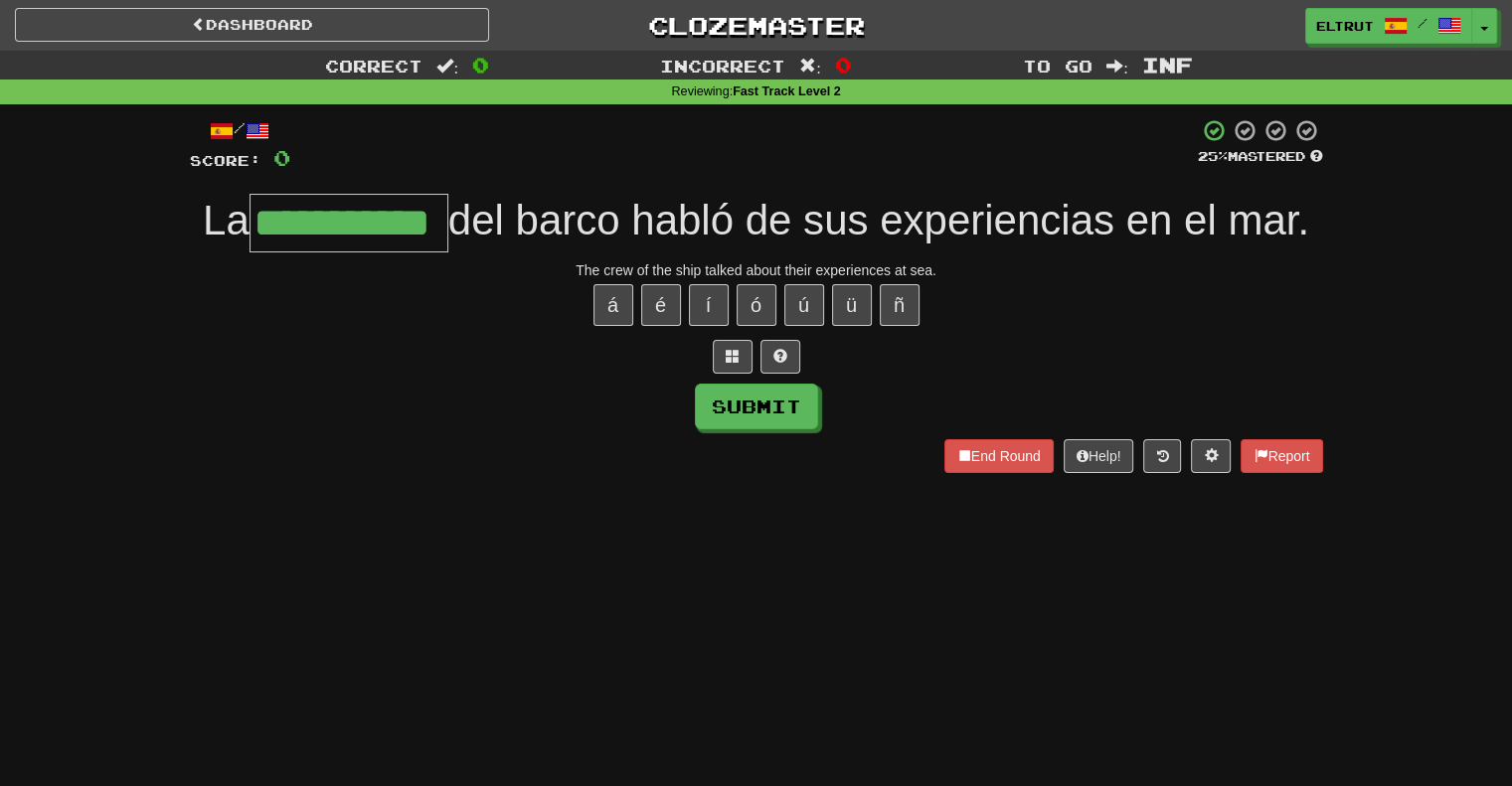 type on "**********" 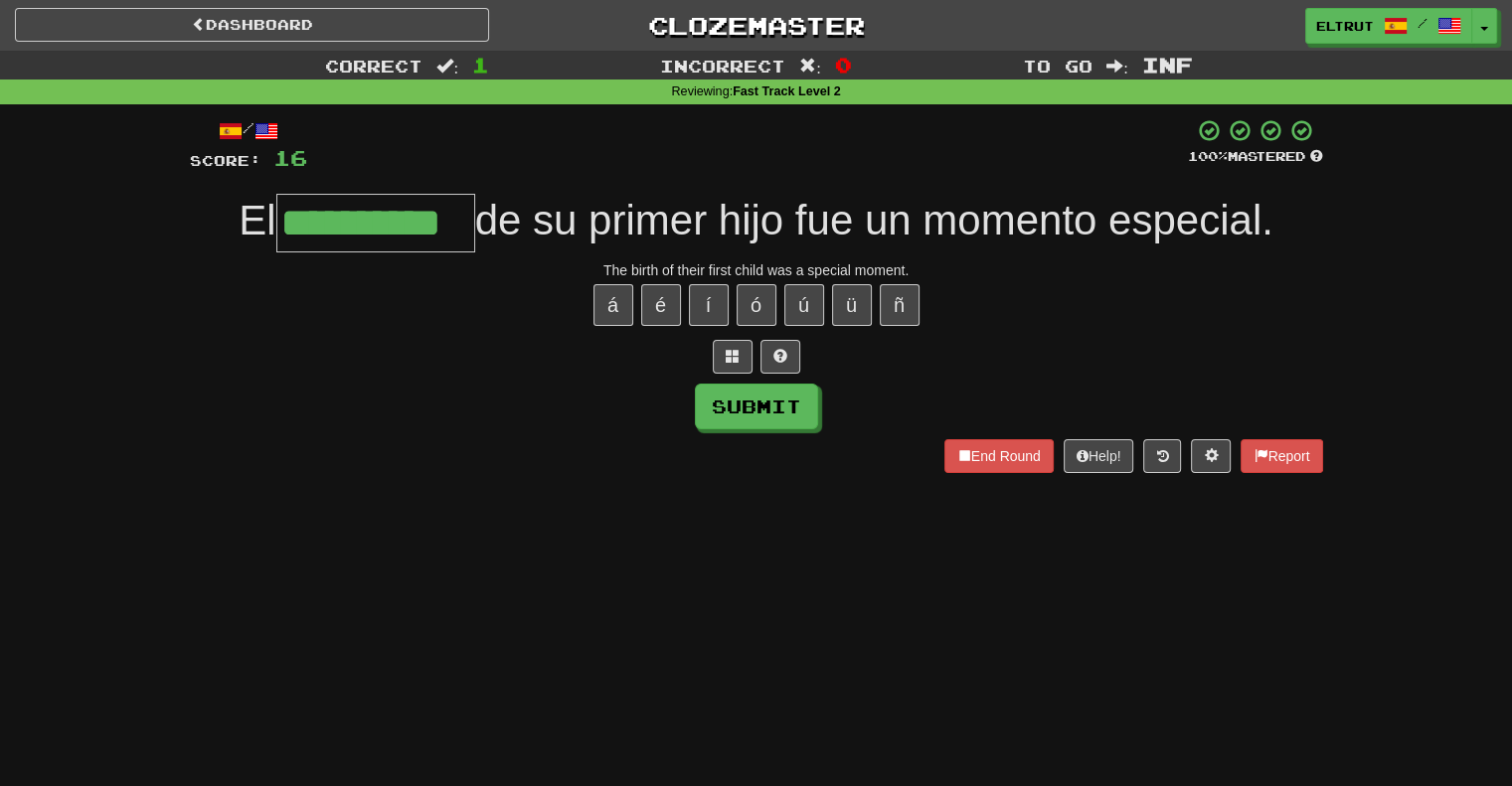 scroll, scrollTop: 0, scrollLeft: 10, axis: horizontal 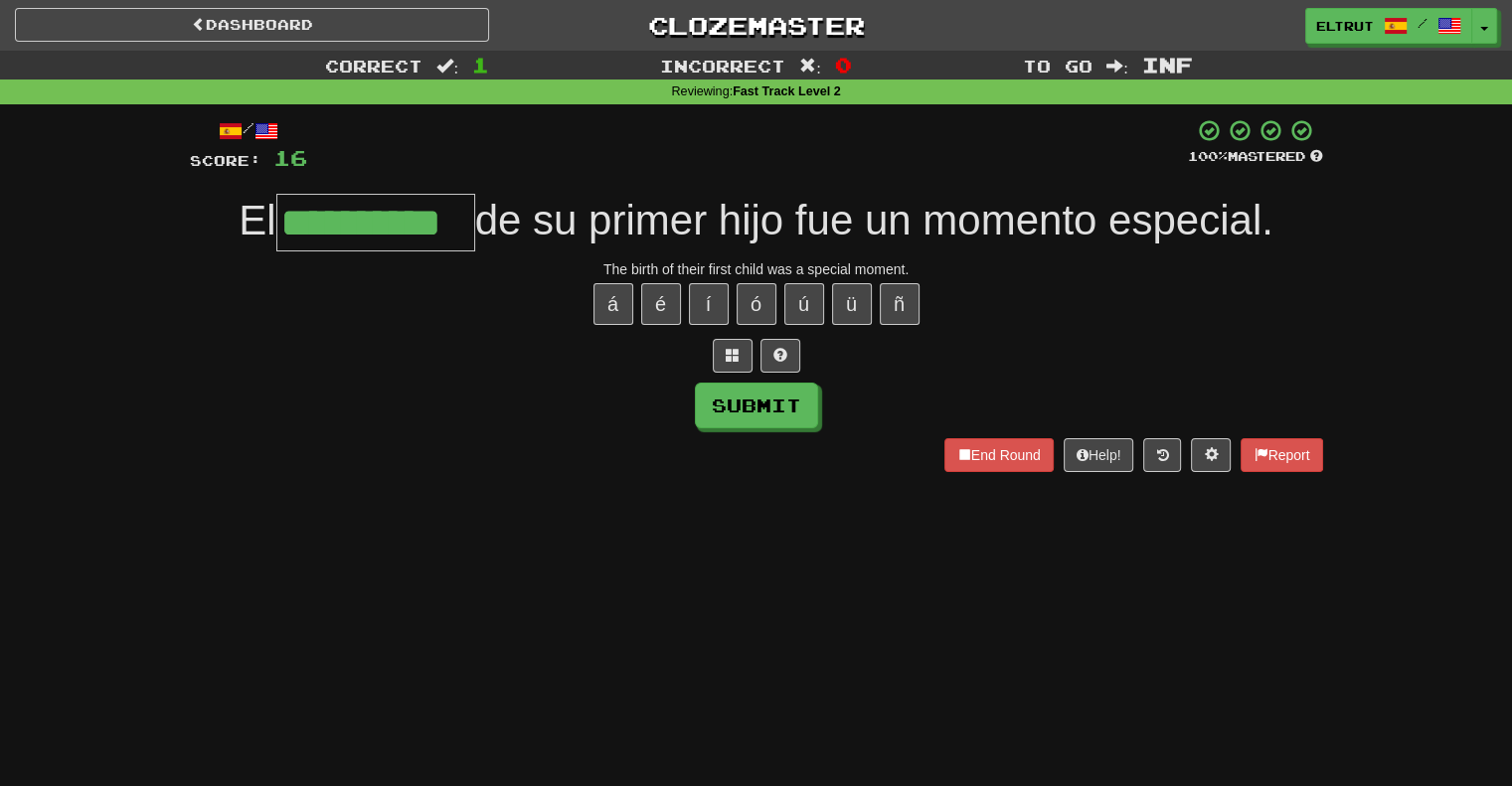 type on "**********" 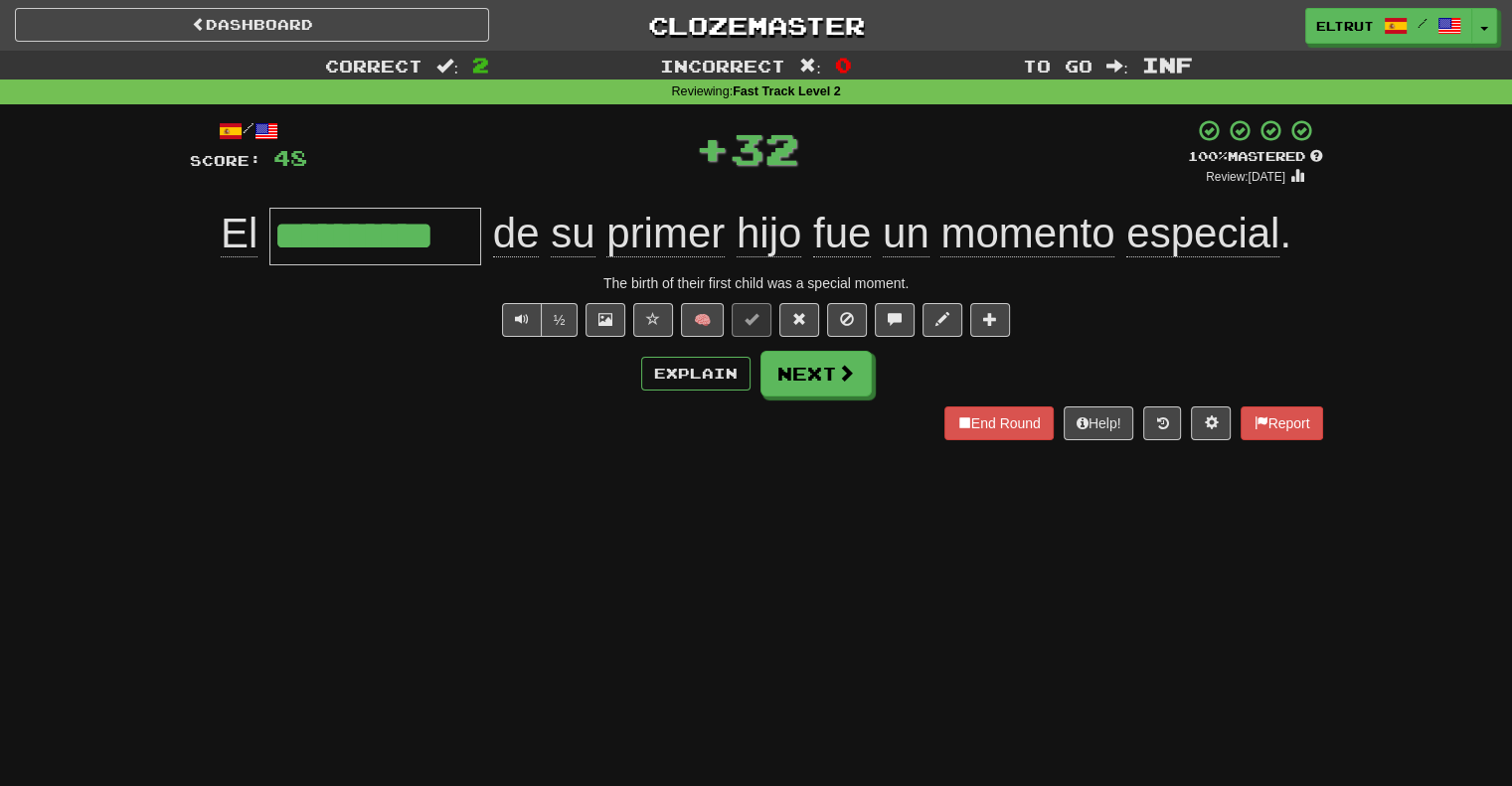 scroll, scrollTop: 0, scrollLeft: 0, axis: both 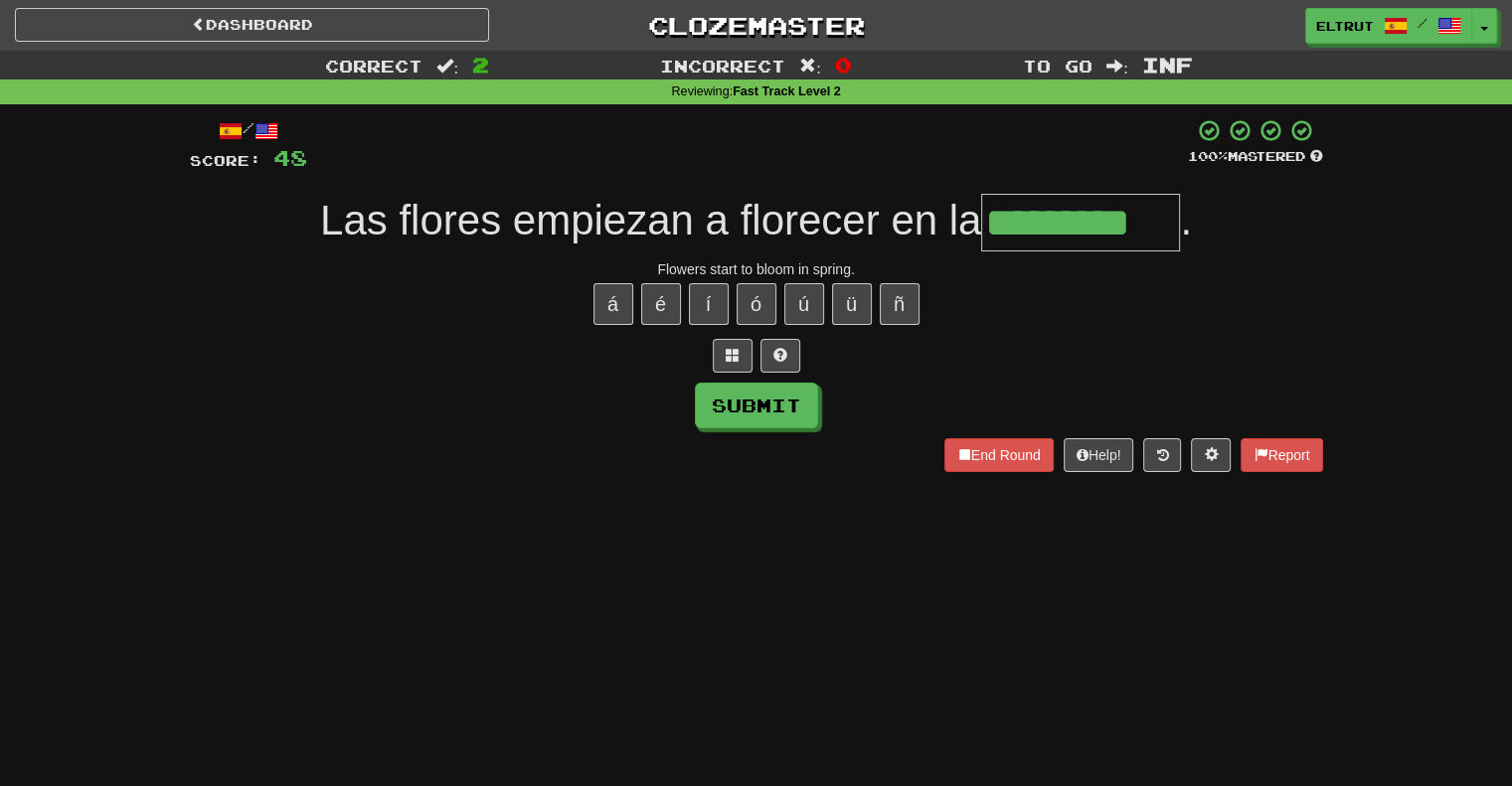 type on "*********" 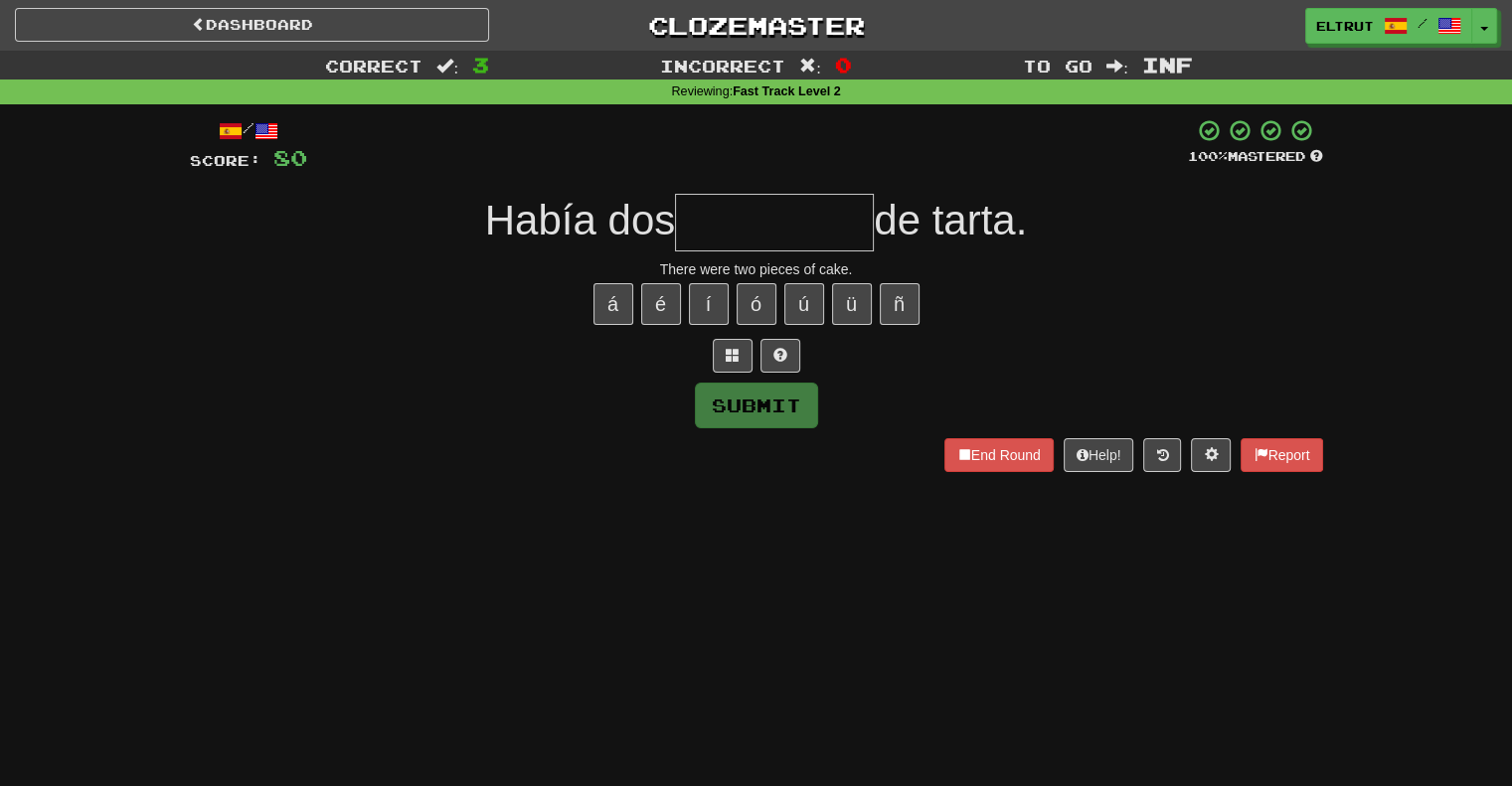 type on "*" 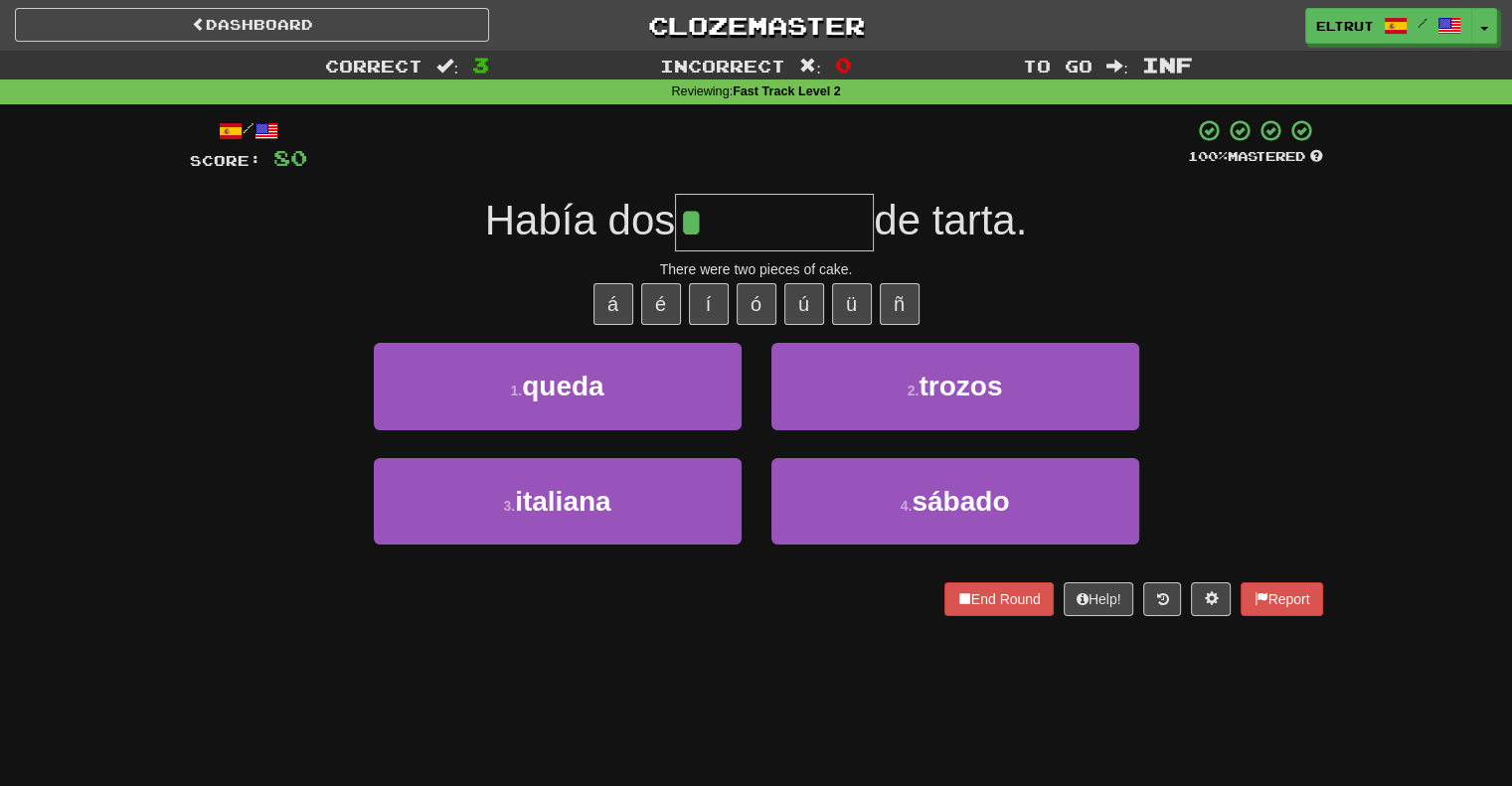 type on "******" 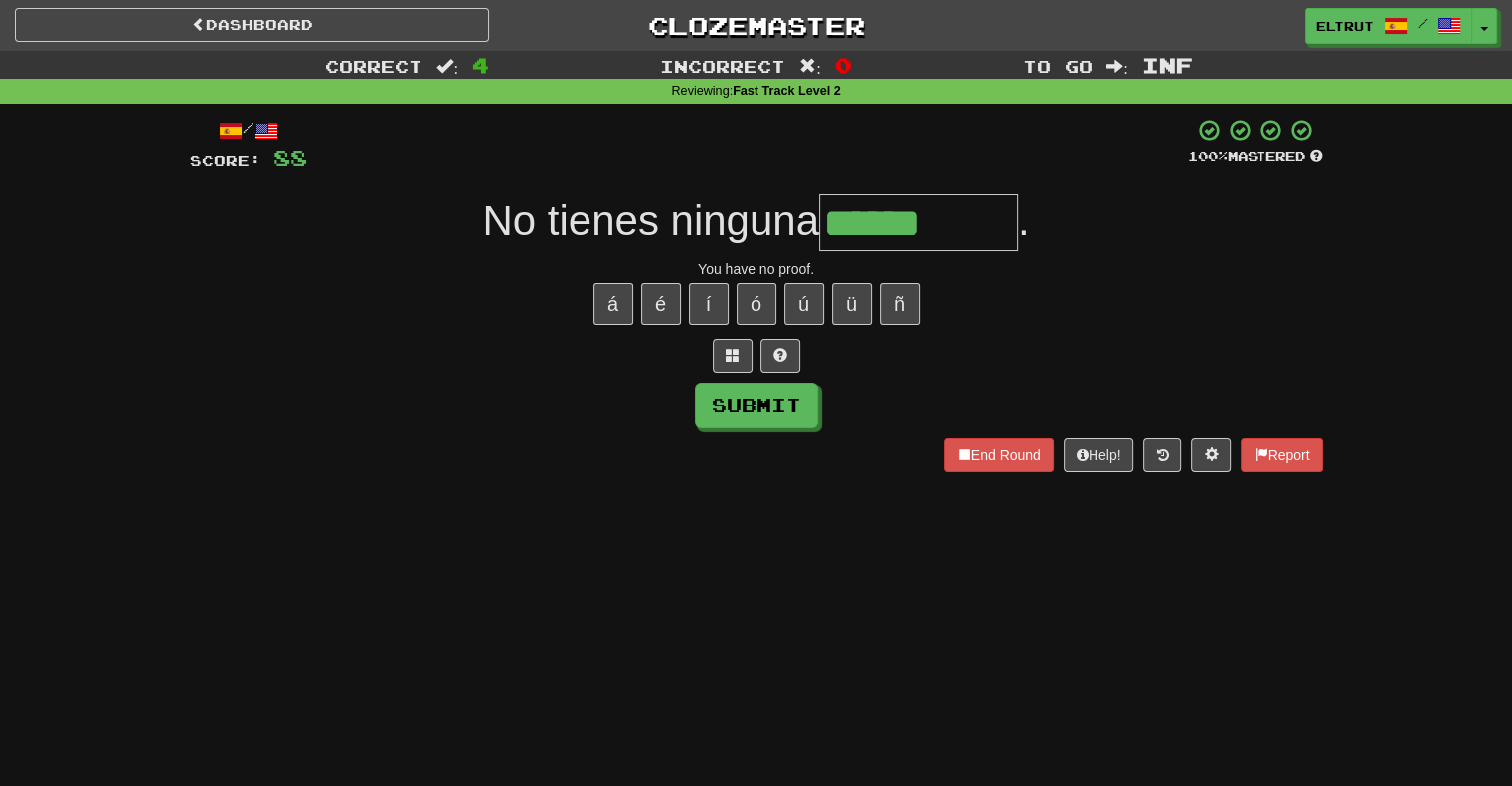 type on "******" 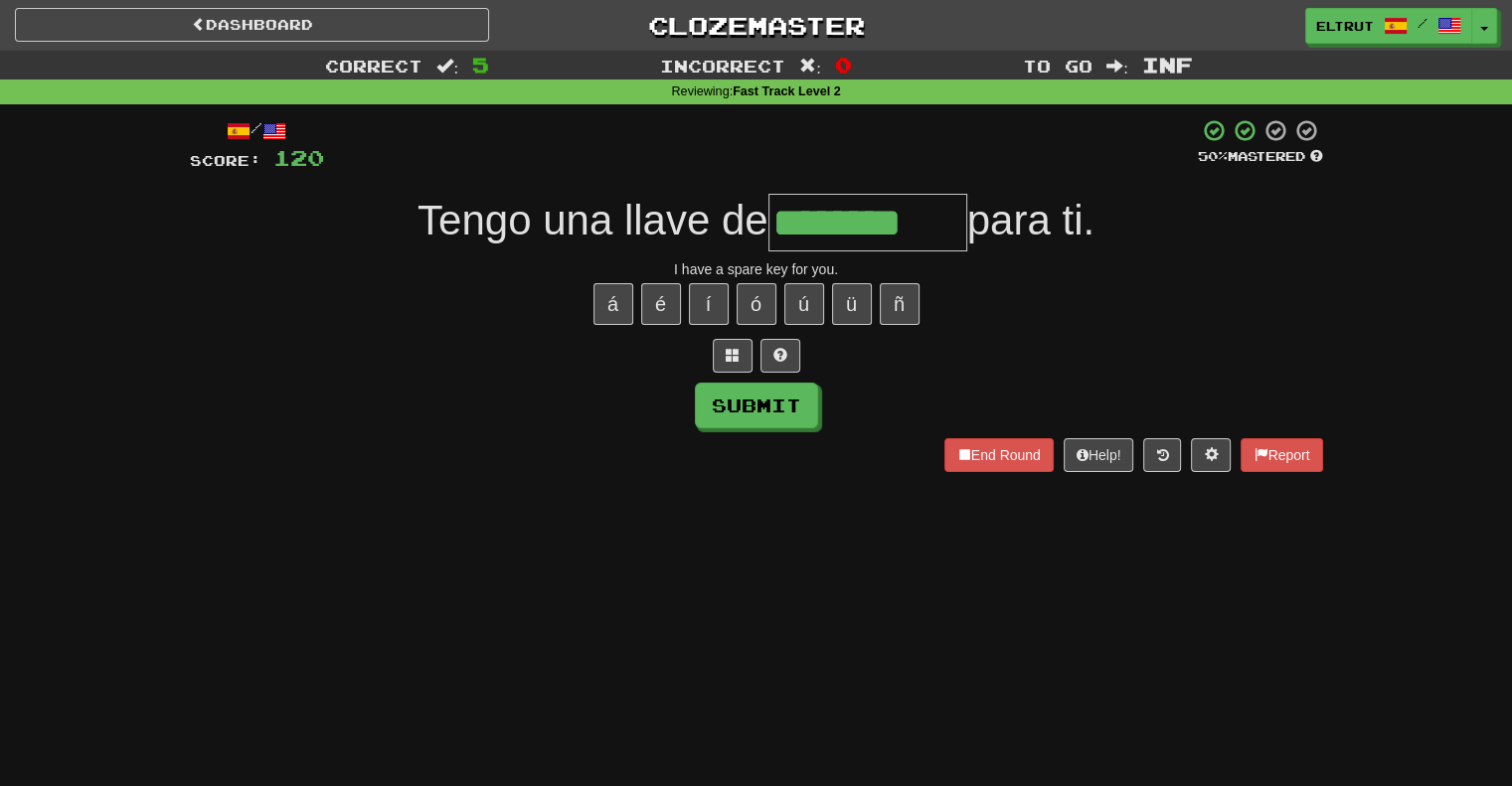 type on "********" 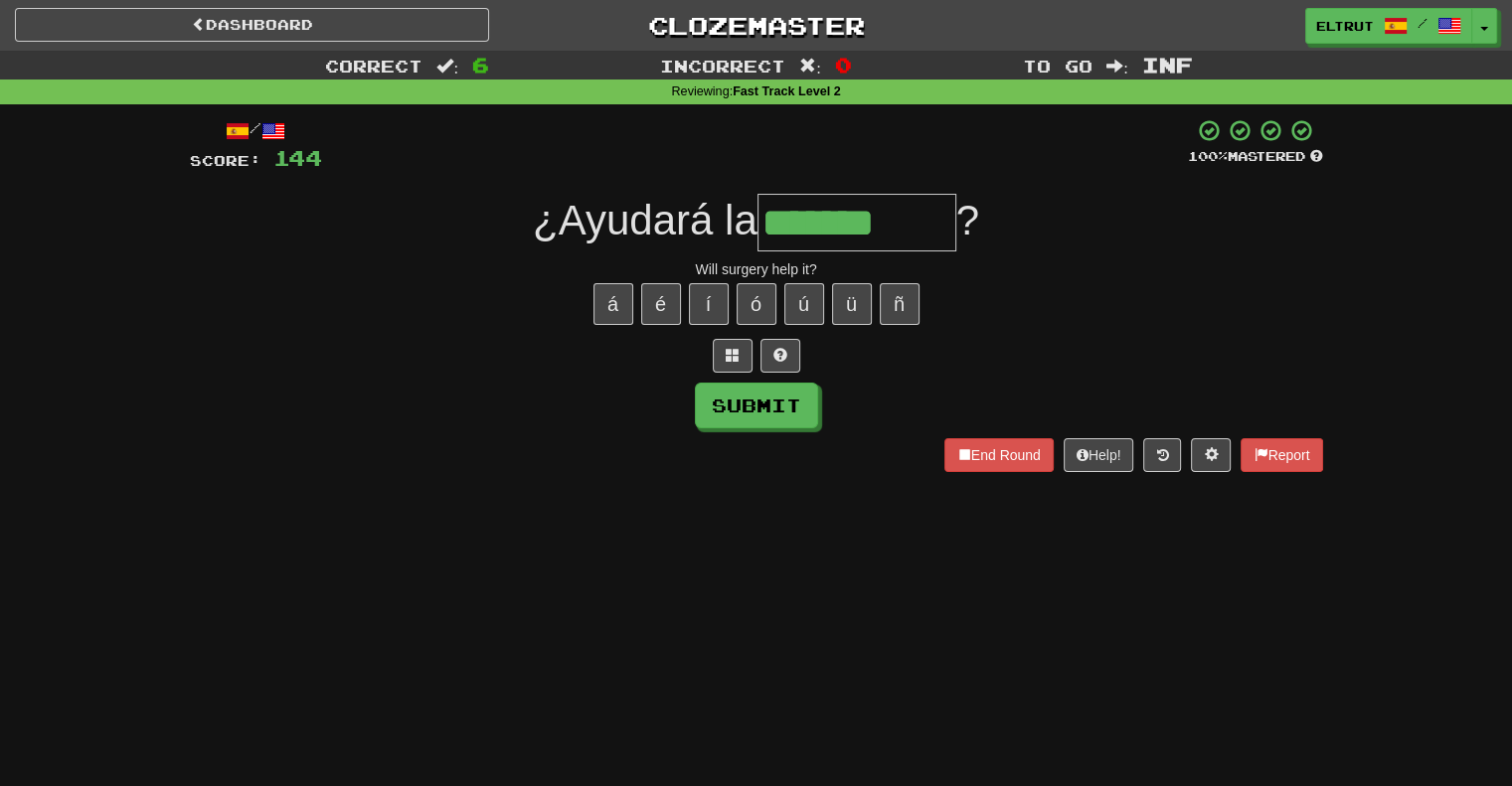 type on "*******" 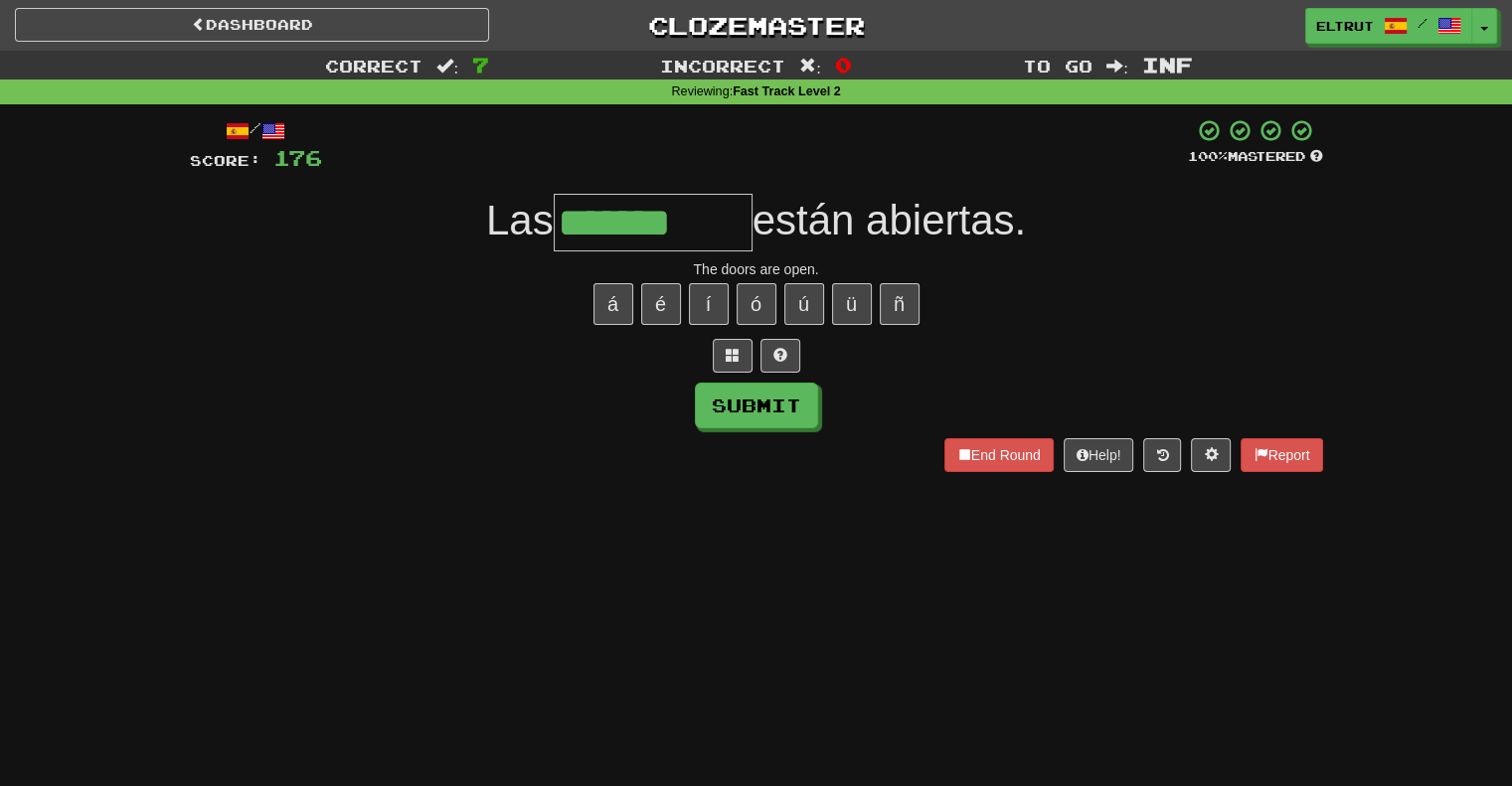 type on "*******" 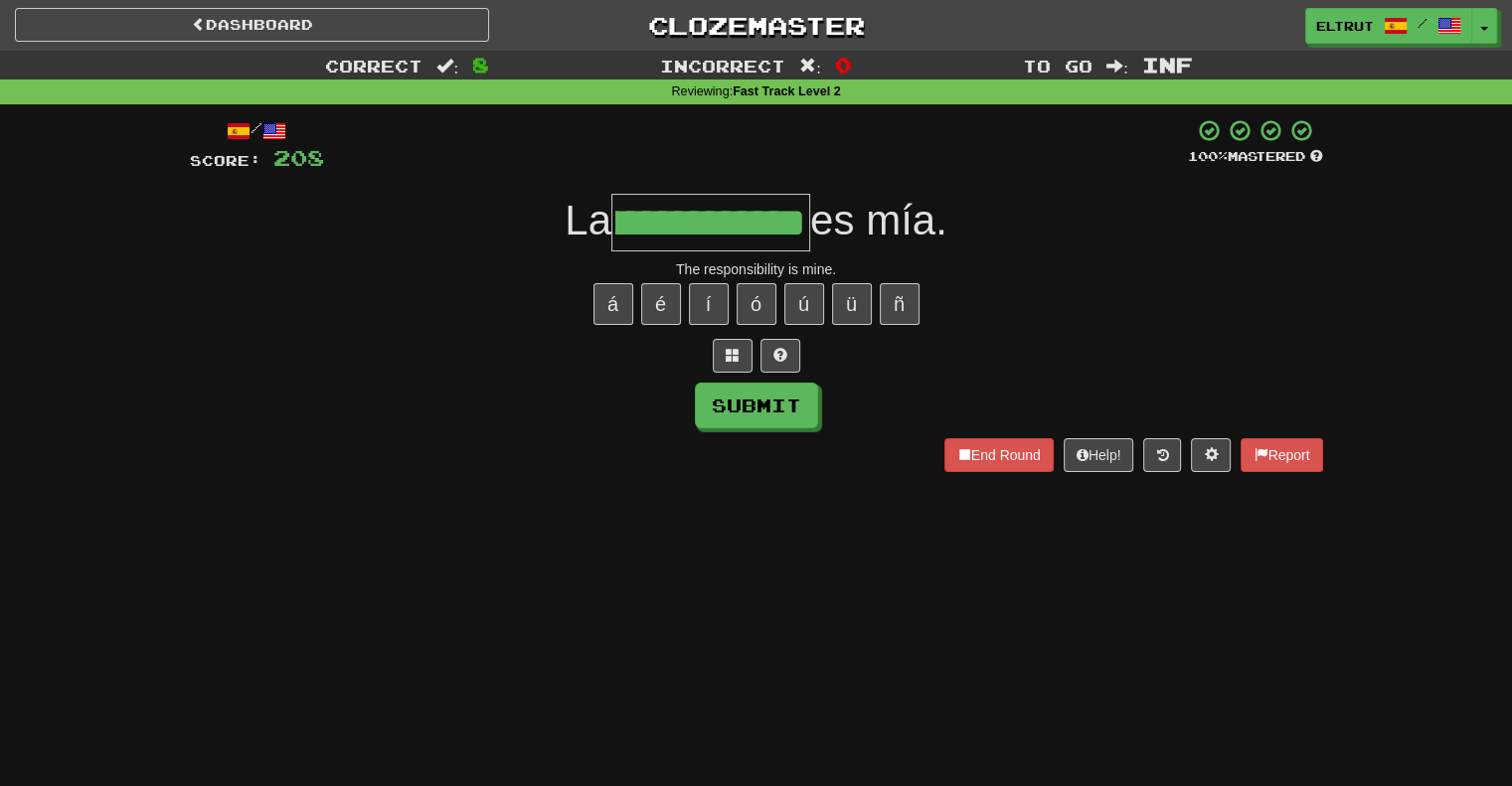 scroll, scrollTop: 0, scrollLeft: 100, axis: horizontal 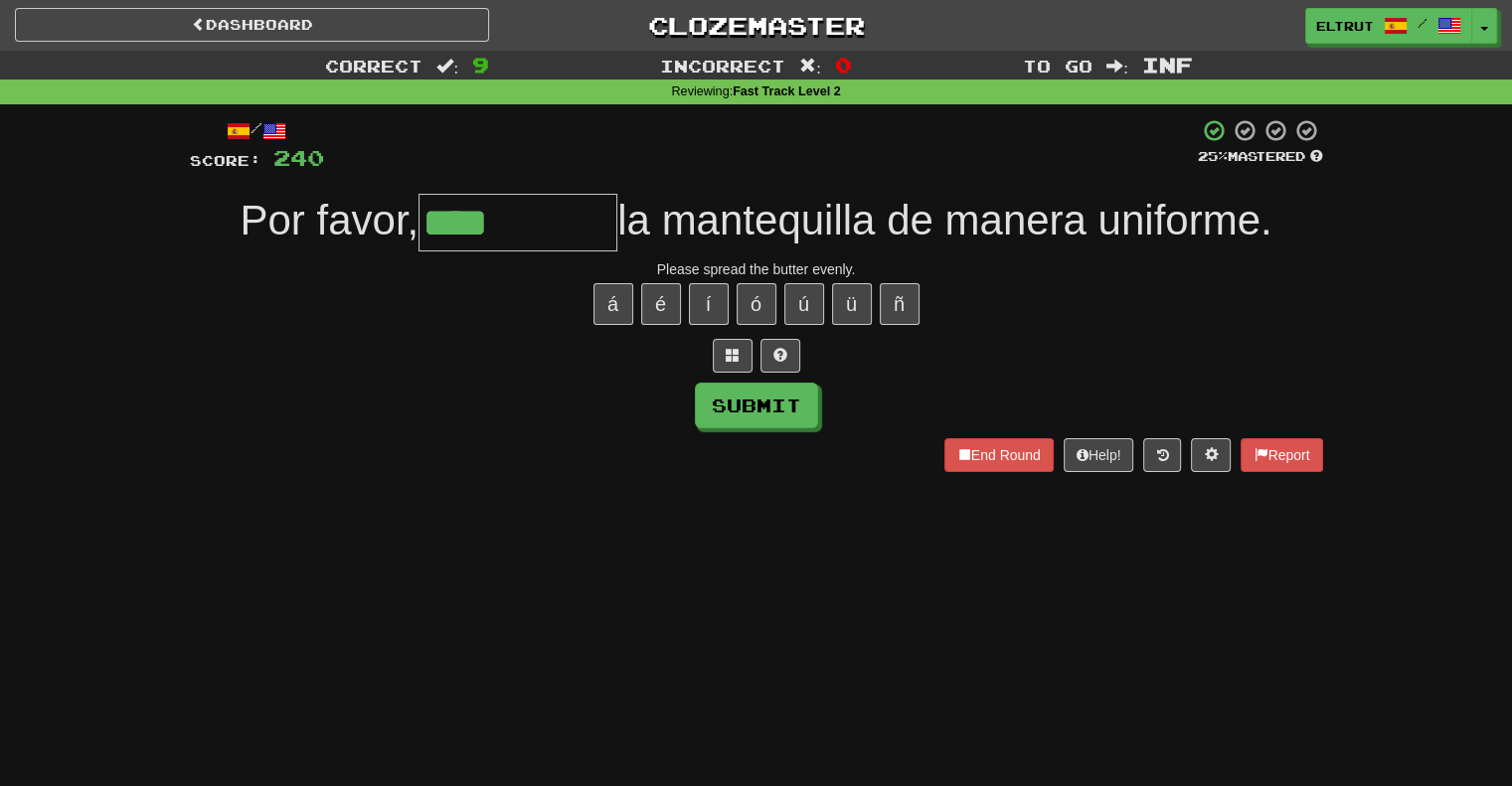 type on "****" 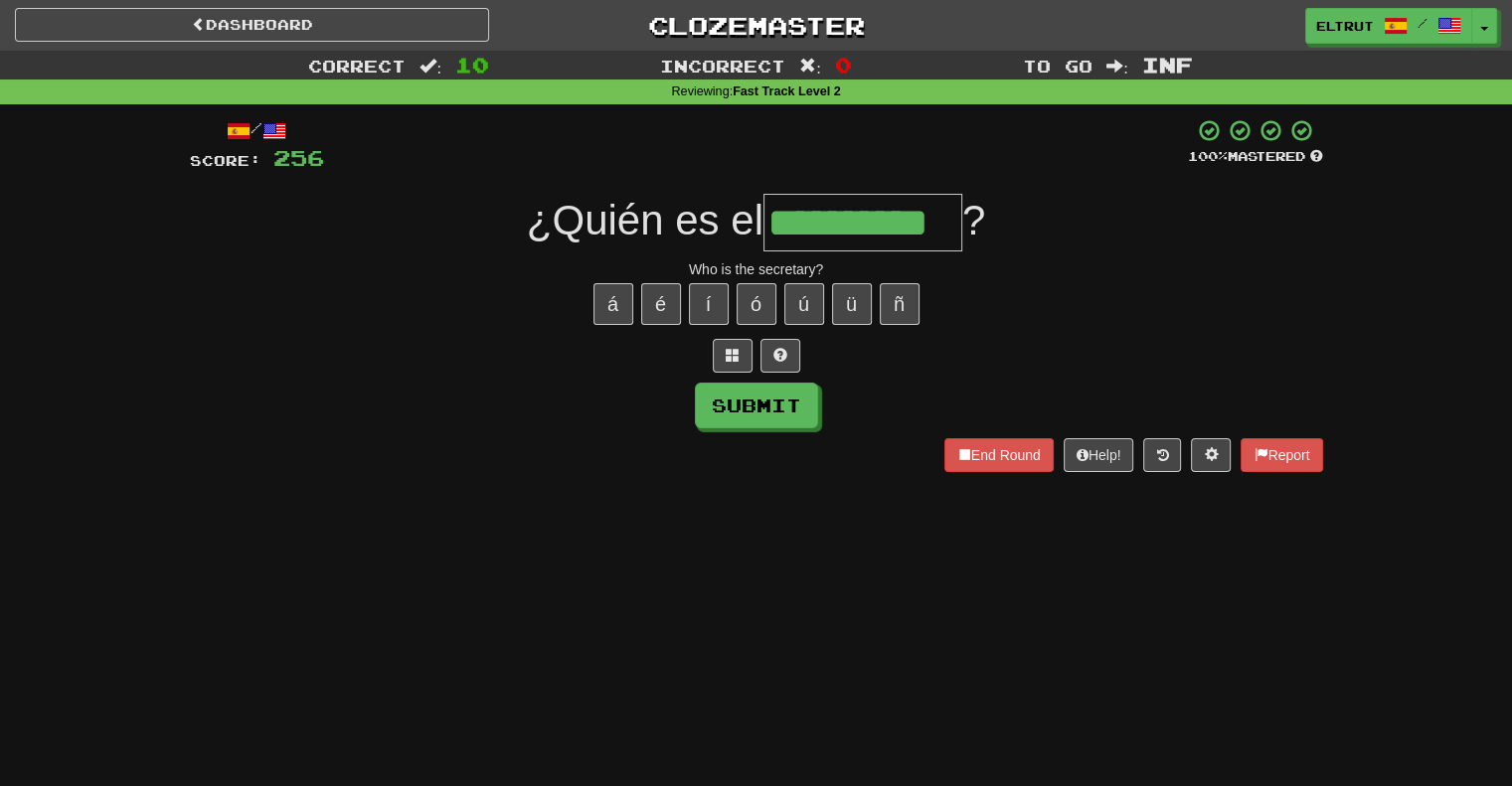 type on "**********" 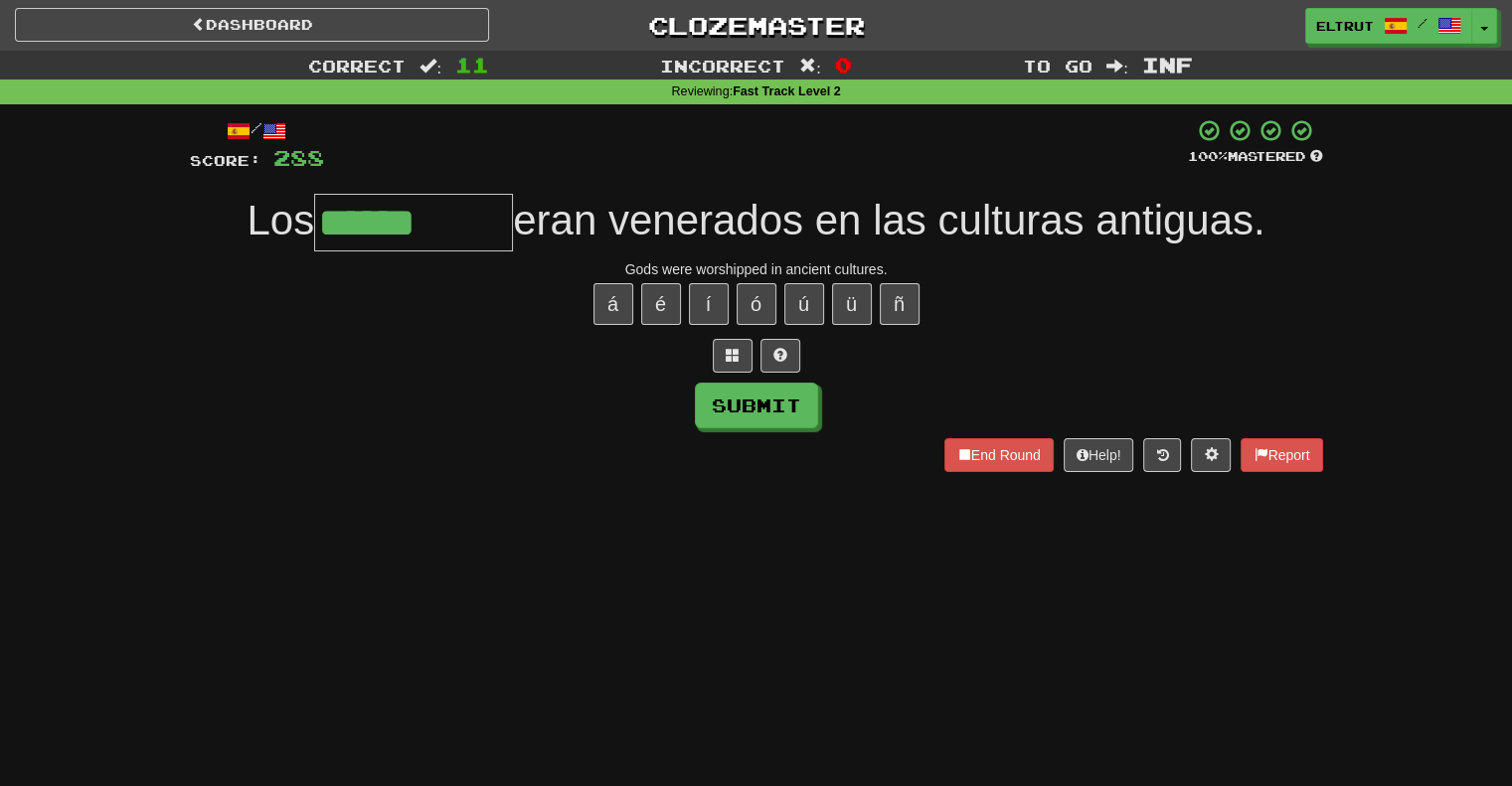 type on "******" 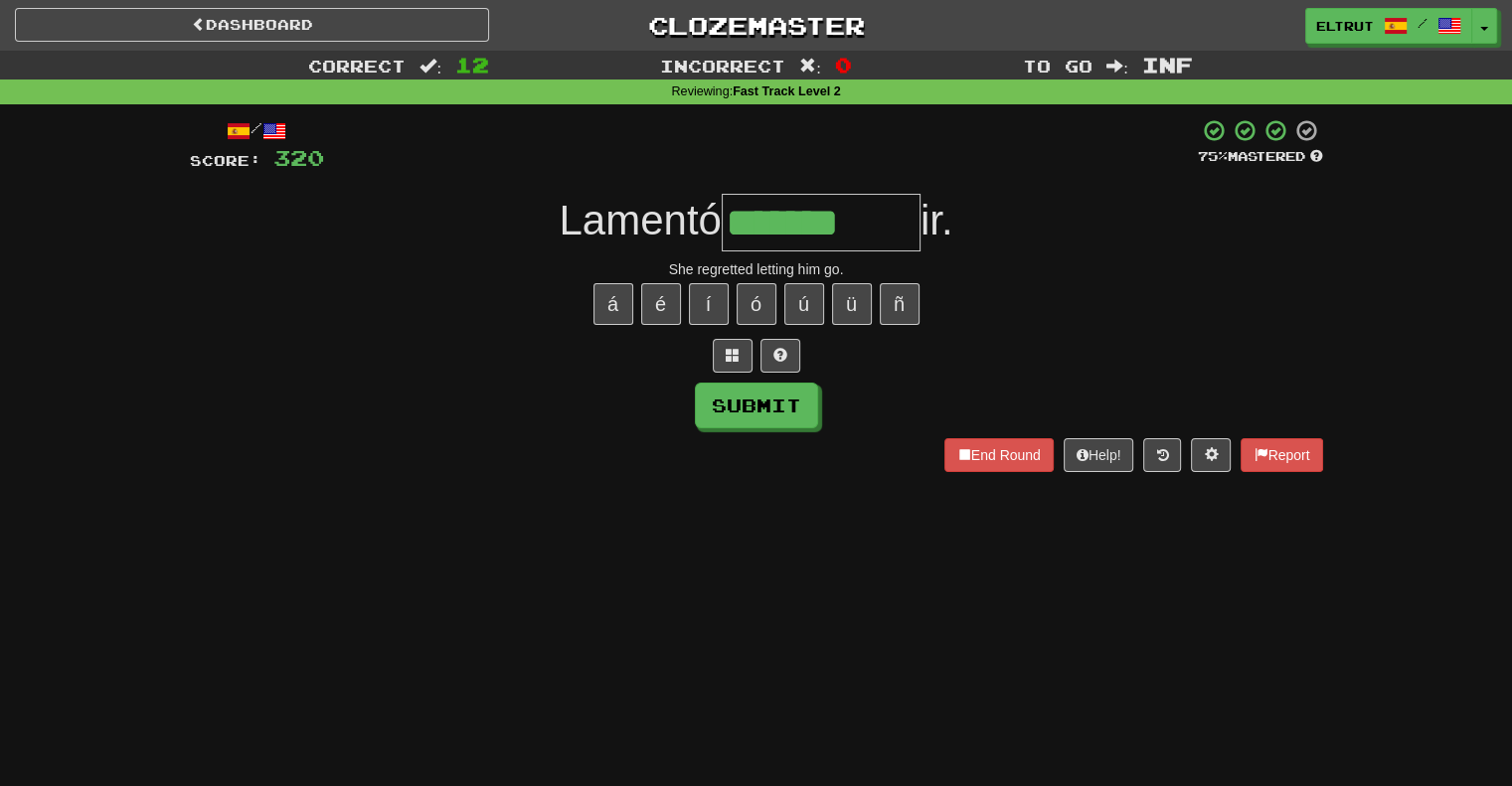type on "*******" 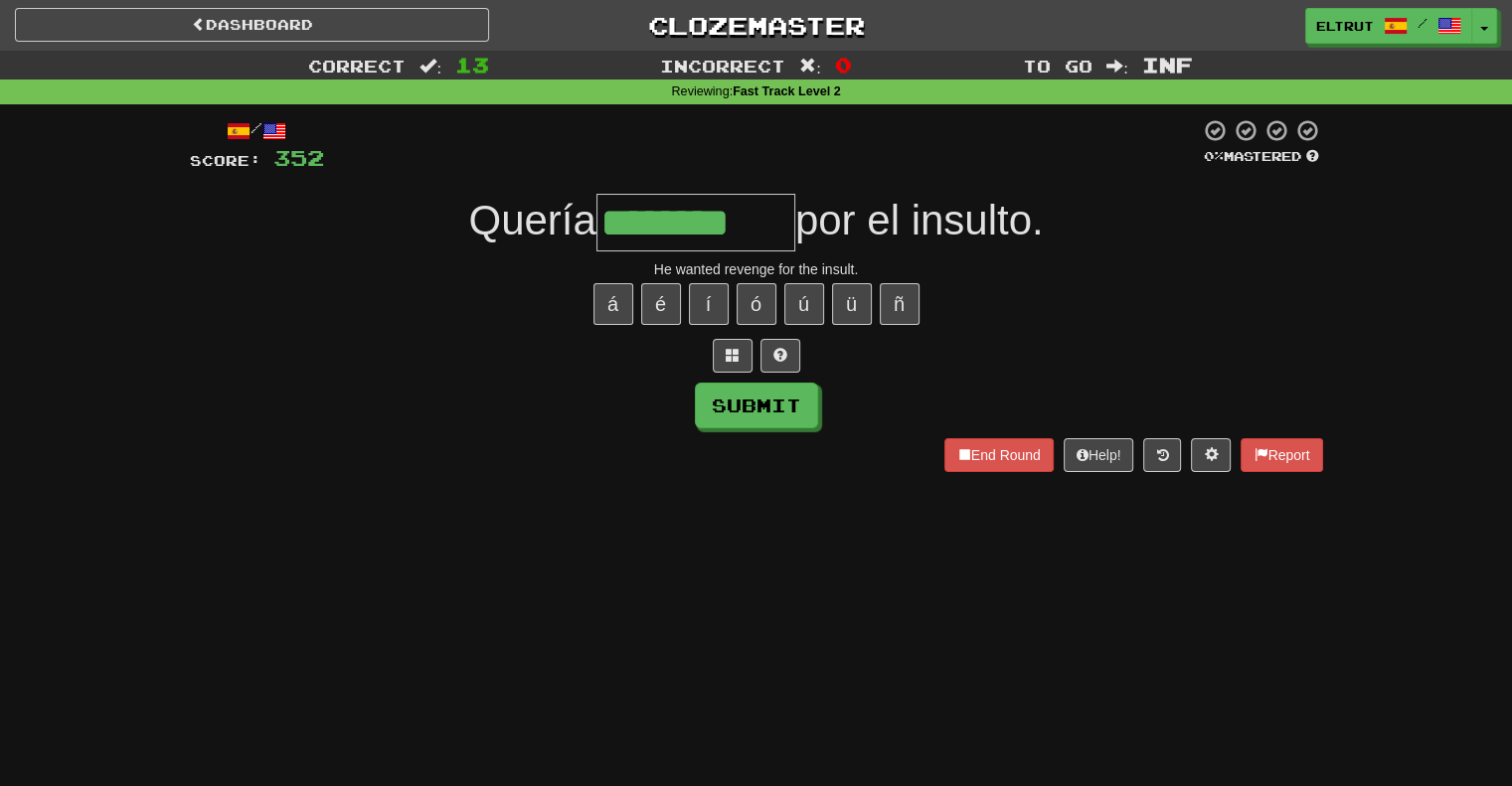 type on "********" 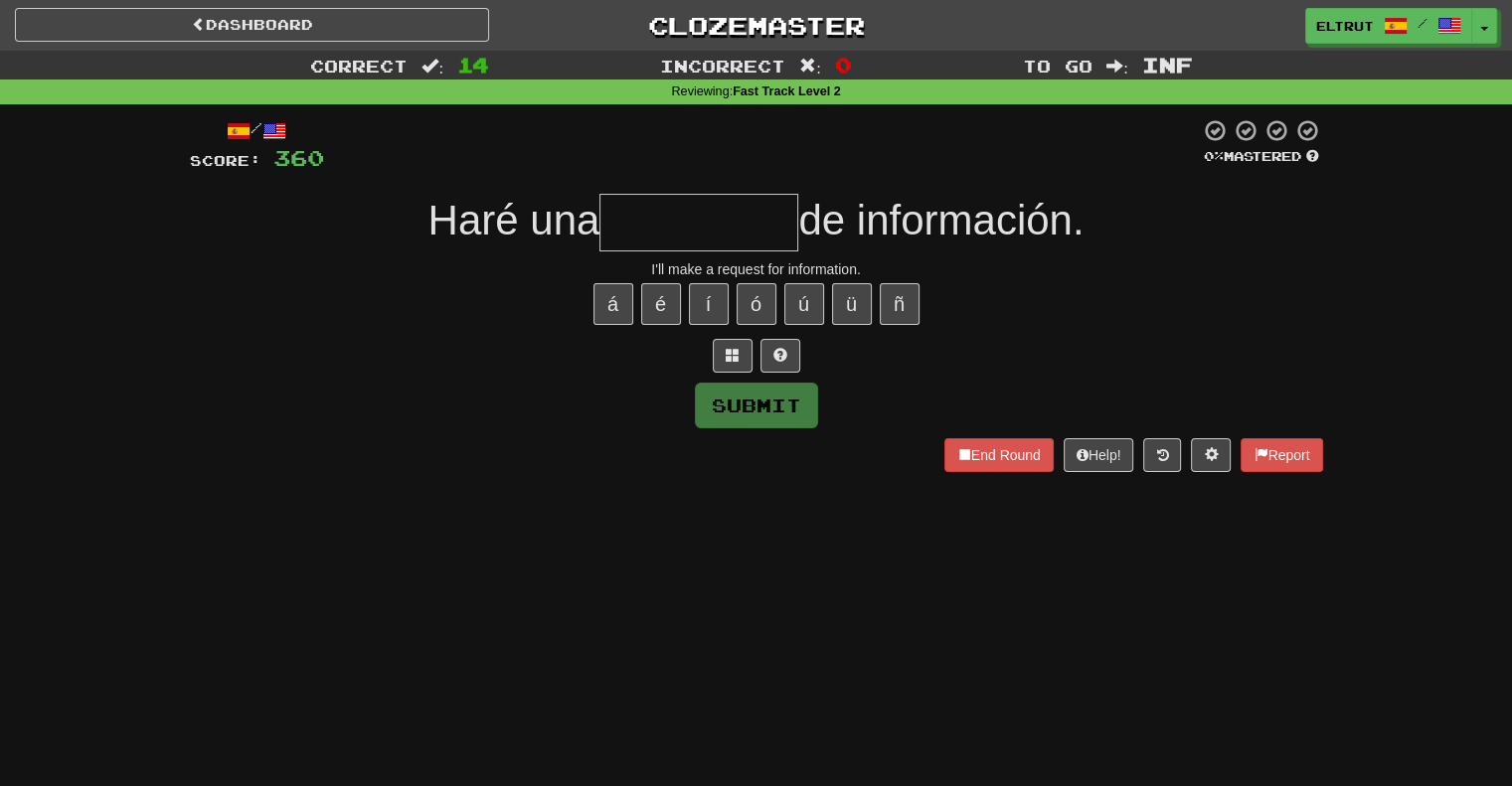 type on "*" 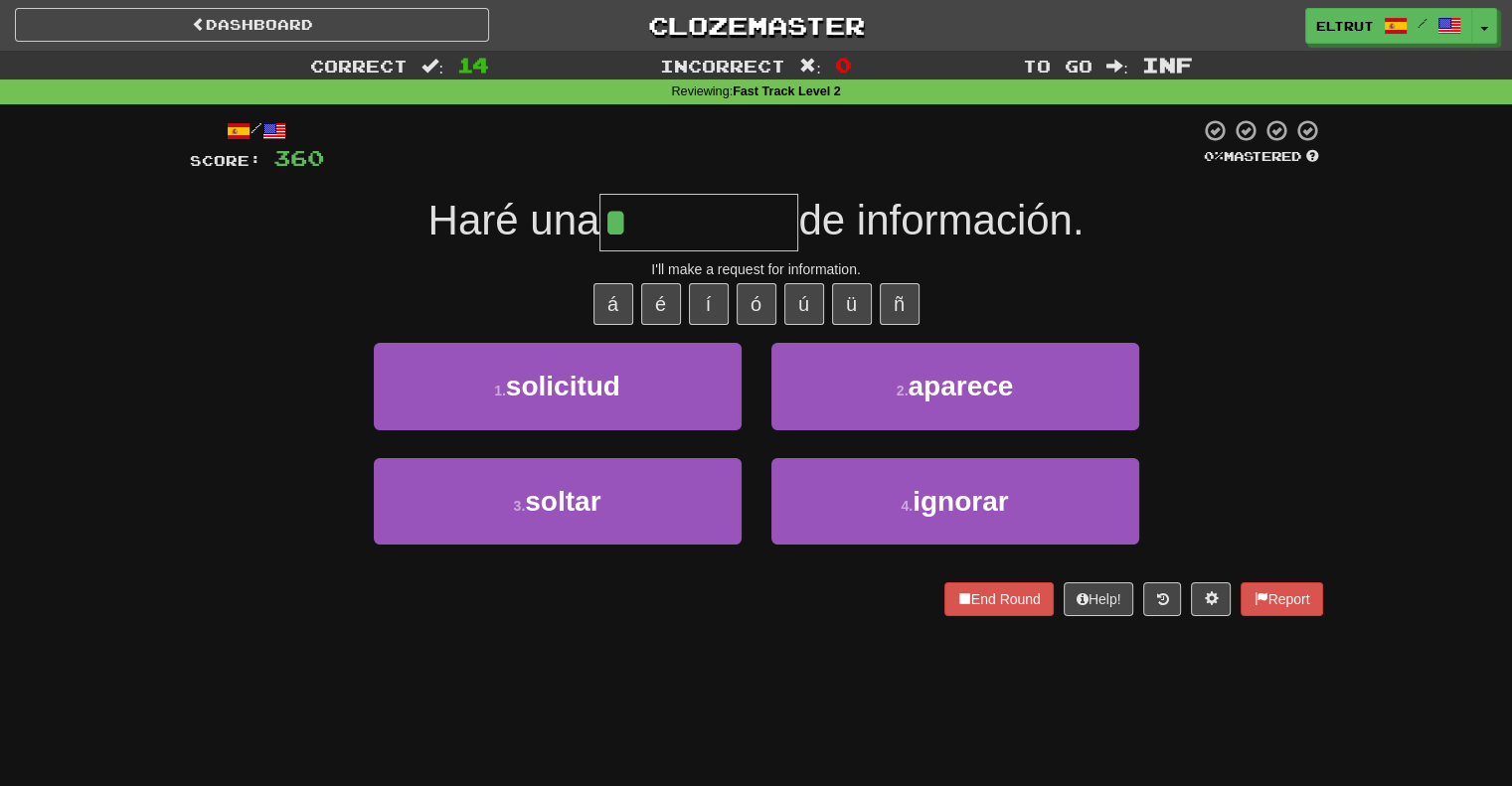 type on "*********" 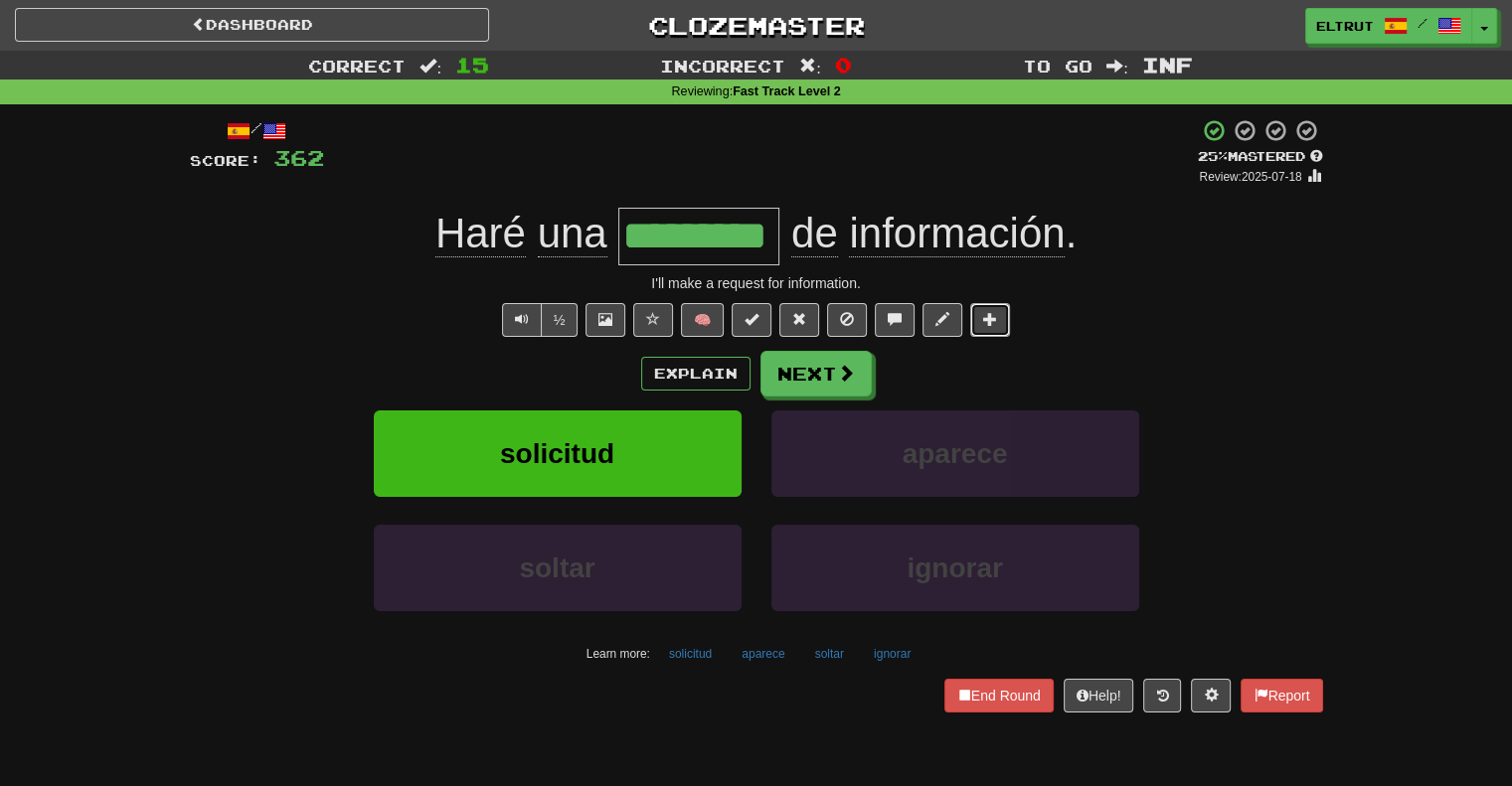 click at bounding box center (990, 320) 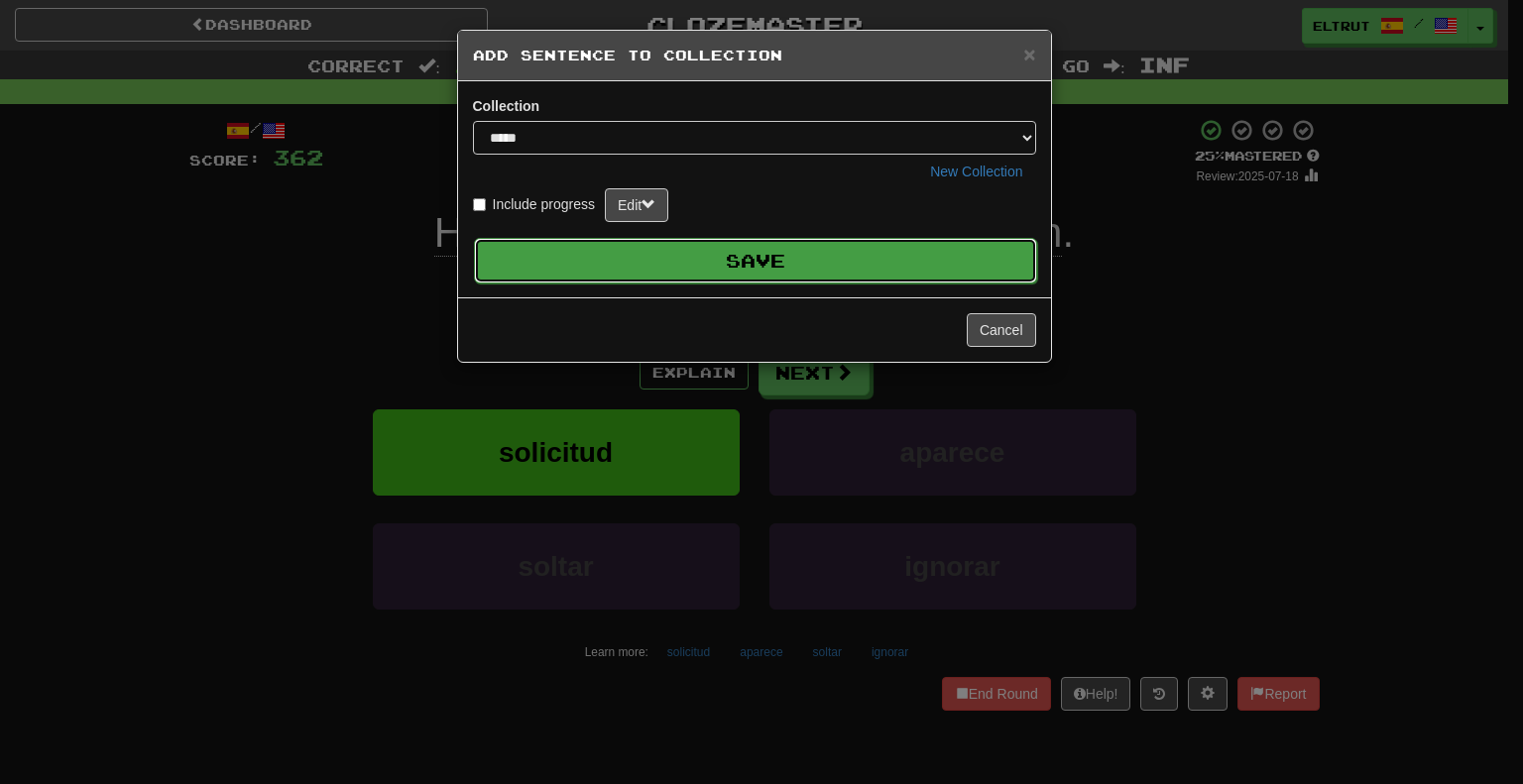 click on "Save" at bounding box center [756, 261] 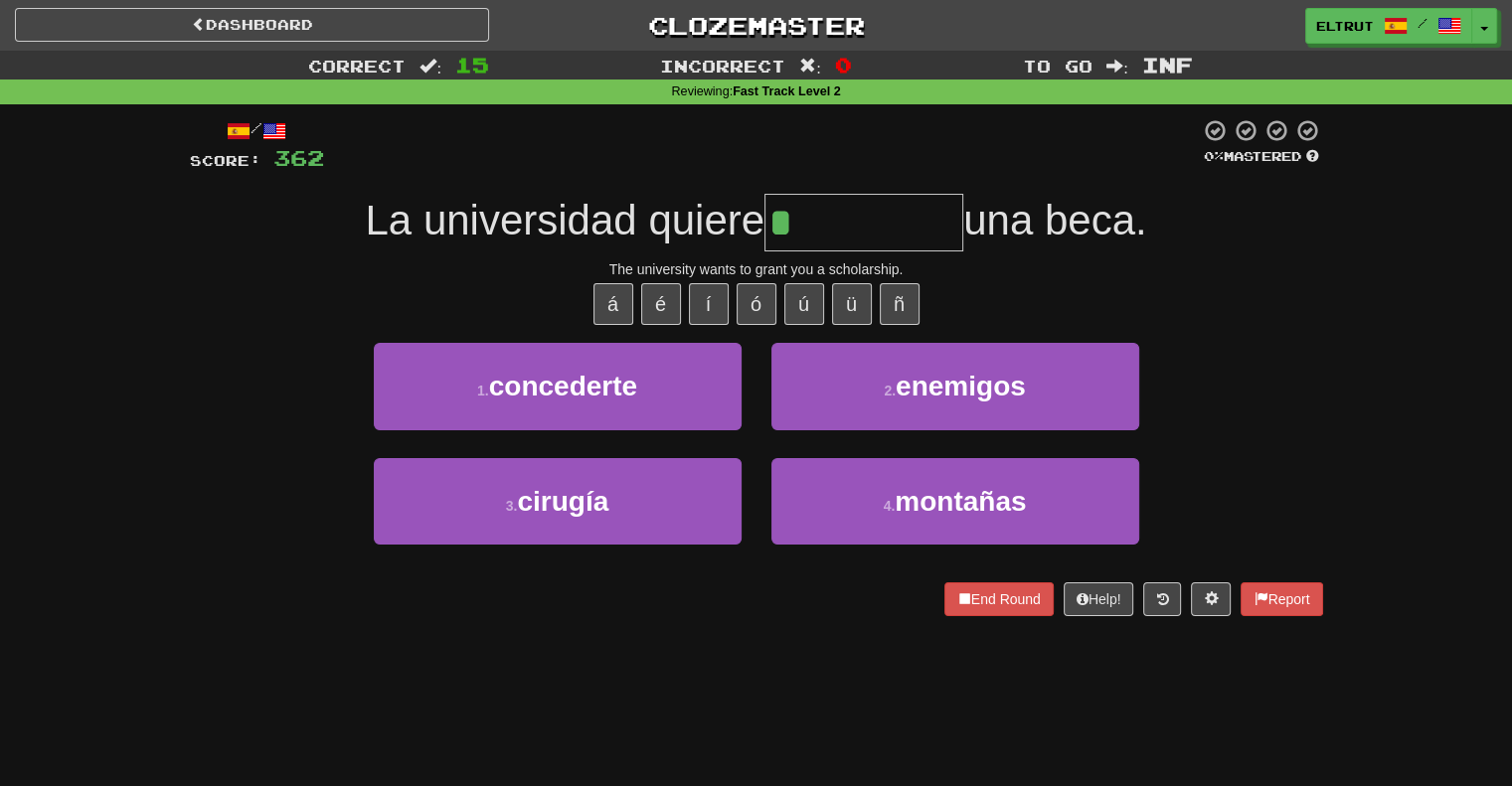 type on "**********" 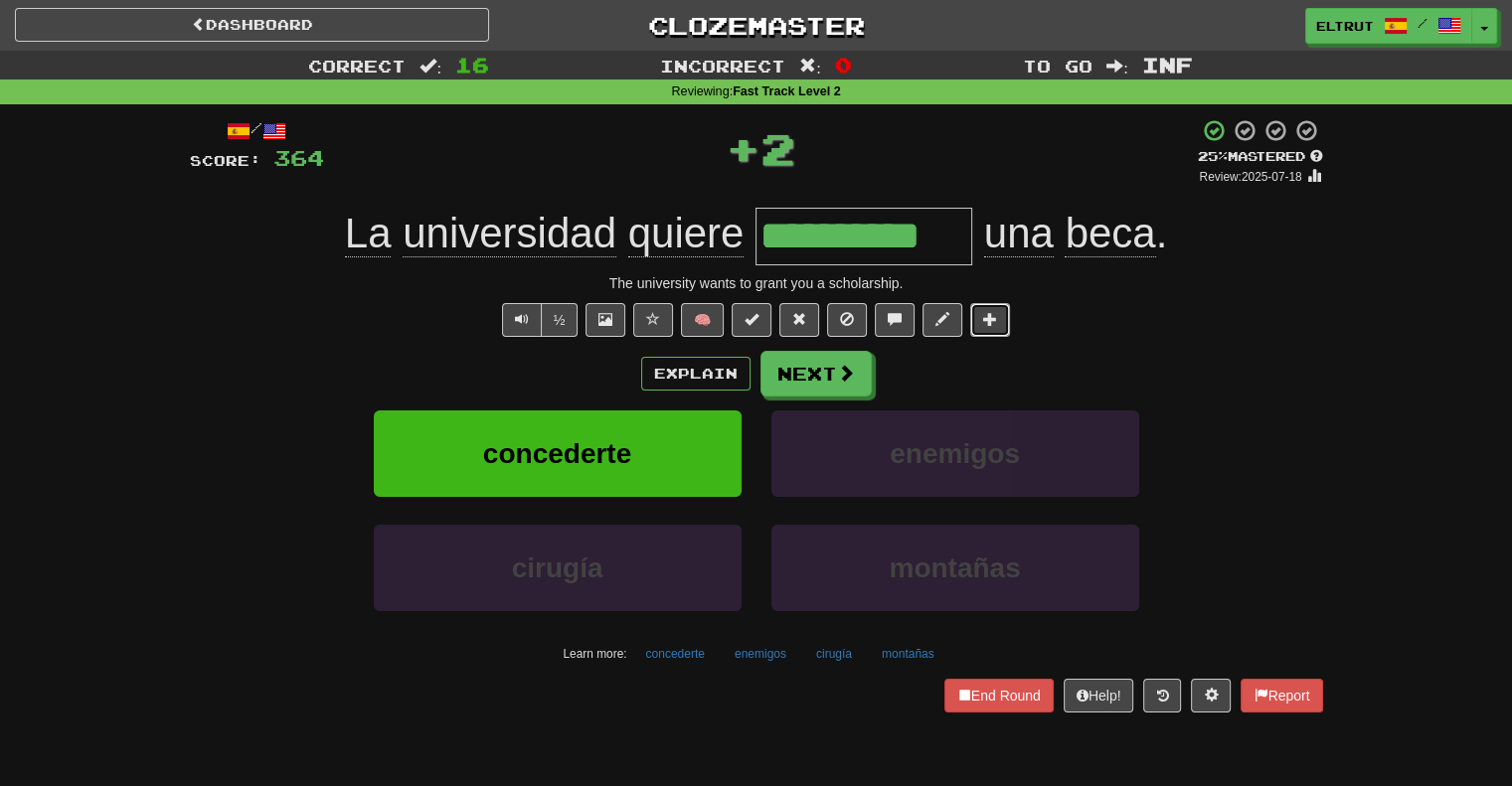 click at bounding box center (990, 319) 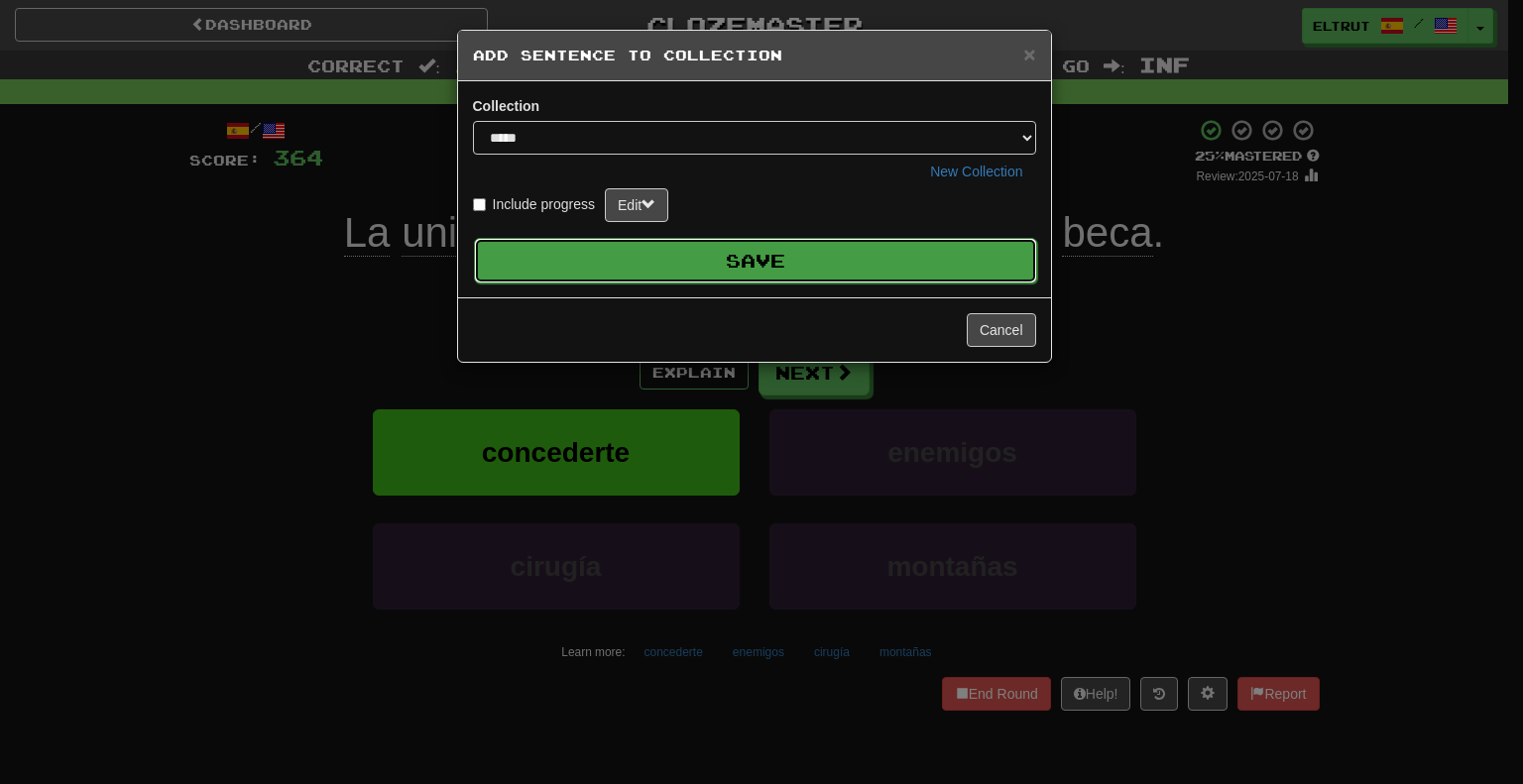 click on "Save" at bounding box center [756, 261] 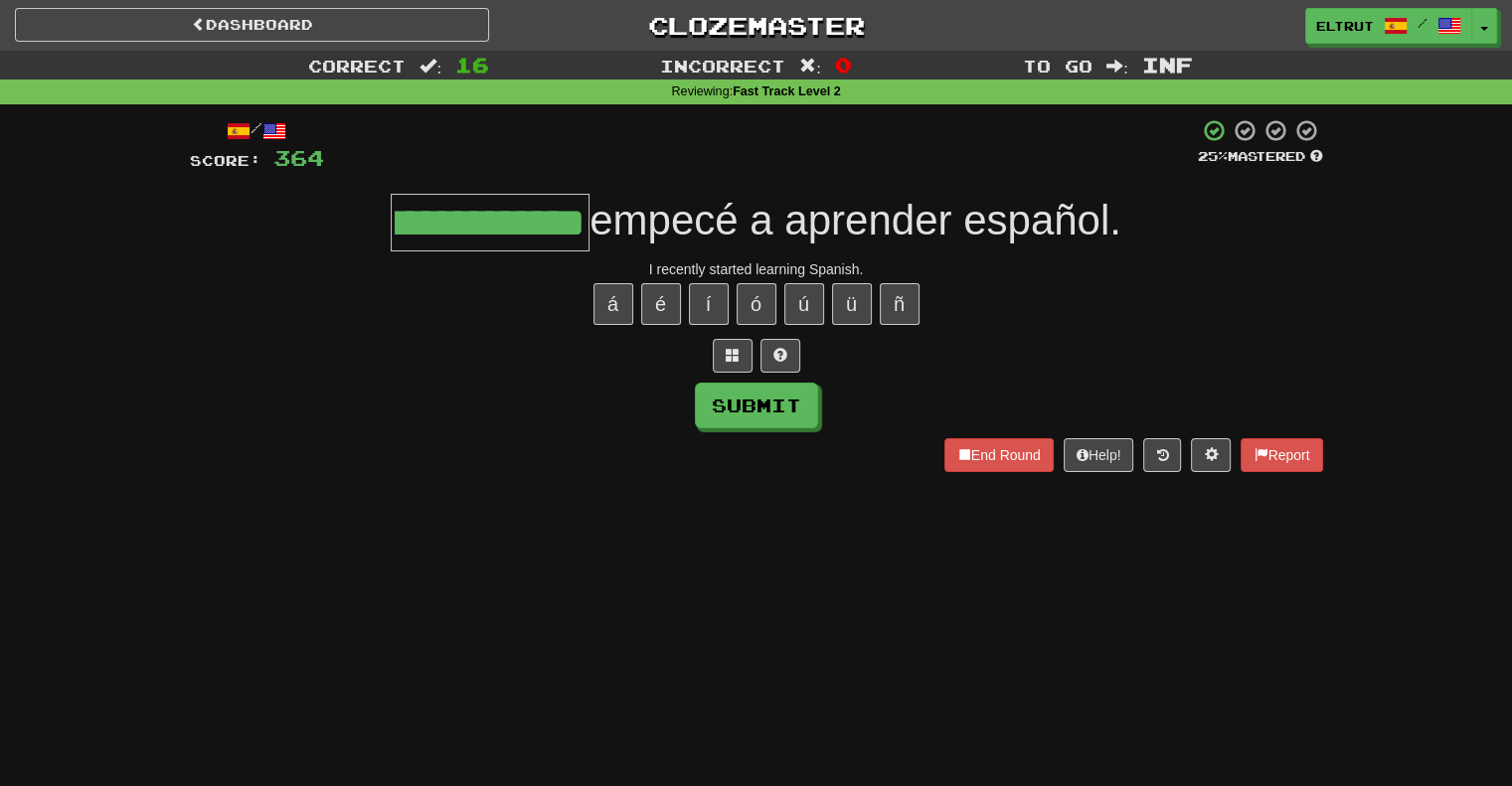scroll, scrollTop: 0, scrollLeft: 73, axis: horizontal 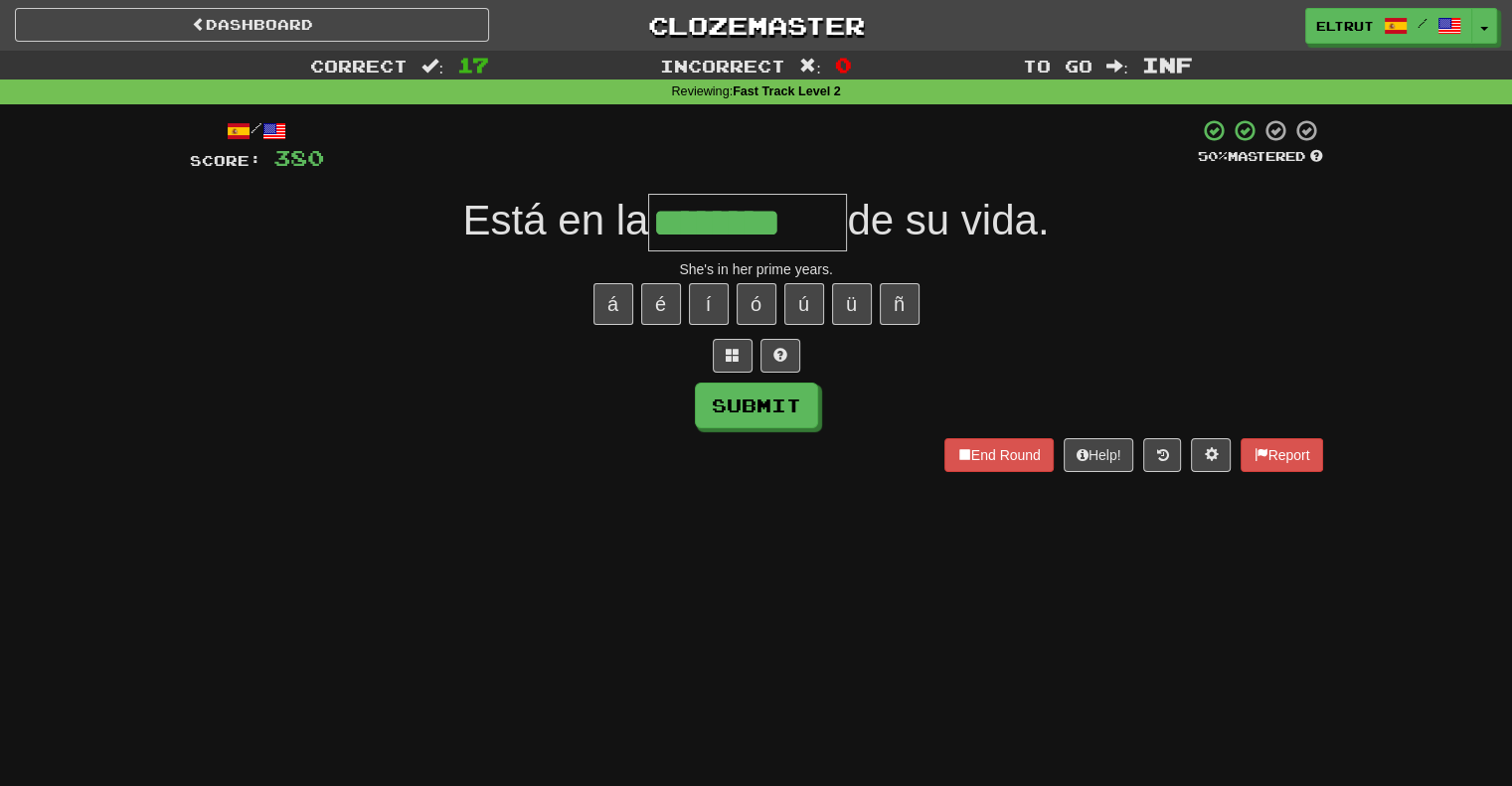 type on "********" 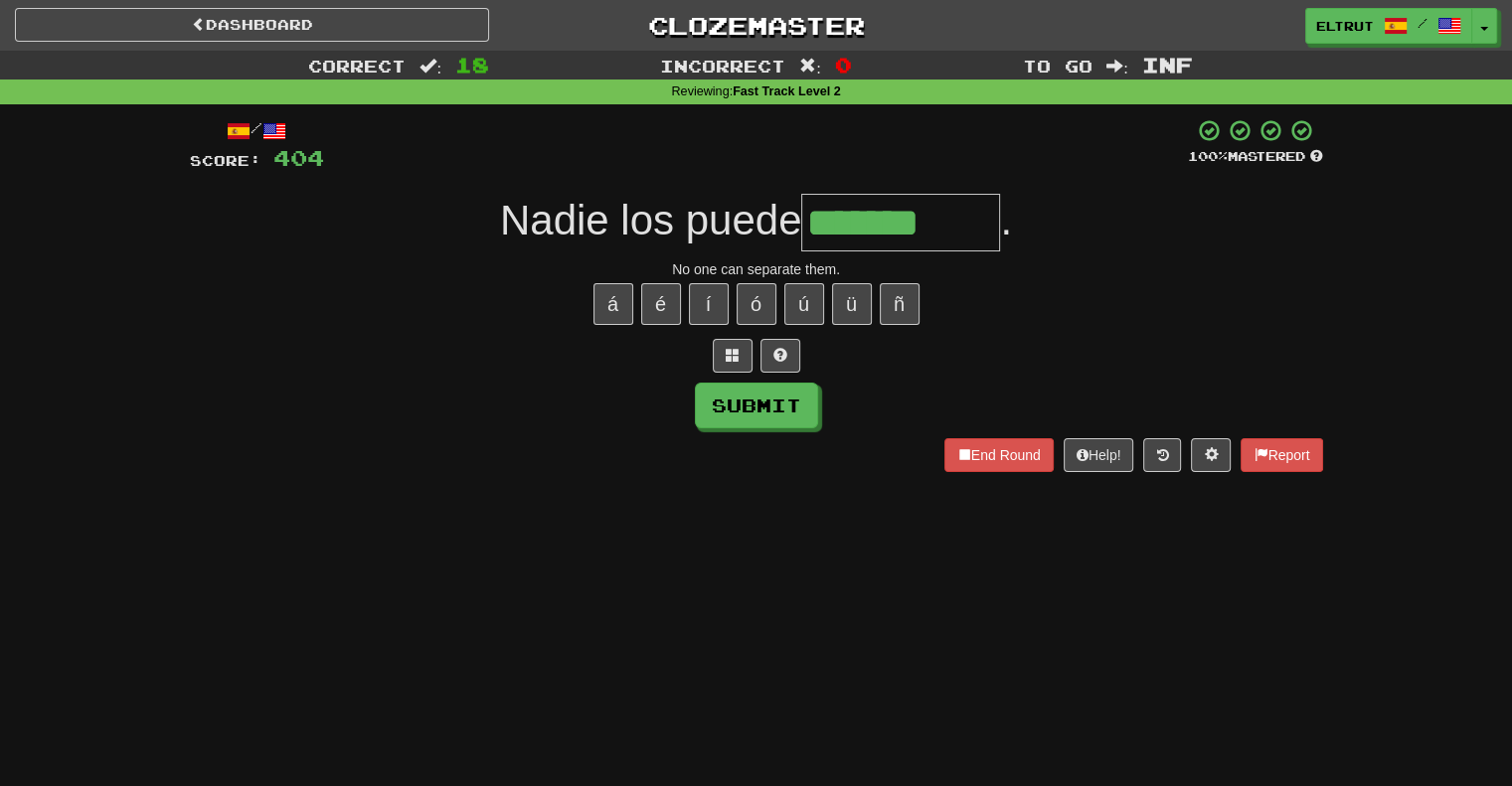 type on "*******" 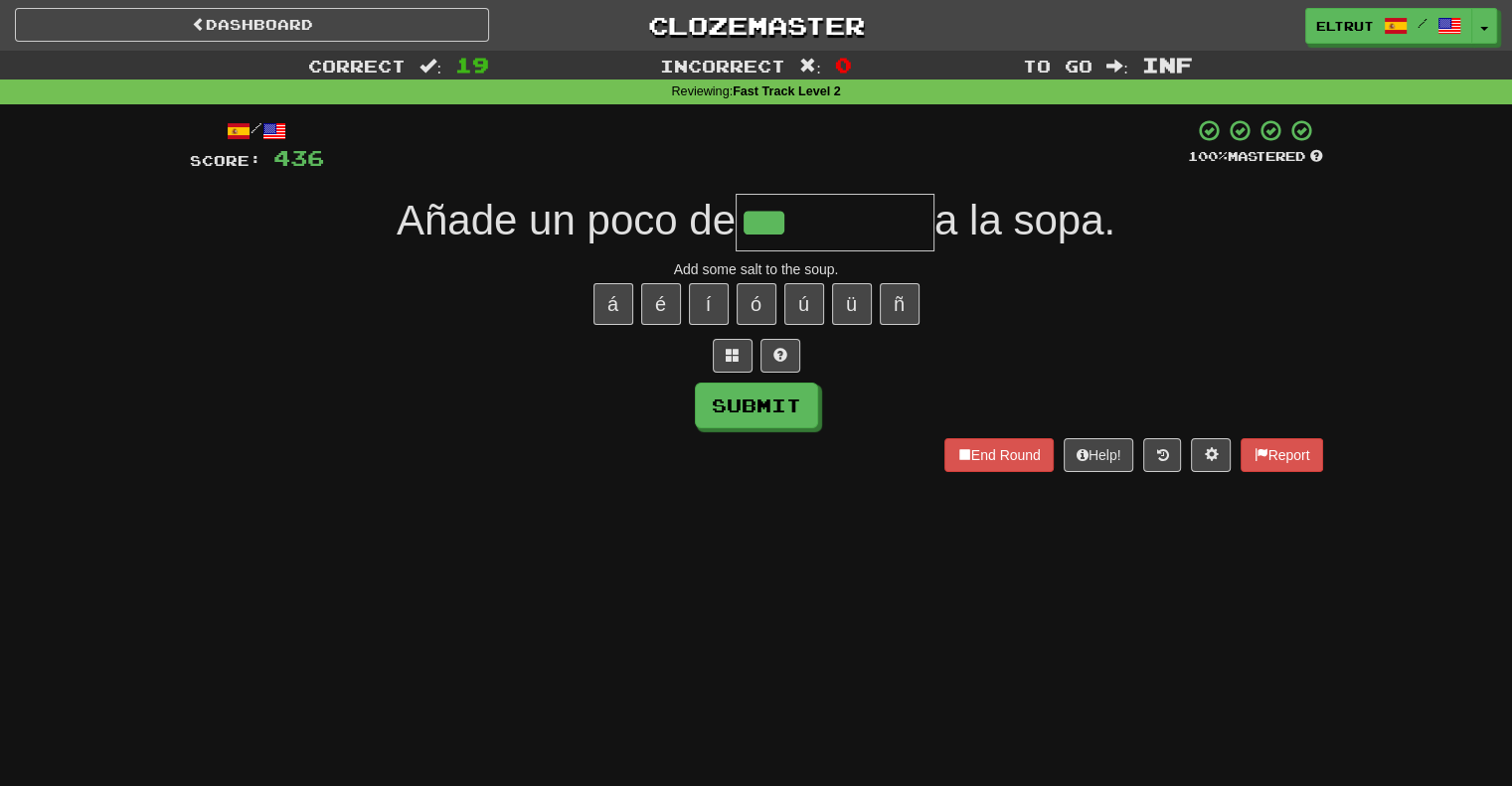 type on "***" 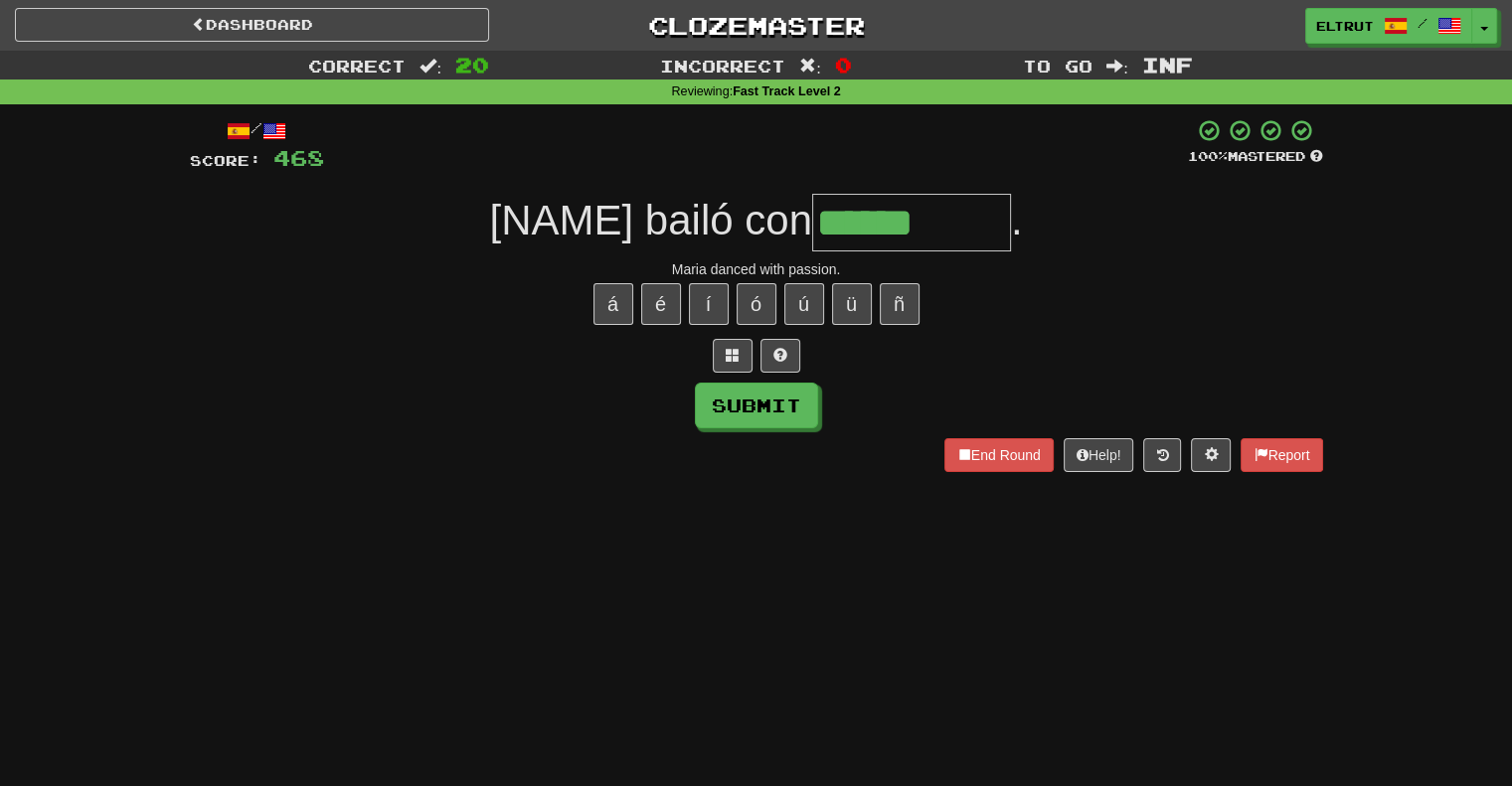 type on "******" 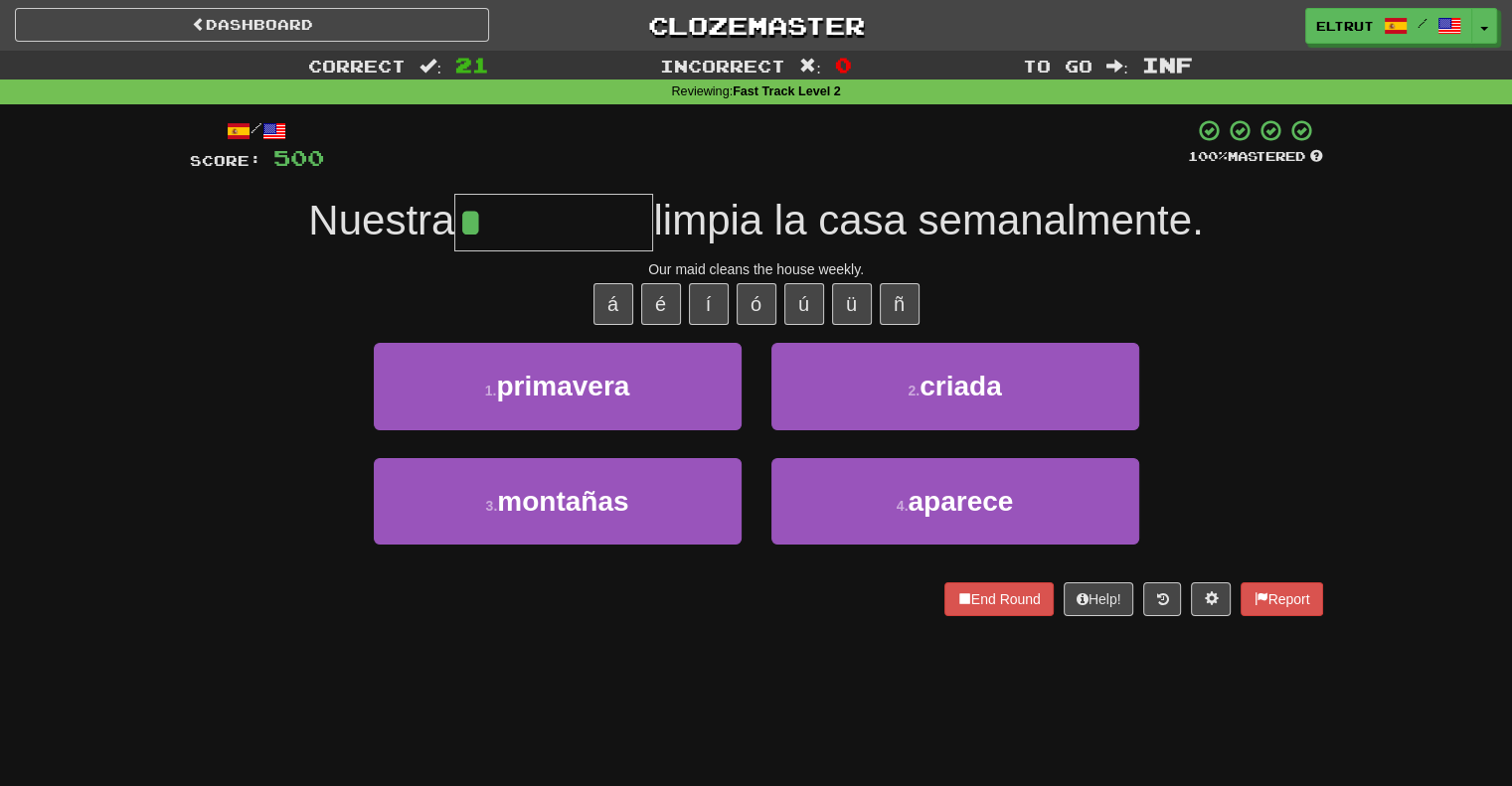 type on "******" 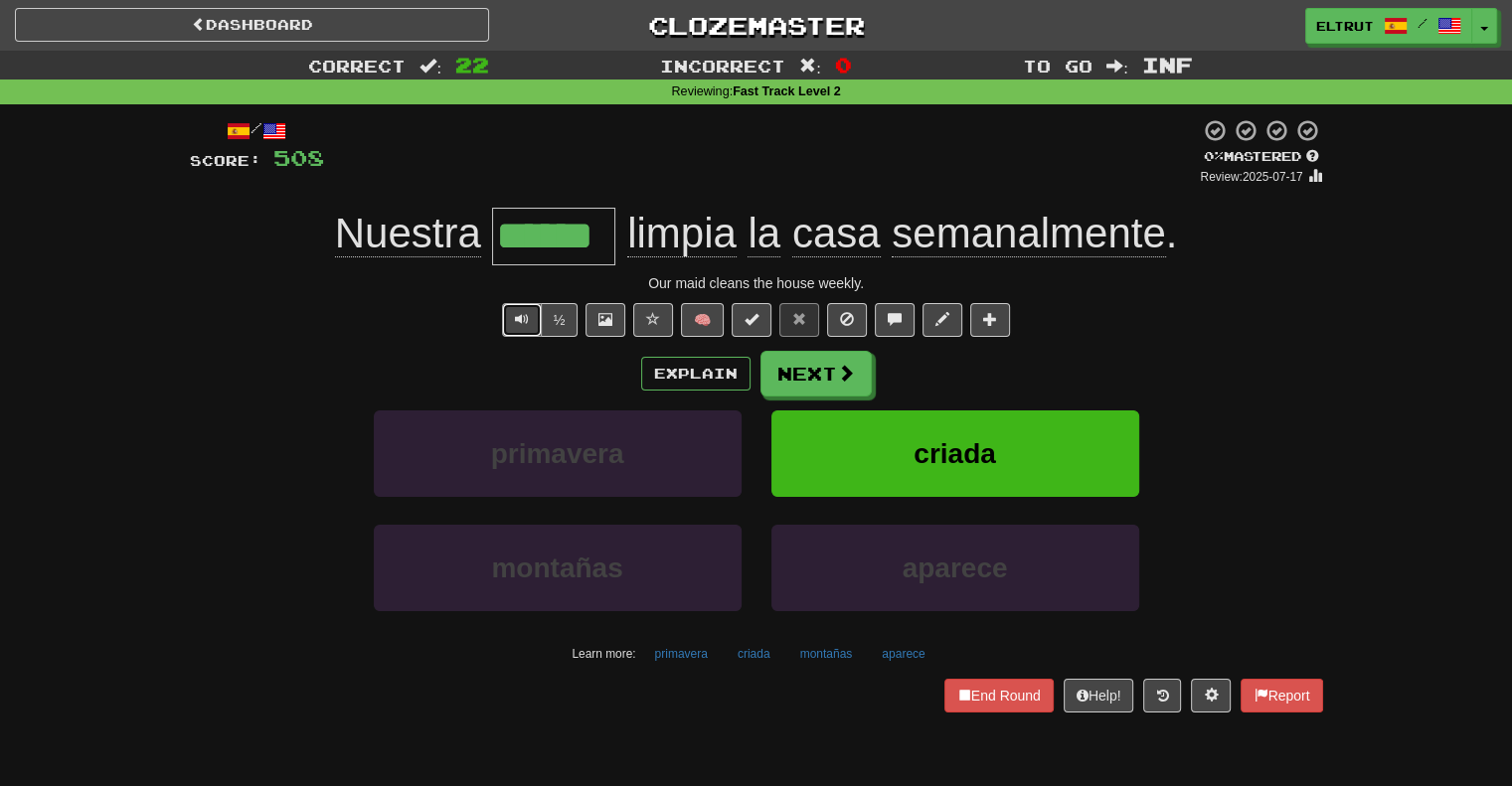 type 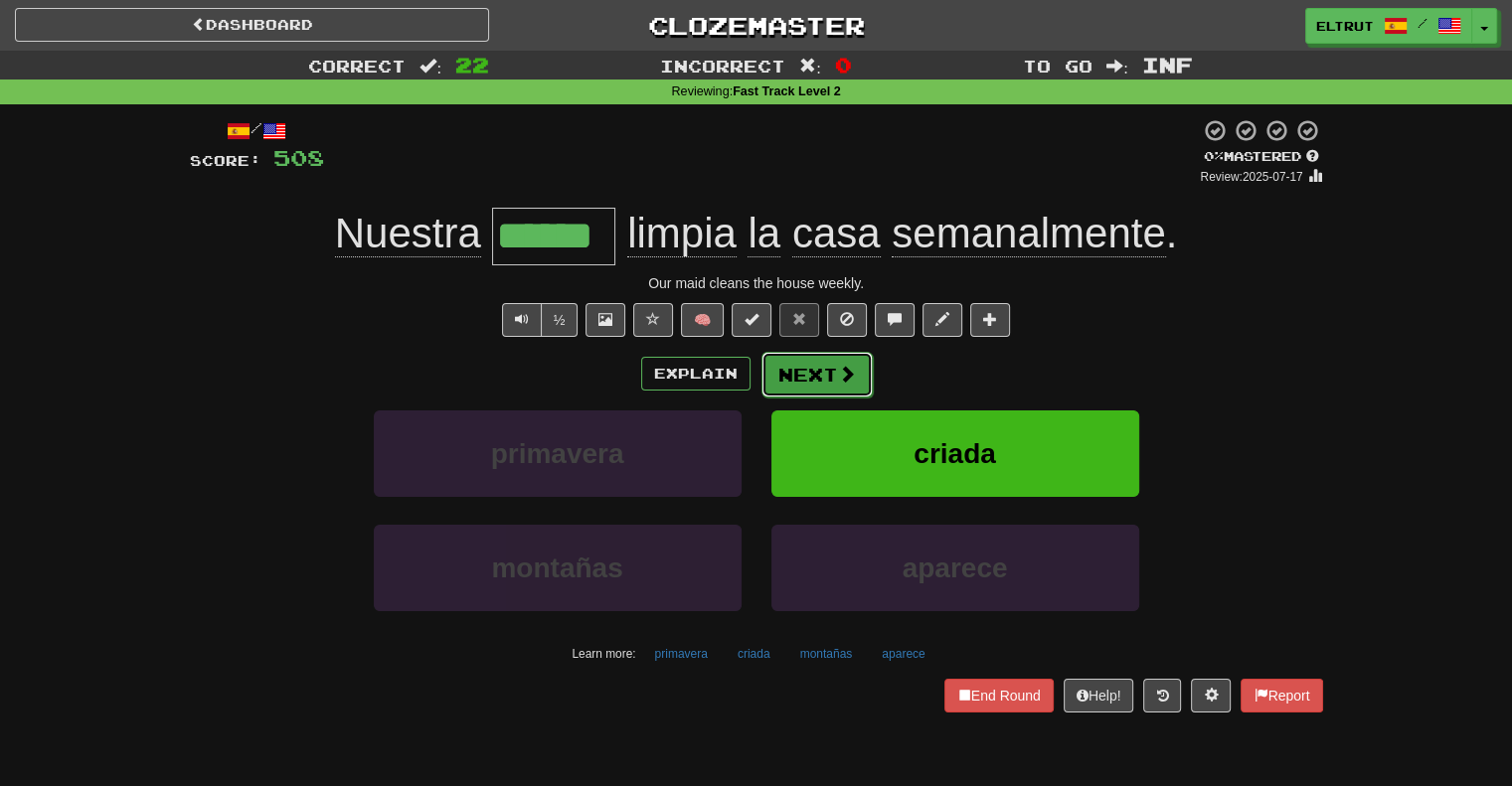 click on "Next" at bounding box center [817, 375] 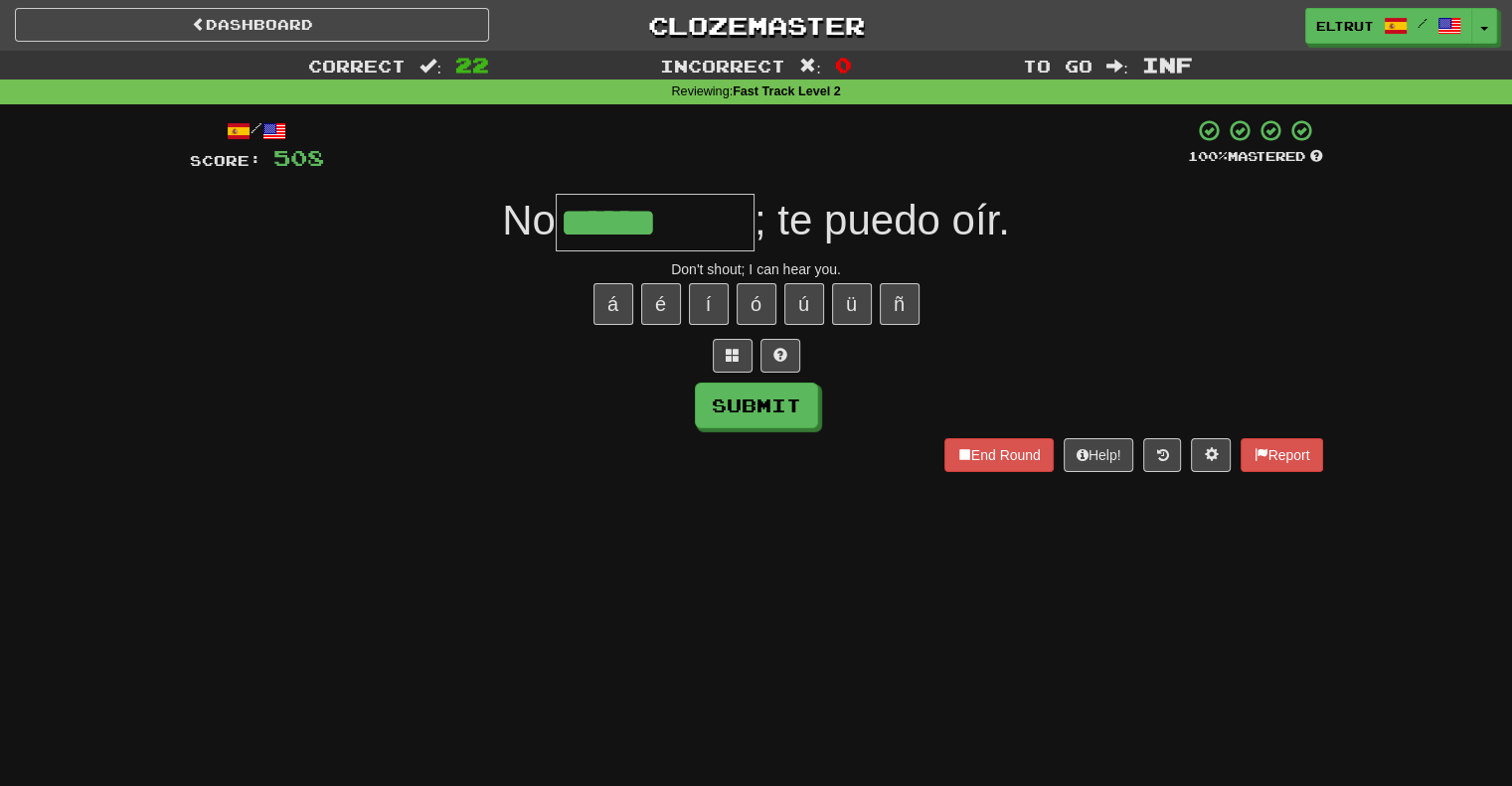type on "******" 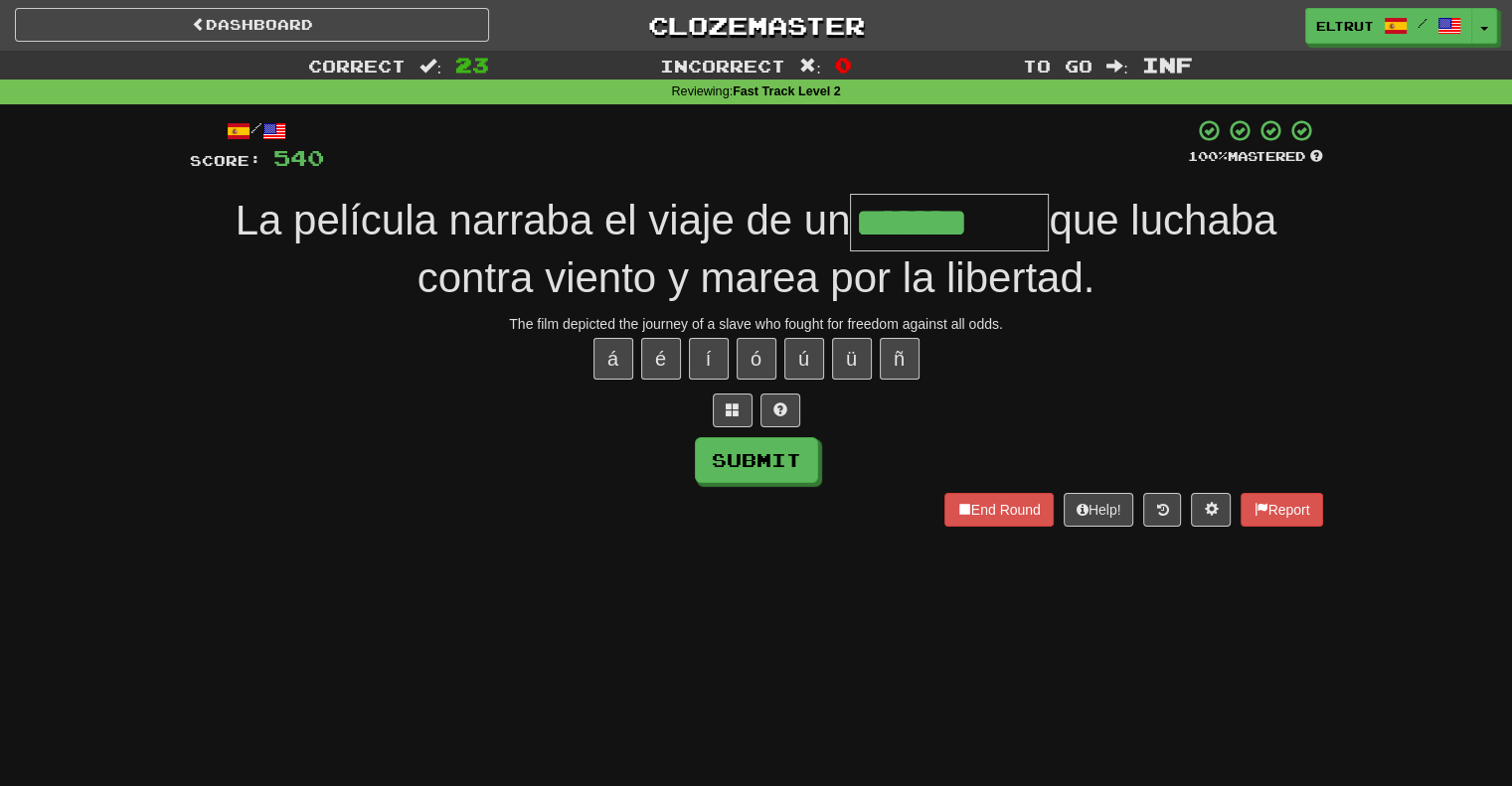 type on "*******" 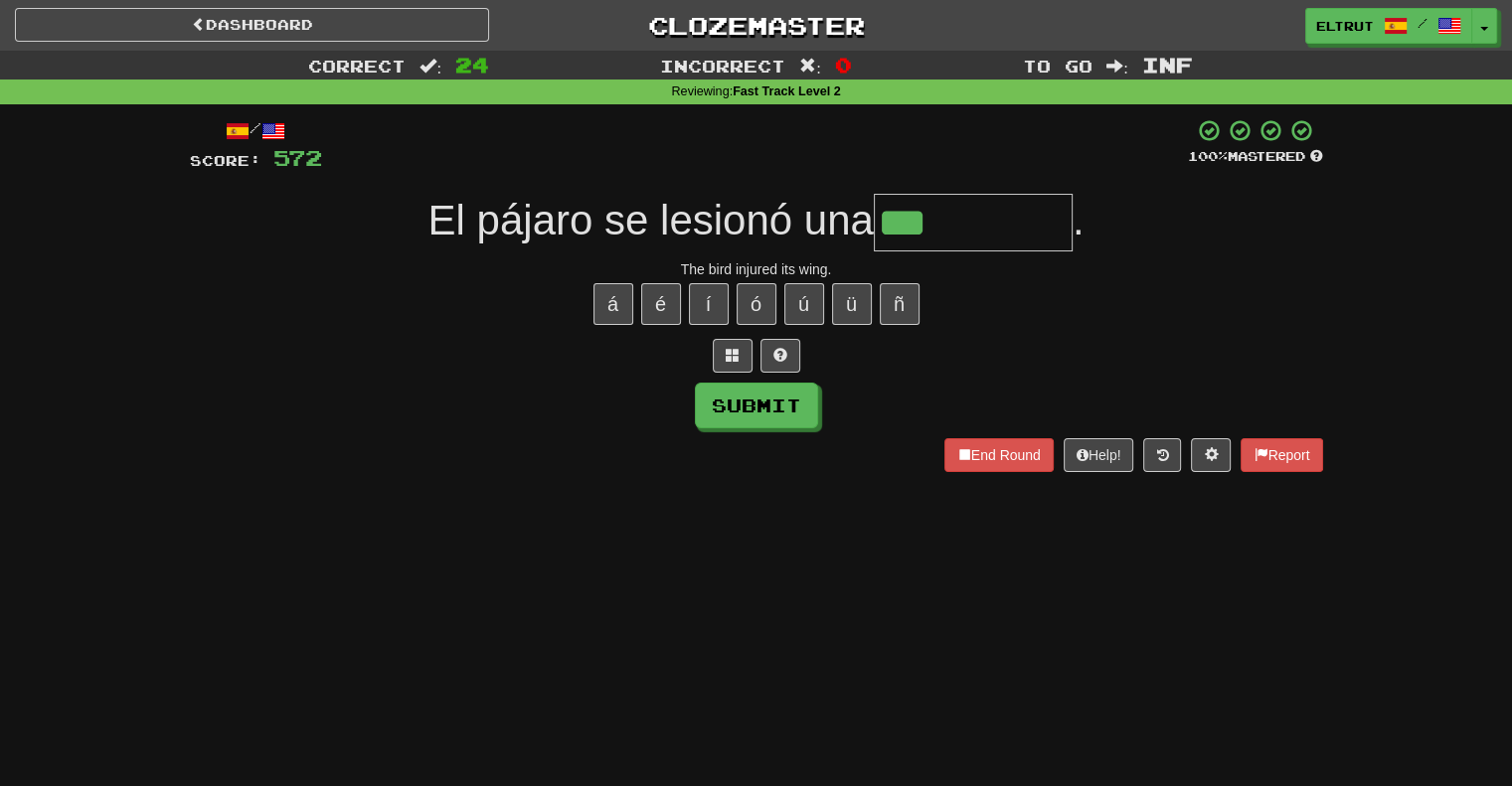 type on "***" 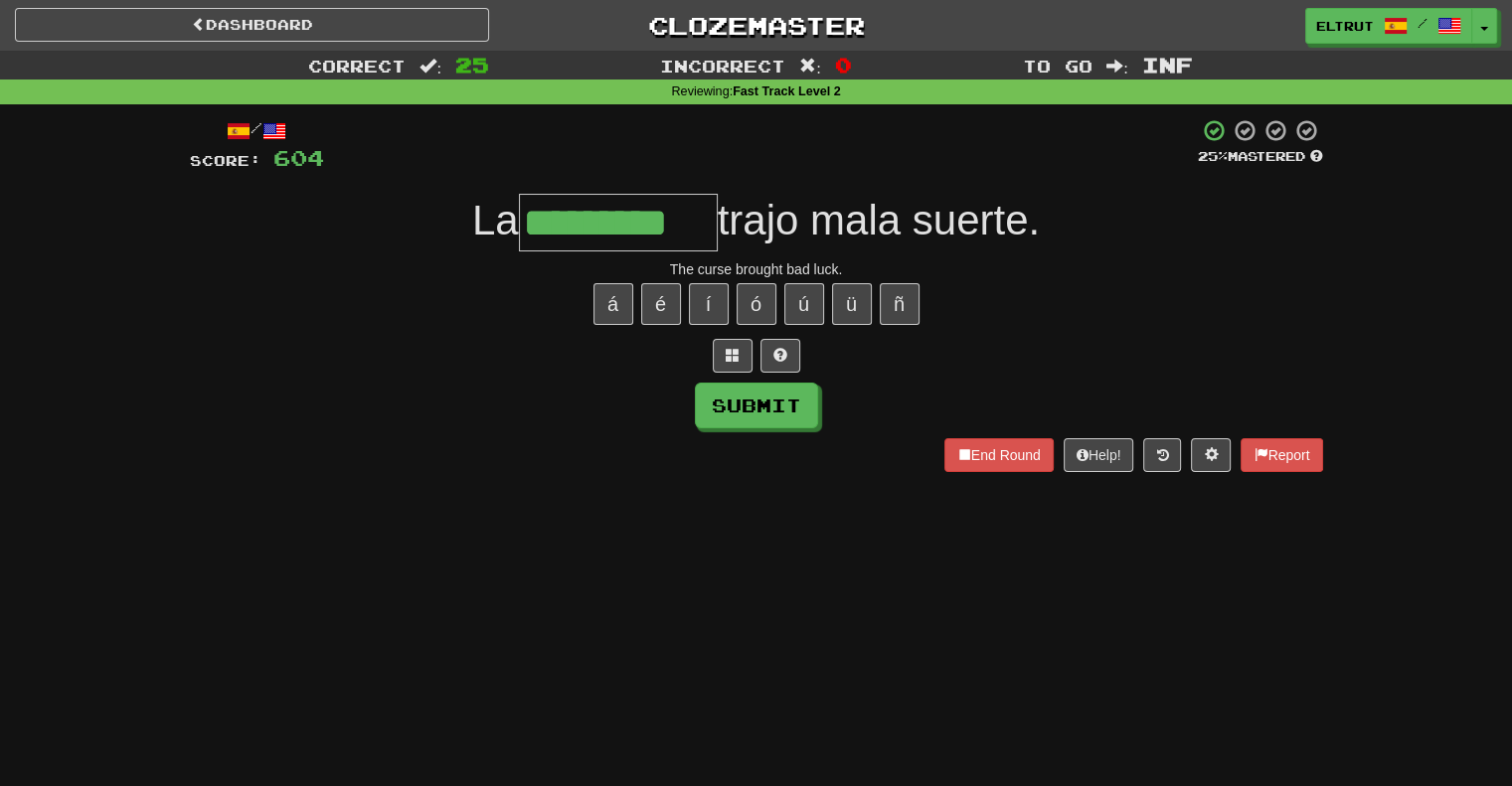 type on "*********" 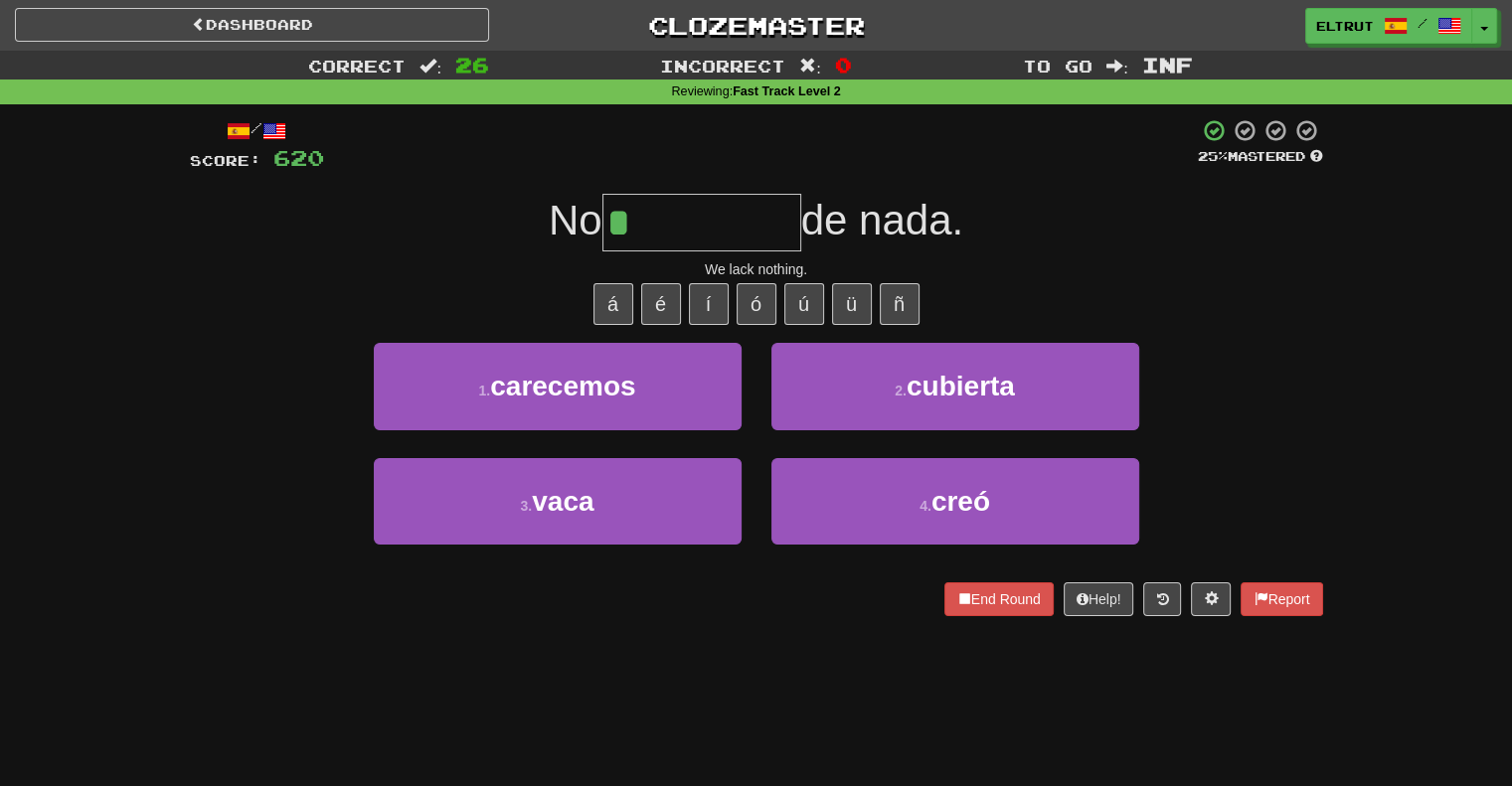 type on "*********" 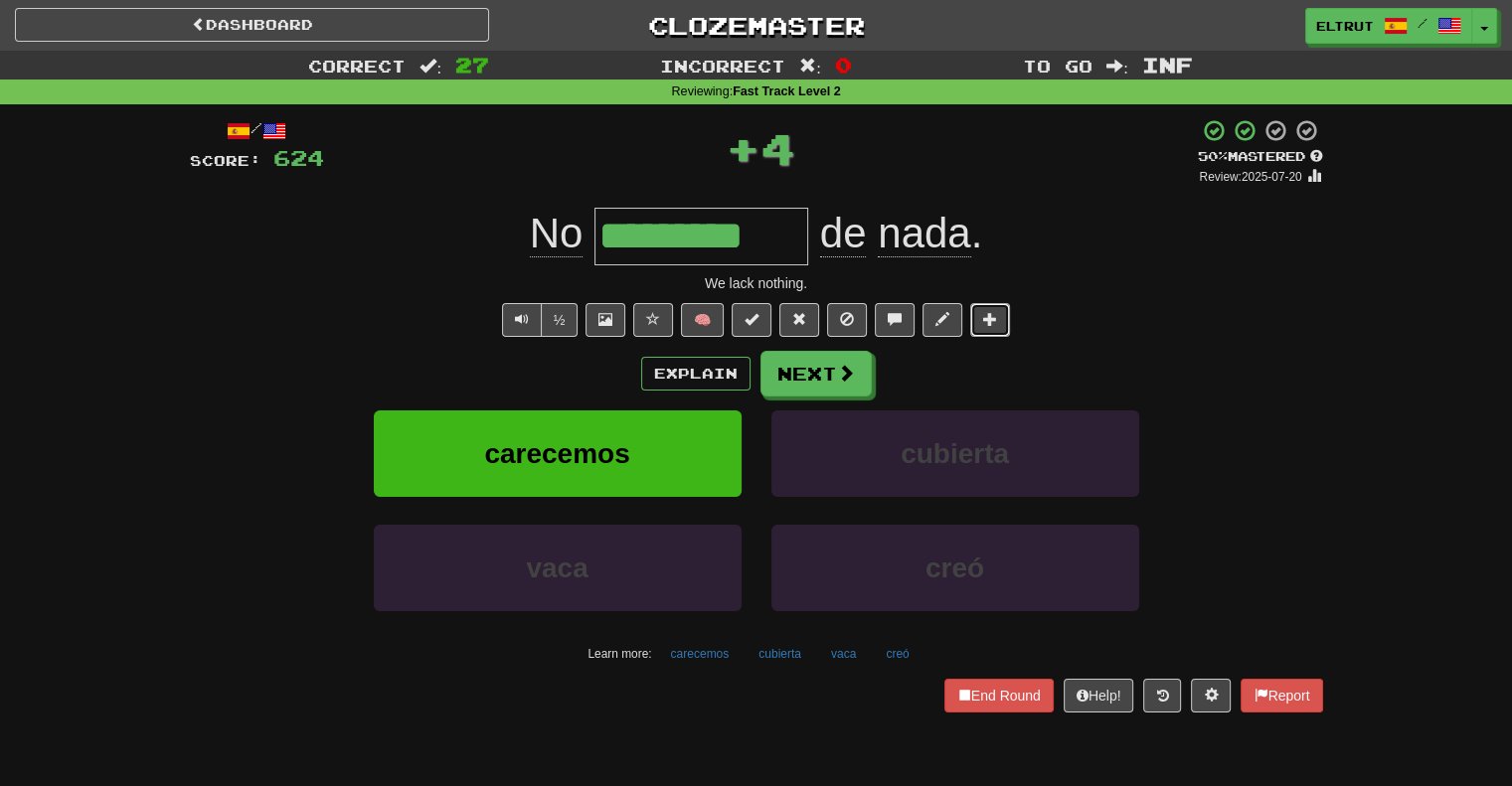 click at bounding box center (990, 320) 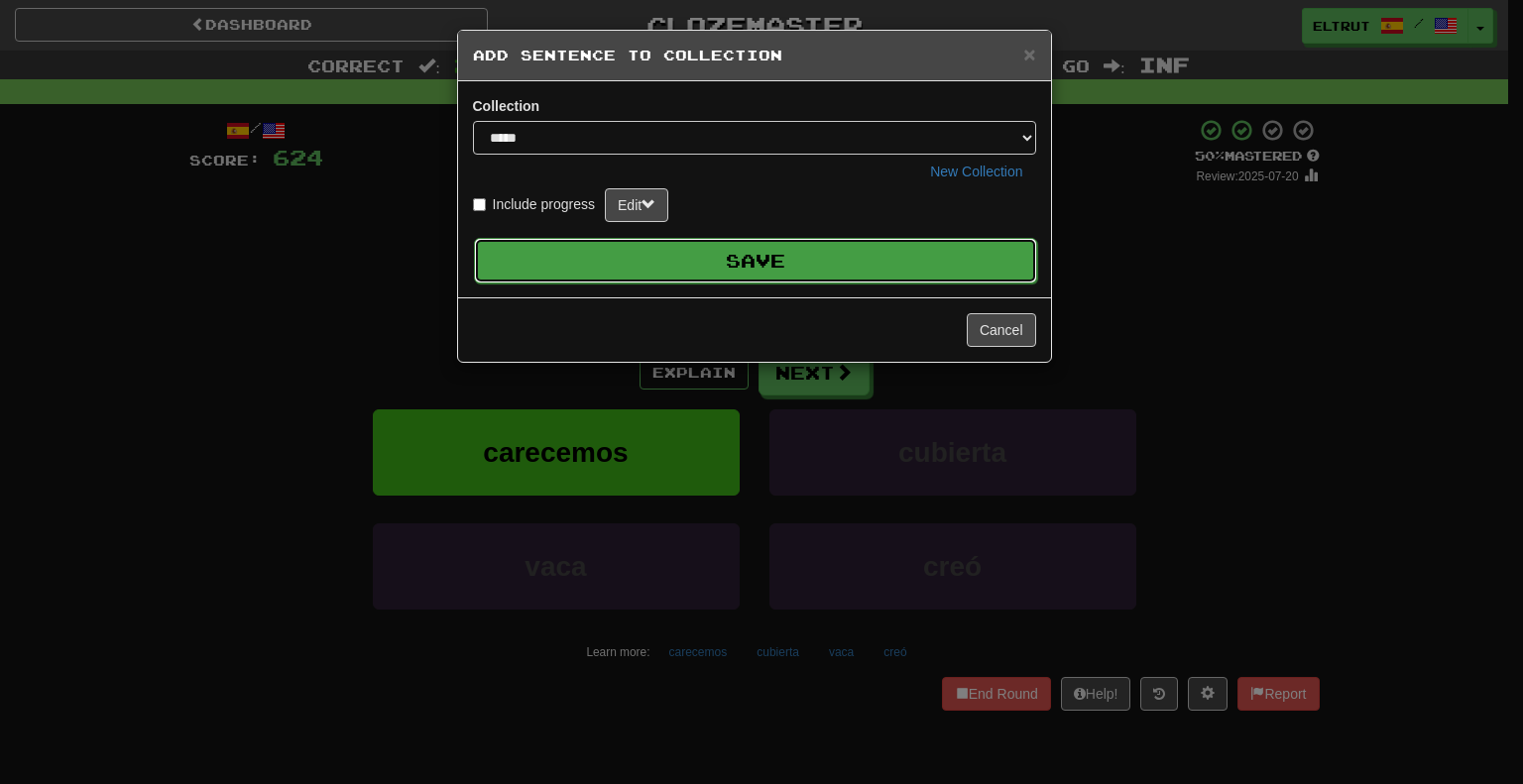 click on "Save" at bounding box center (756, 261) 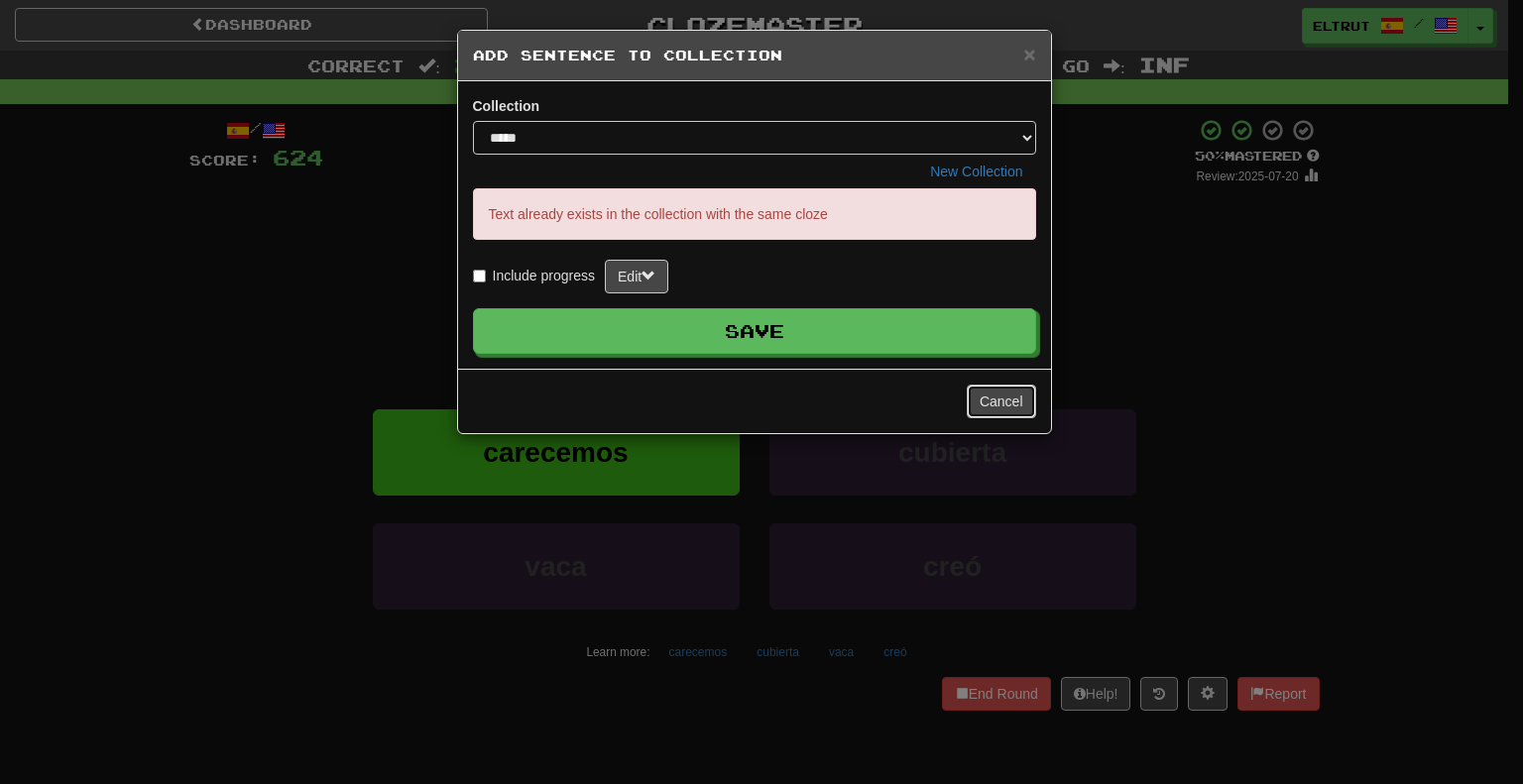 click on "Cancel" at bounding box center (1001, 401) 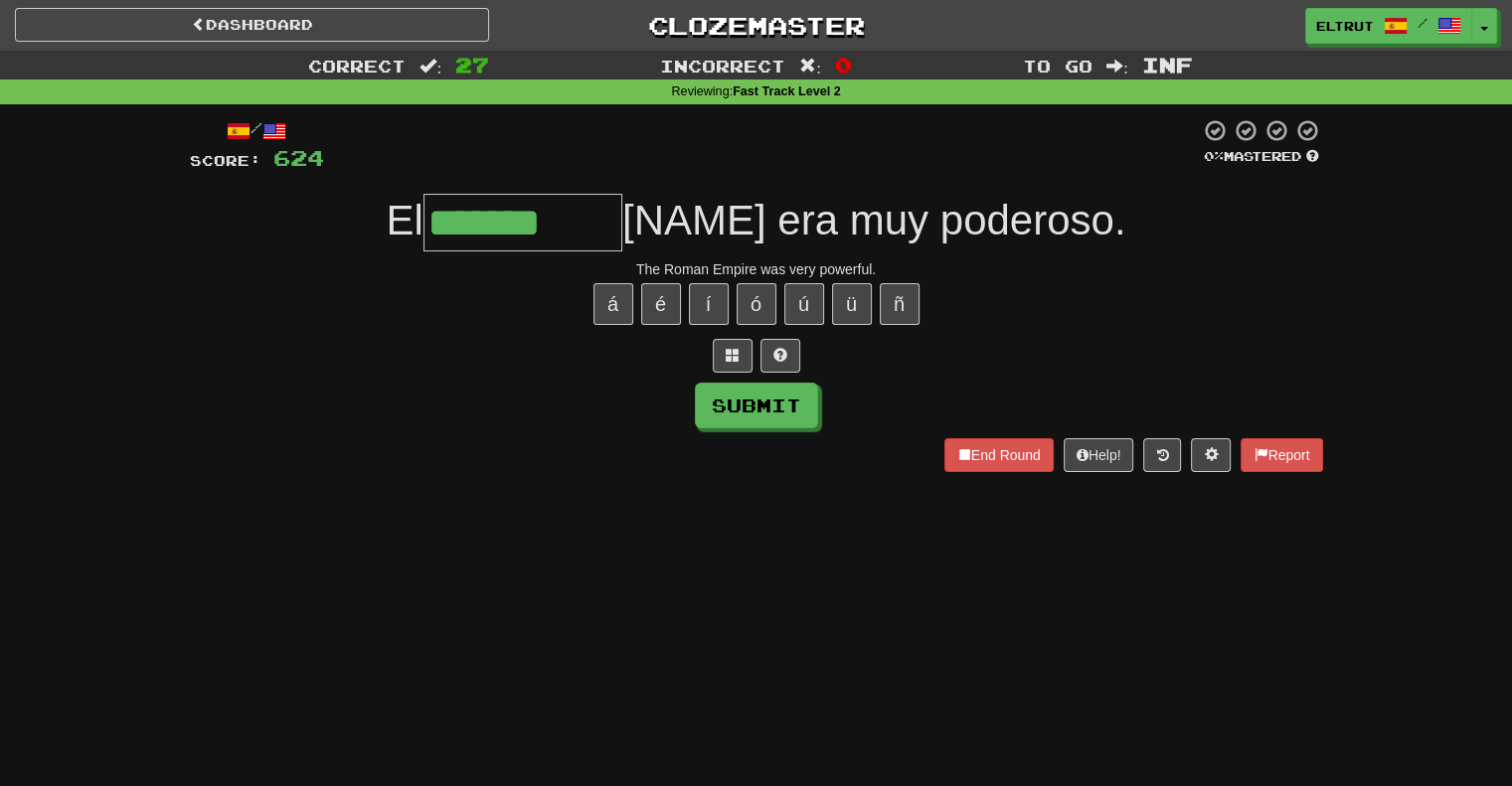 type on "*******" 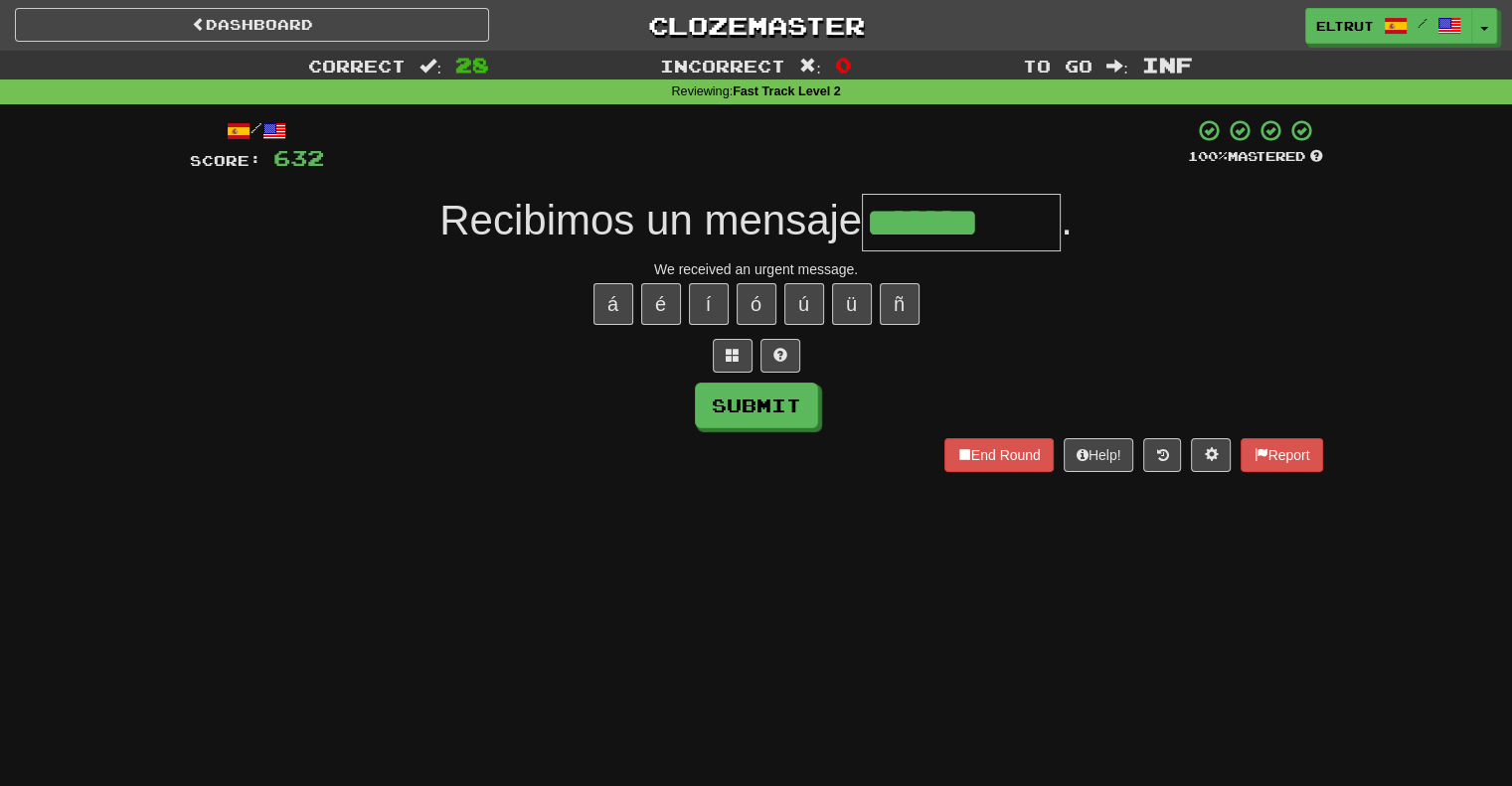 type on "*******" 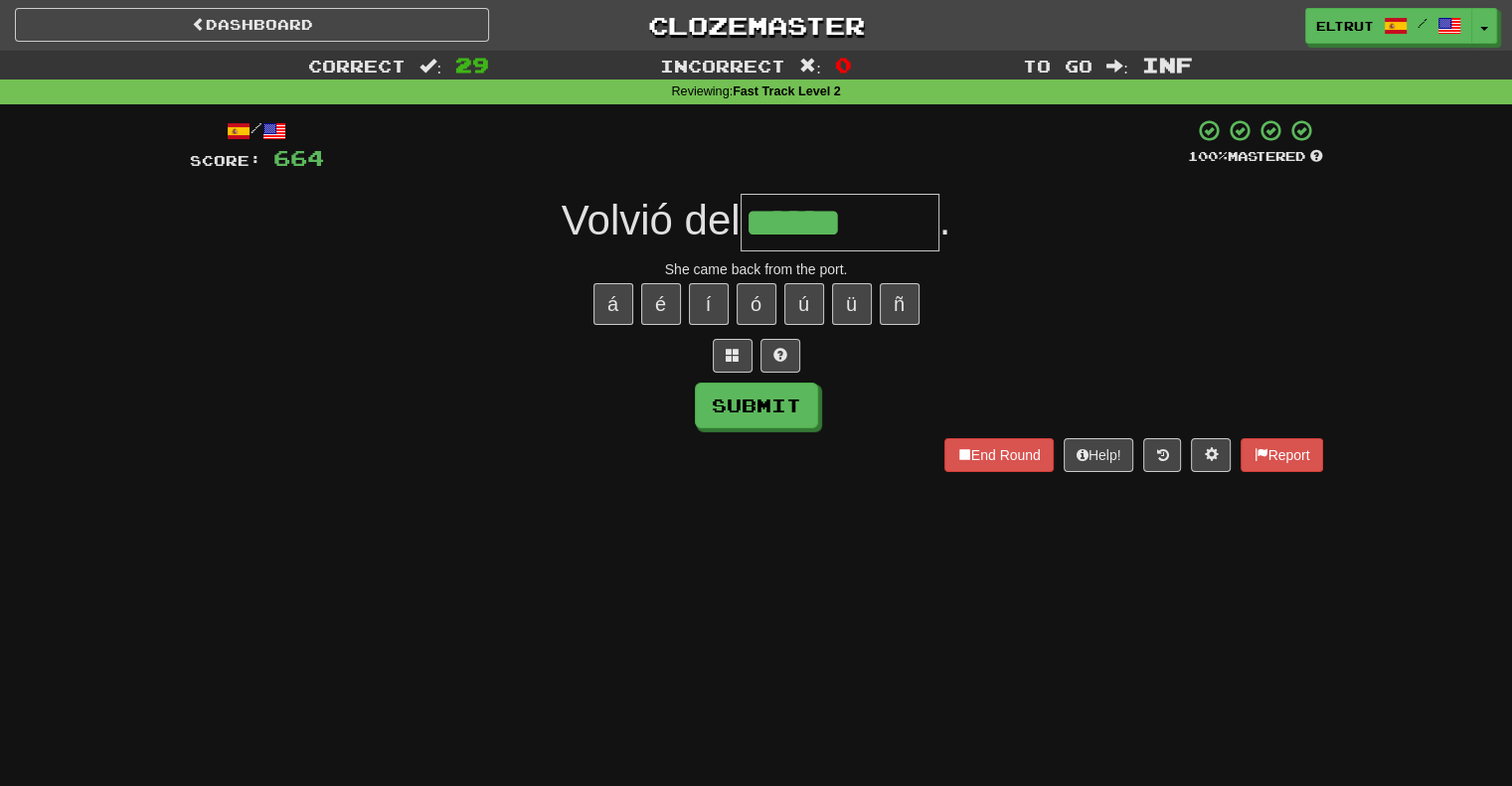 type on "******" 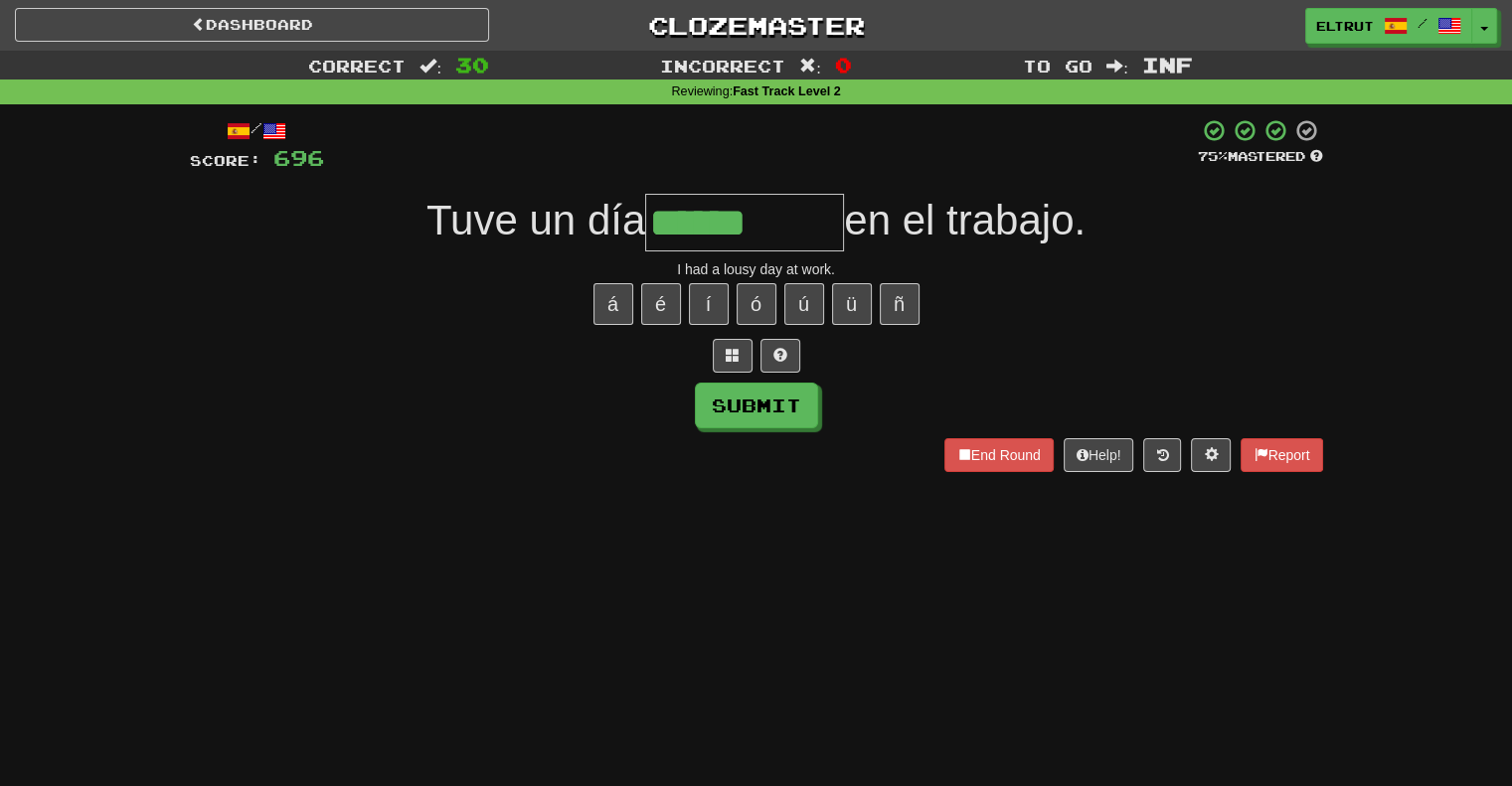 type on "******" 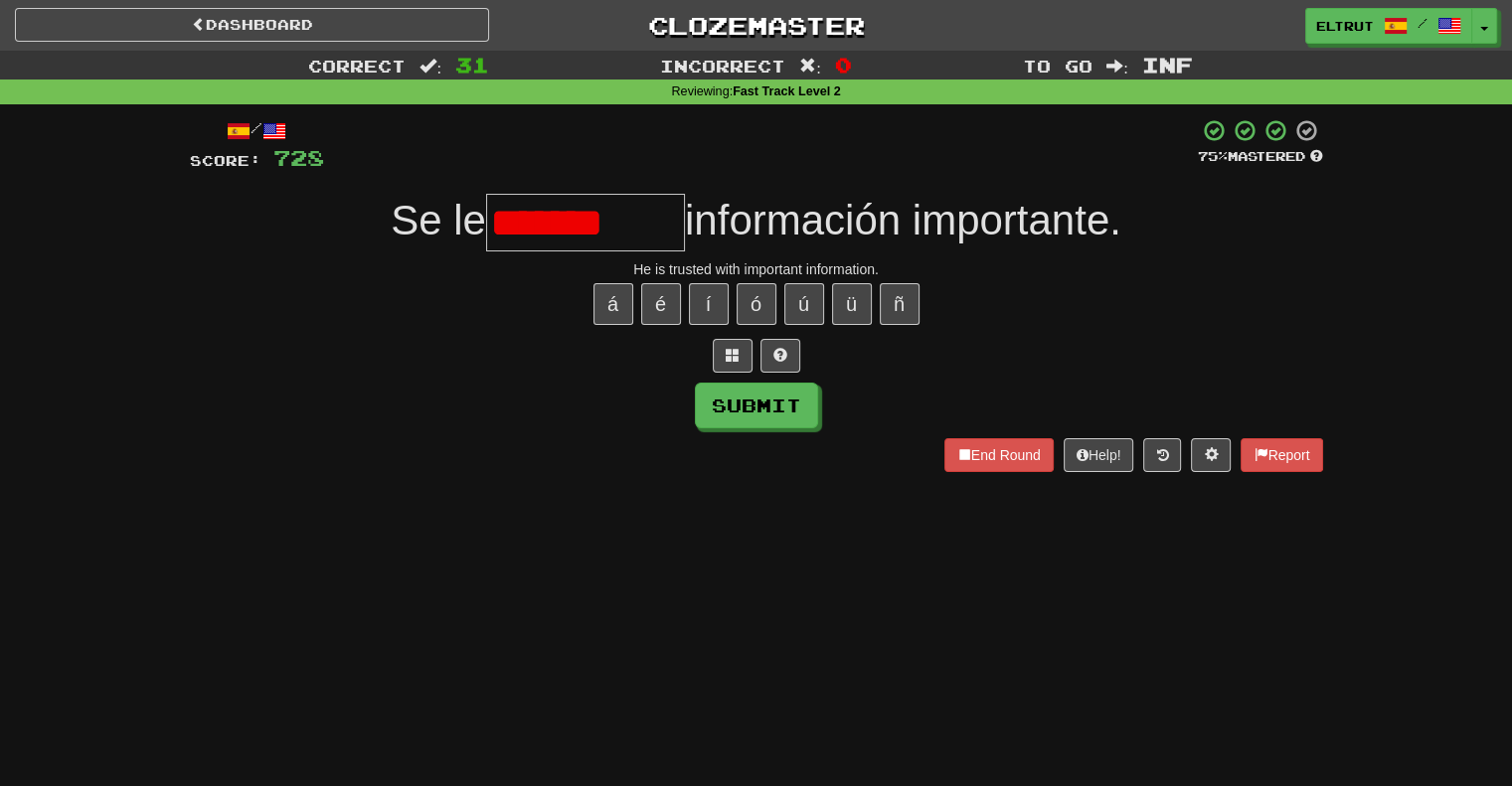 type on "******" 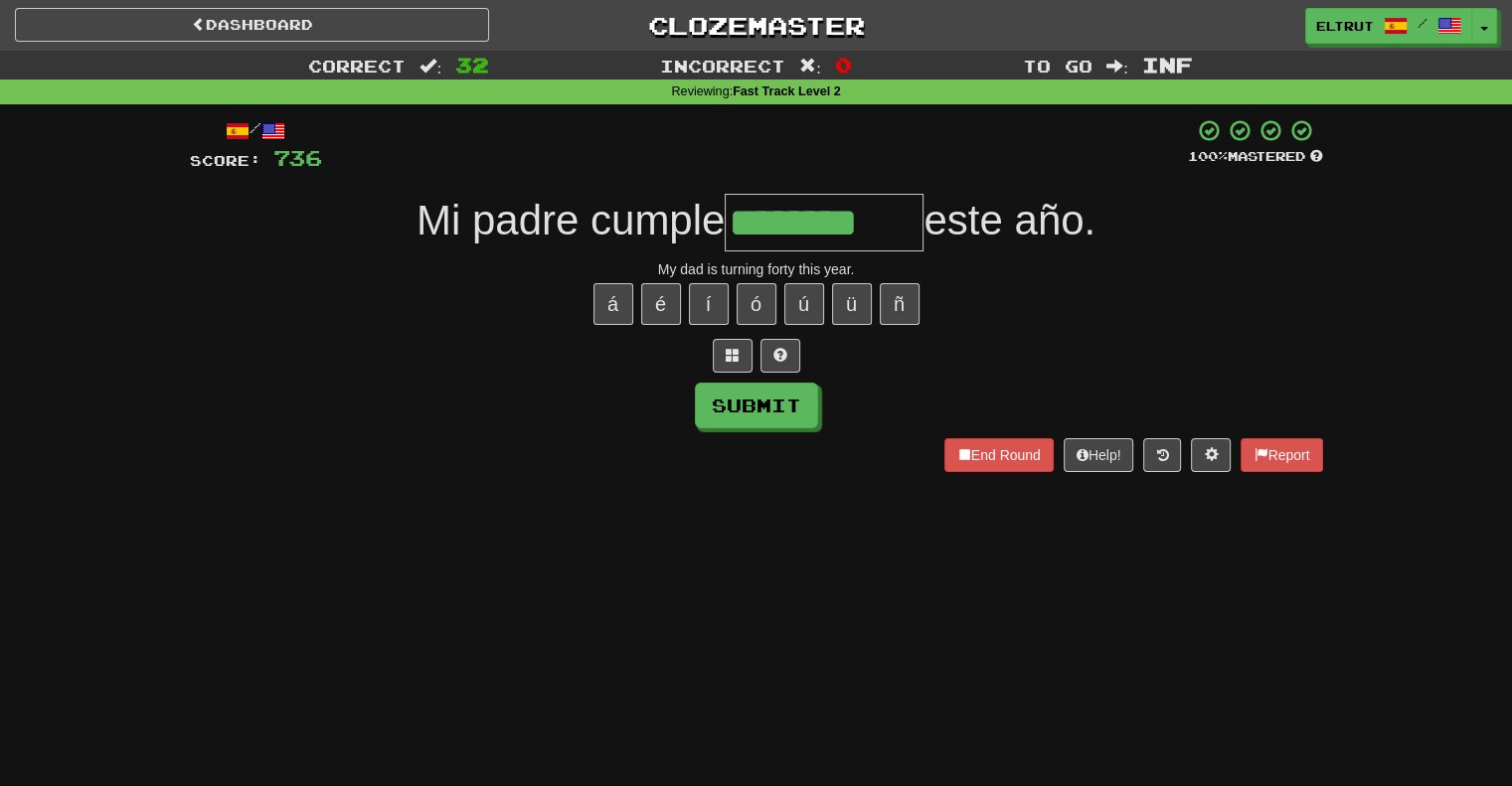 type on "********" 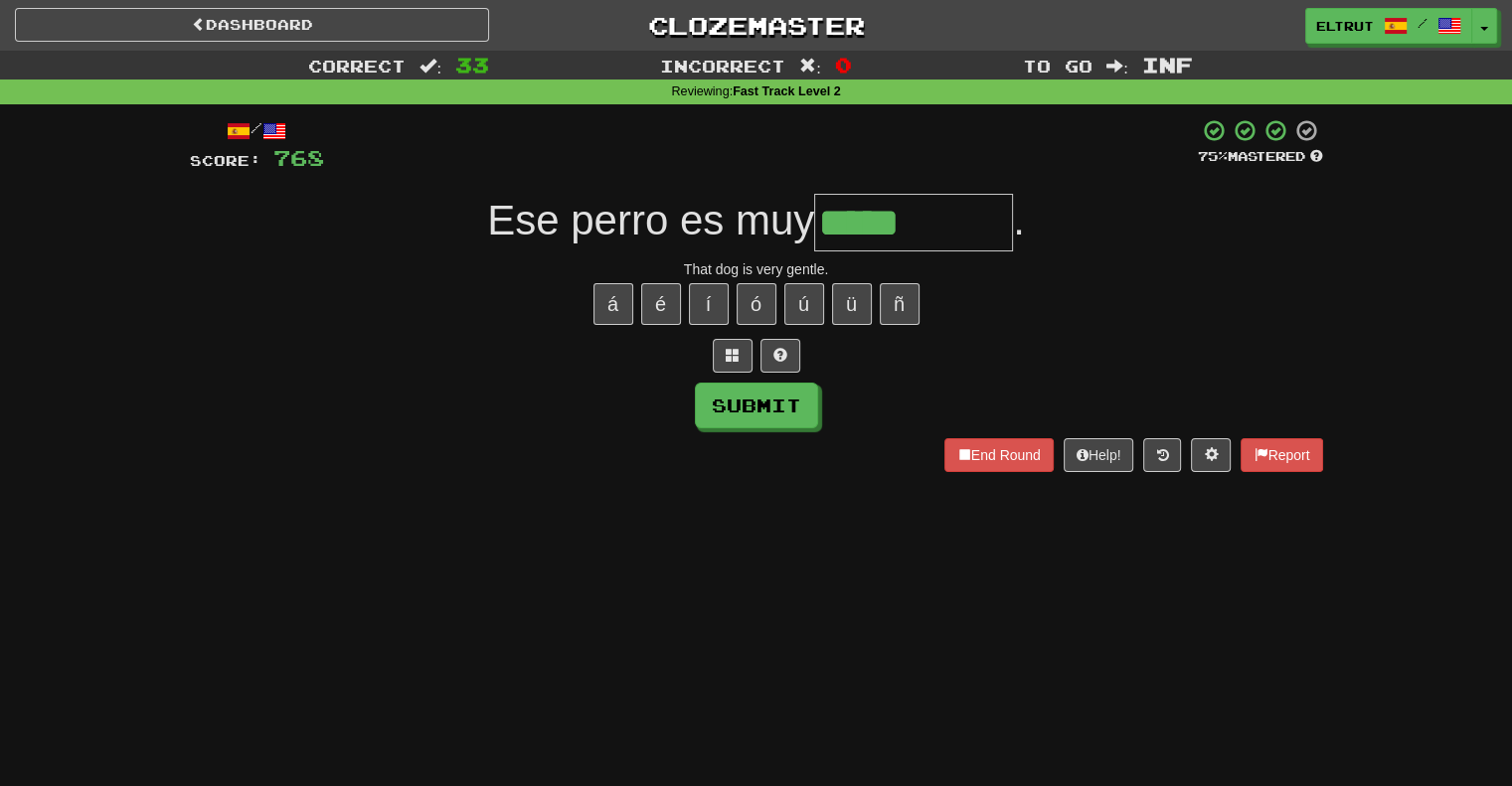 type on "*****" 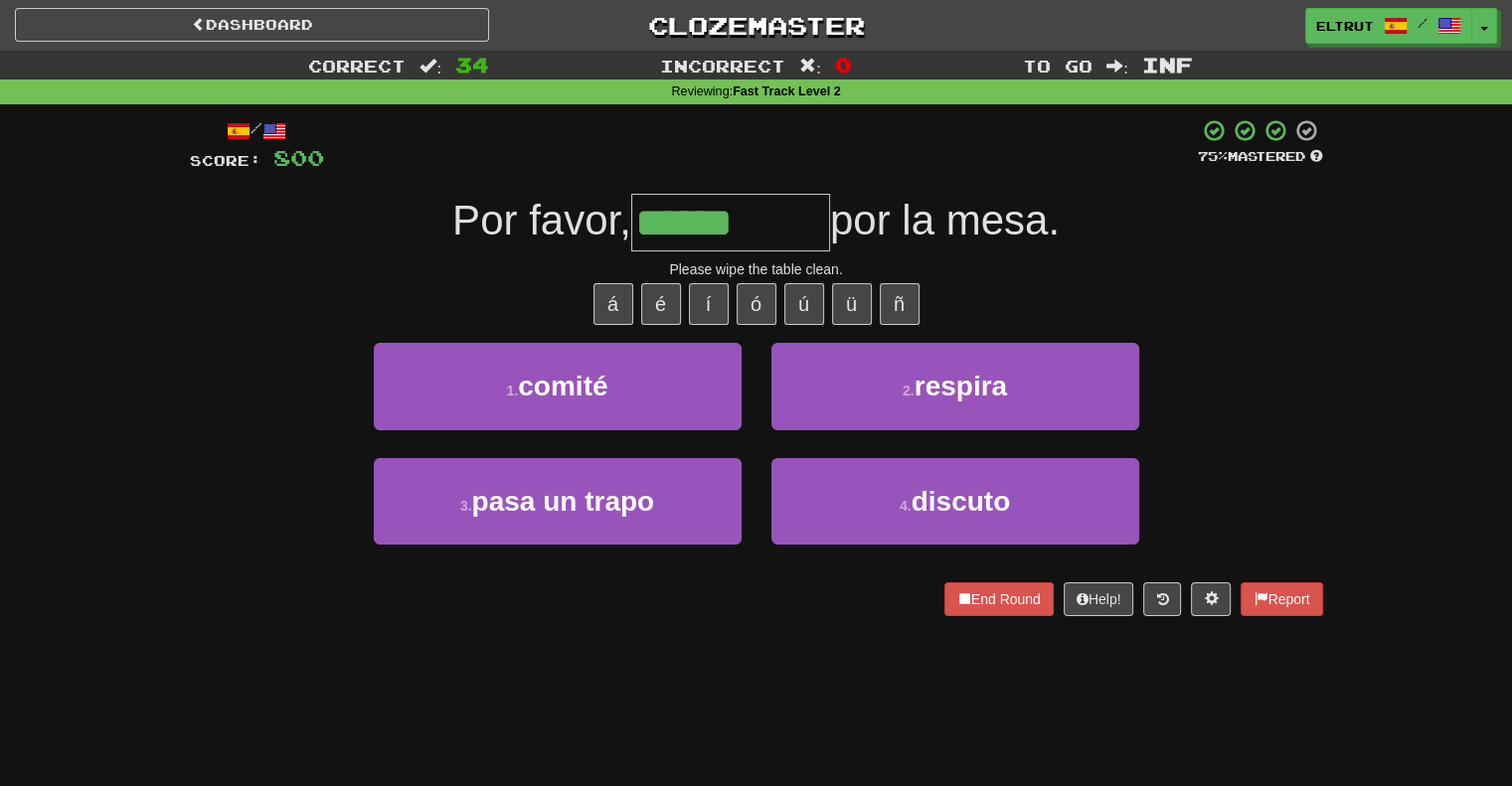 type on "**********" 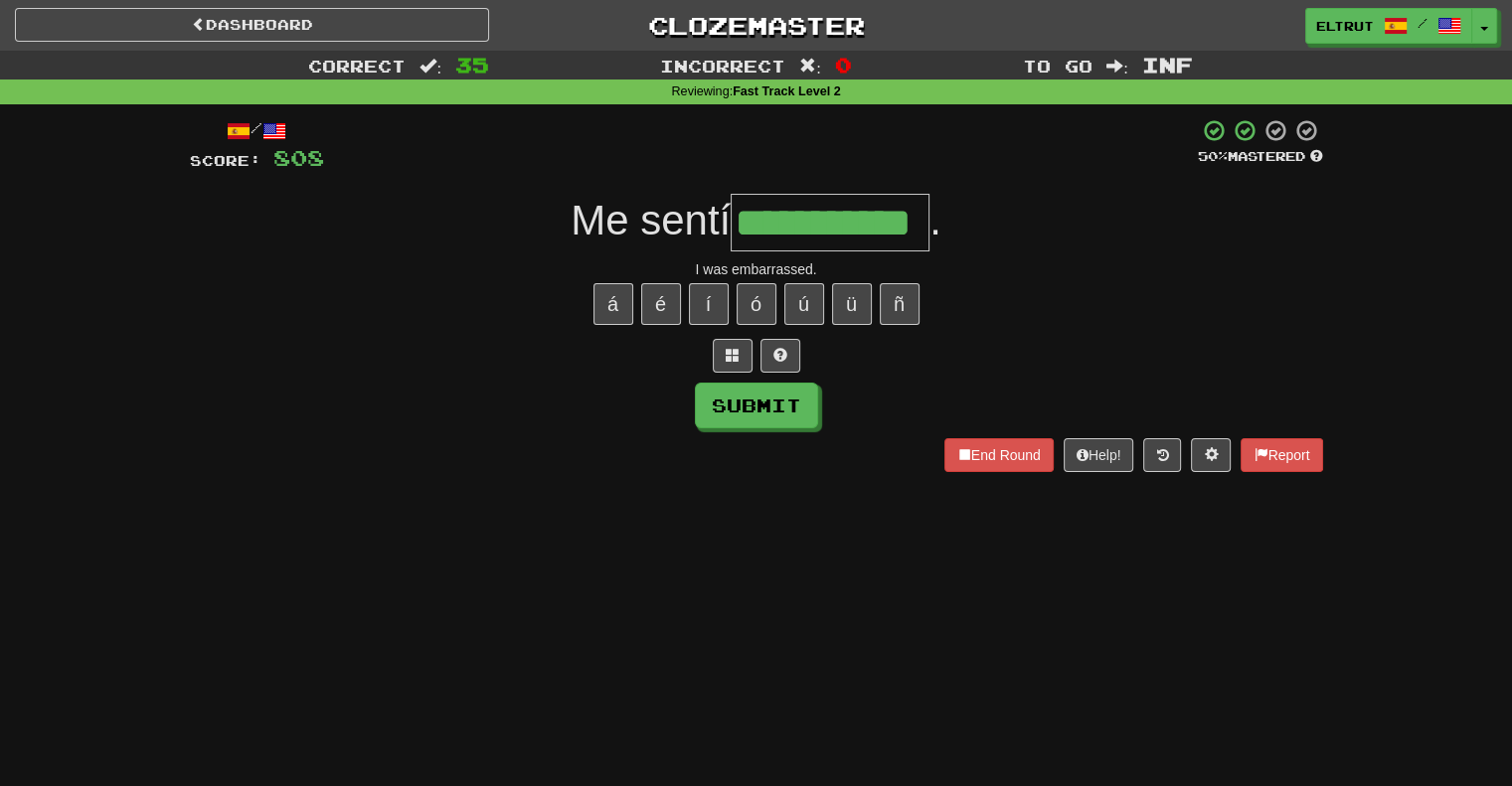 scroll, scrollTop: 0, scrollLeft: 50, axis: horizontal 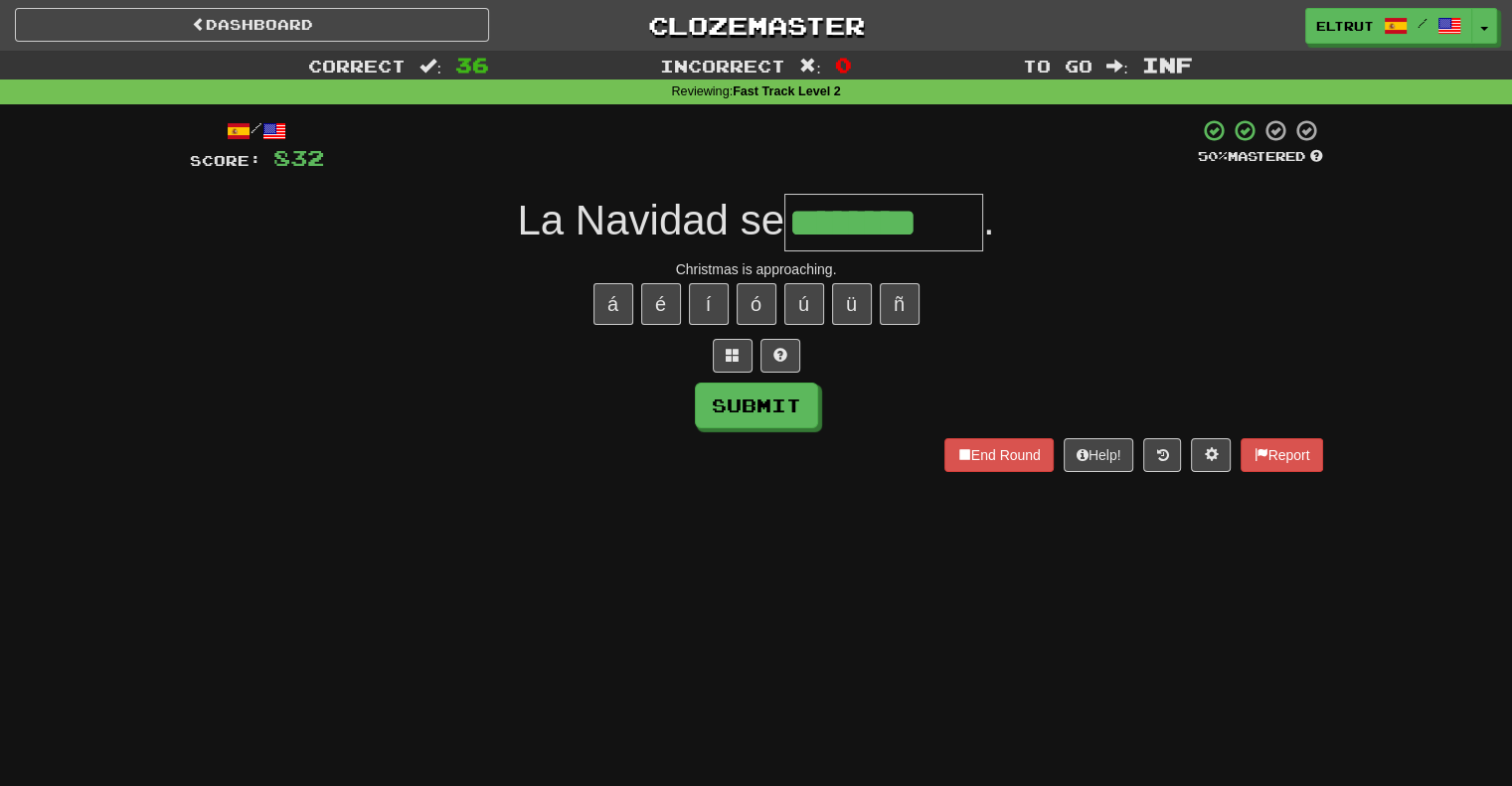type on "********" 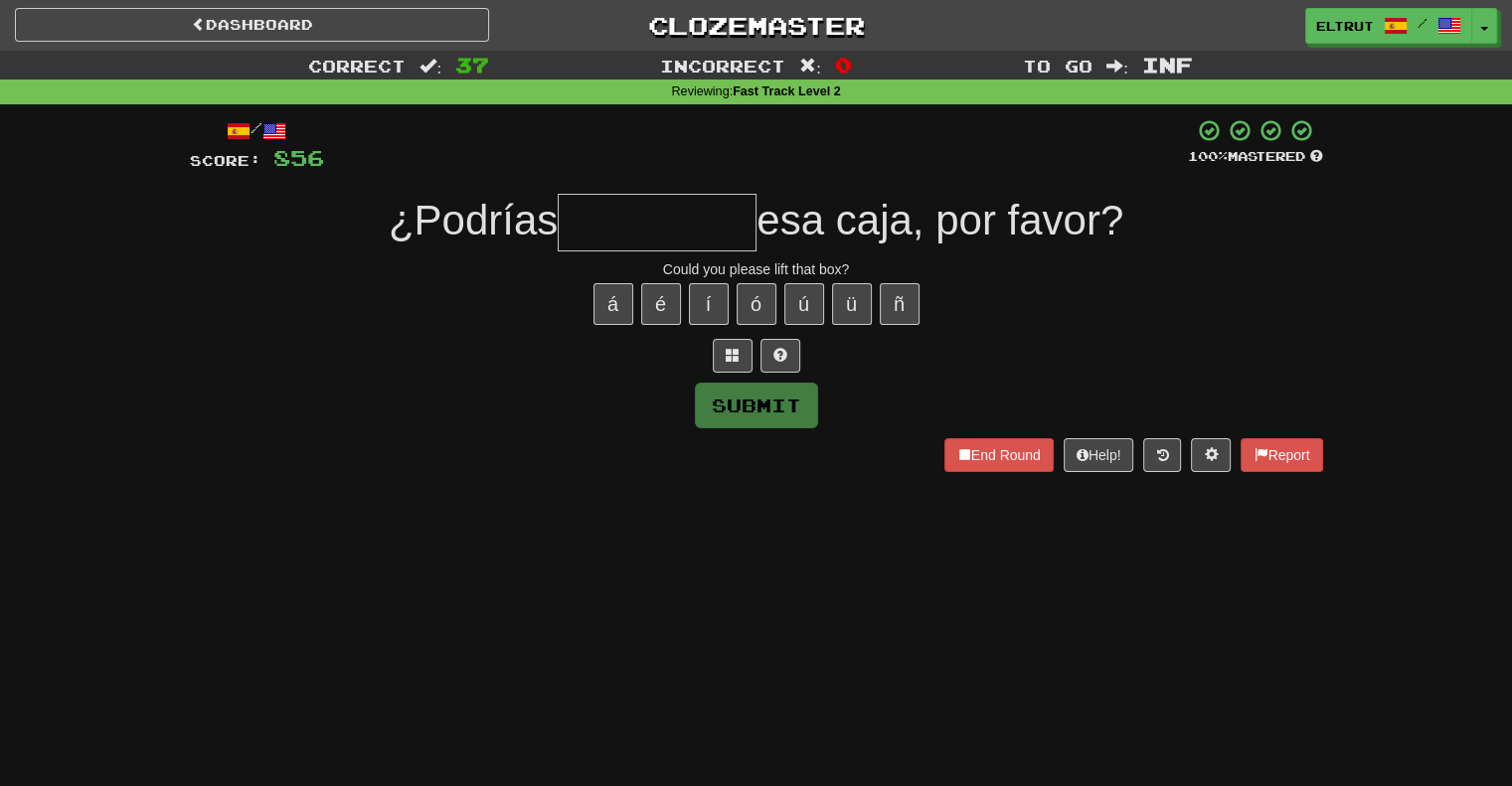 type on "*" 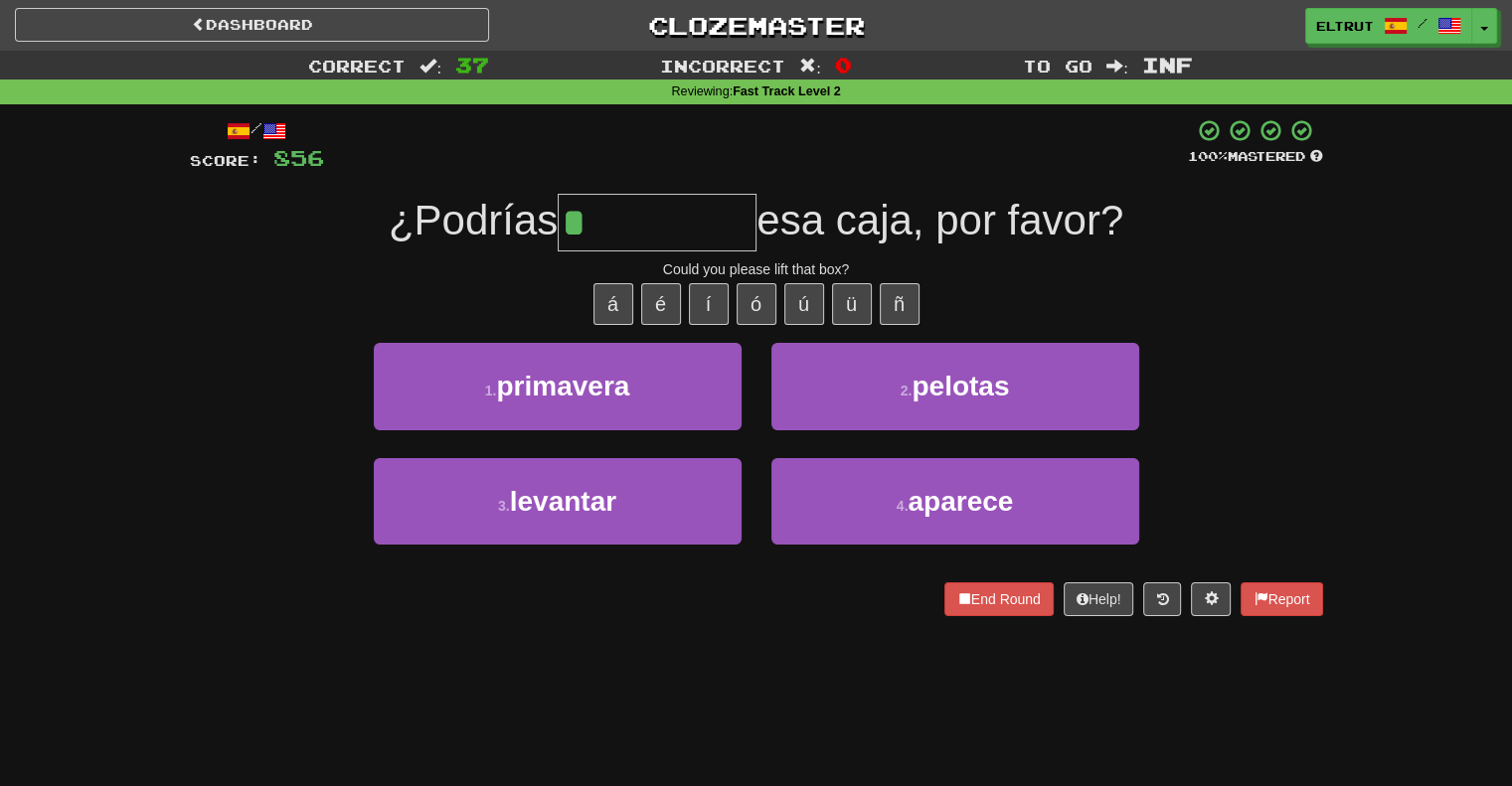 type on "********" 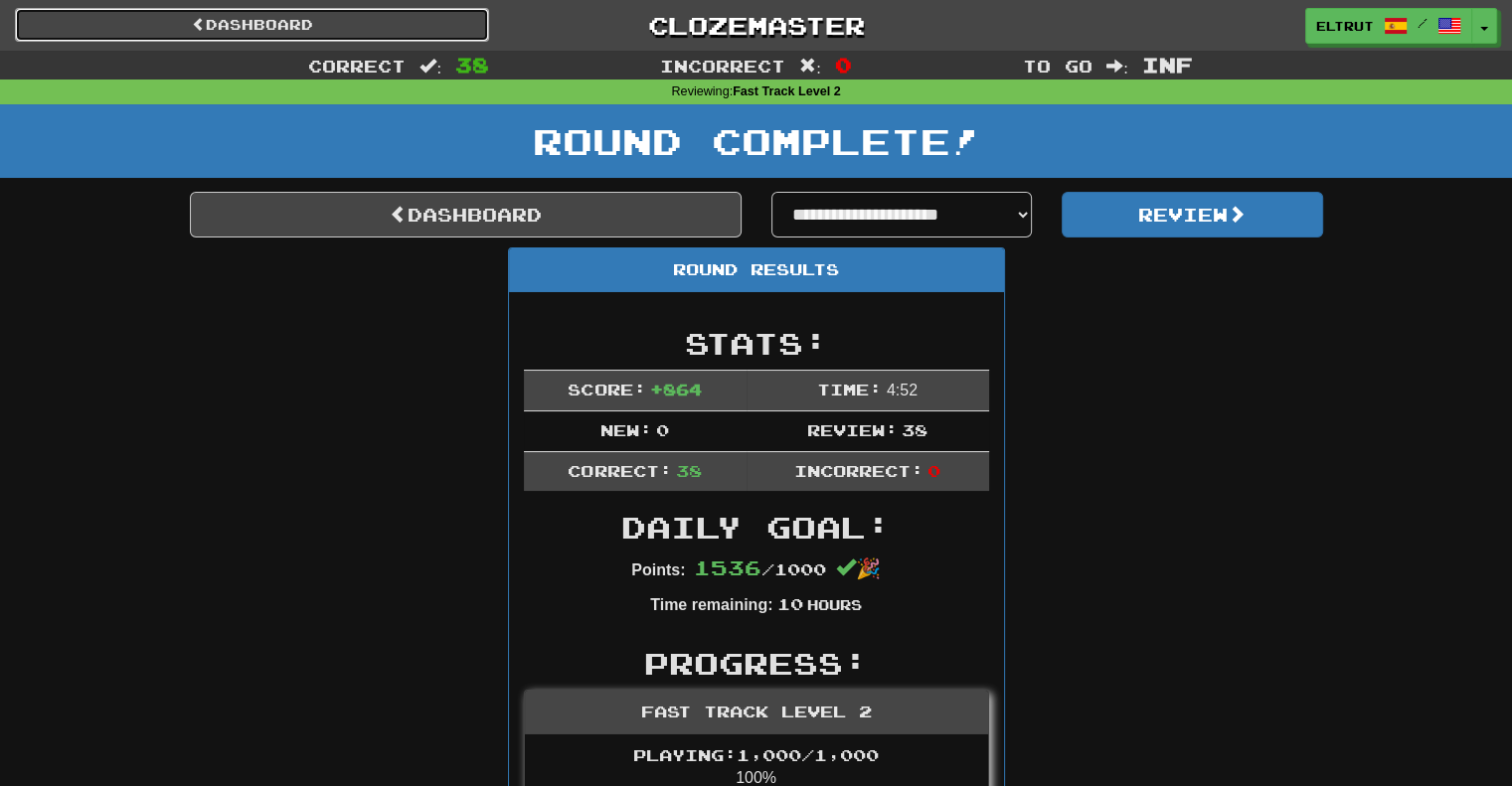 click on "Dashboard" at bounding box center (252, 25) 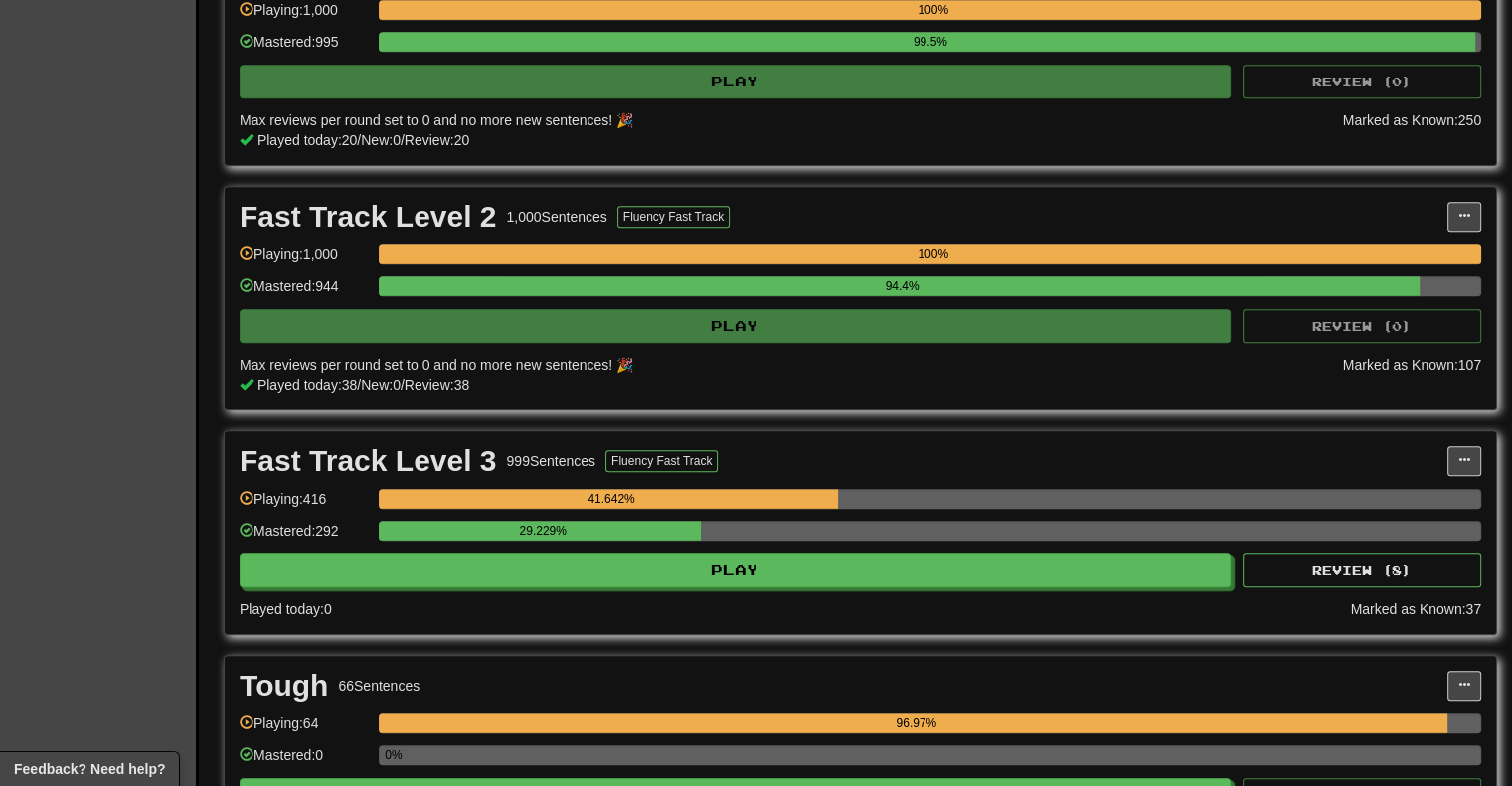 scroll, scrollTop: 1192, scrollLeft: 0, axis: vertical 